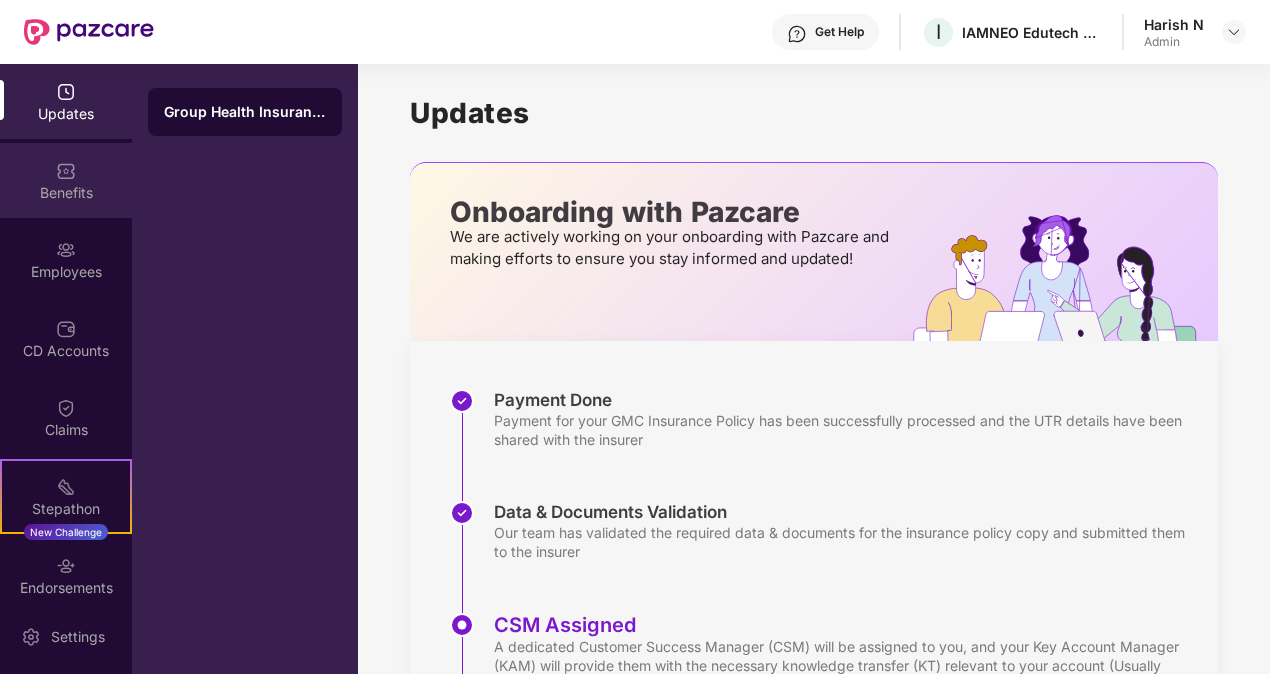 scroll, scrollTop: 0, scrollLeft: 0, axis: both 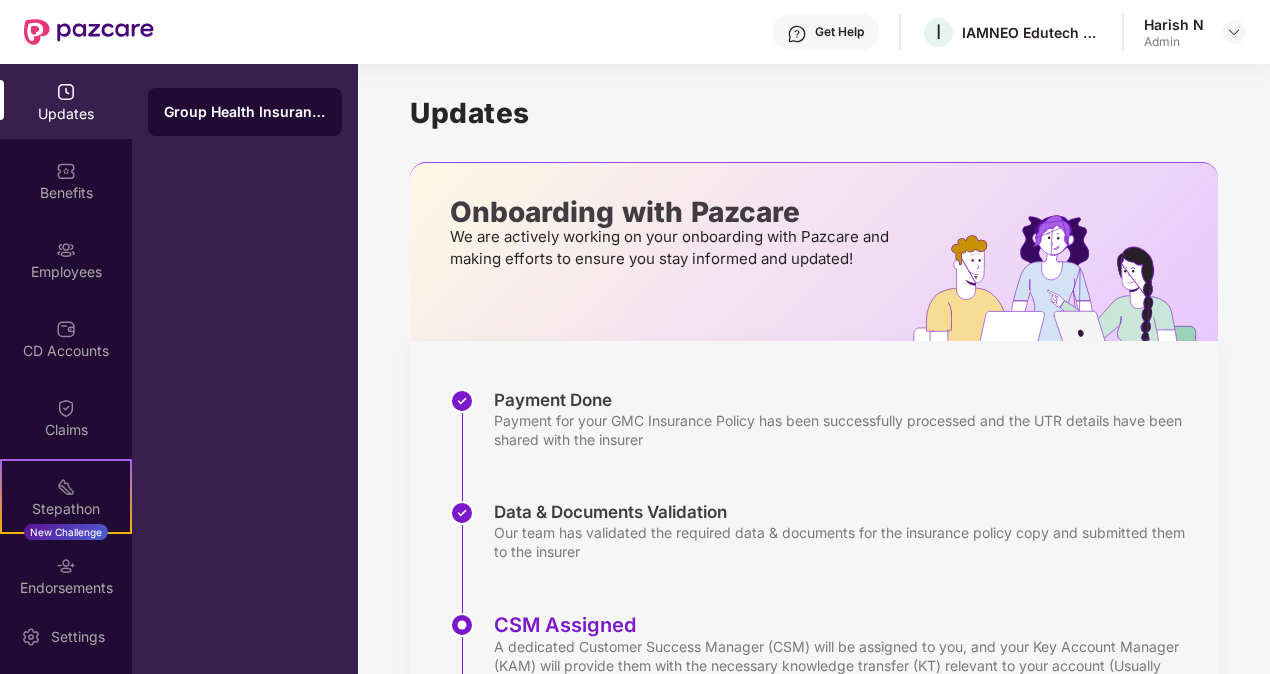 click on "Employees" at bounding box center [66, 259] 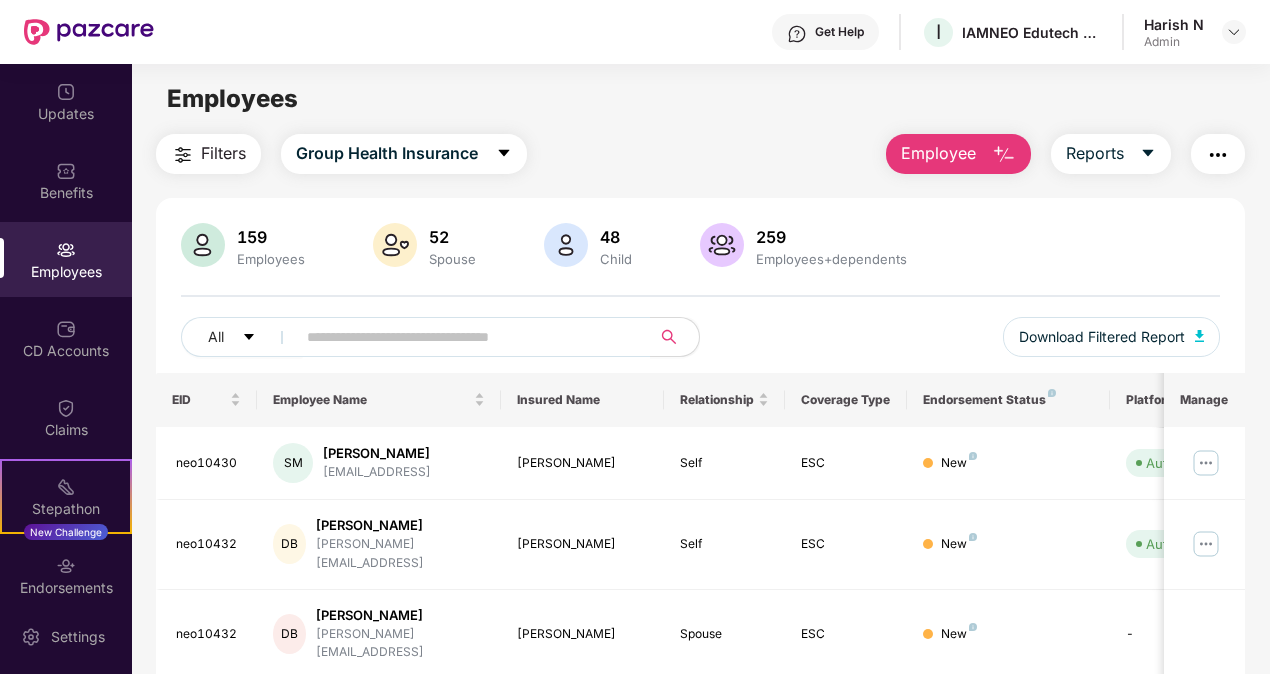 click on "Employee" at bounding box center [938, 153] 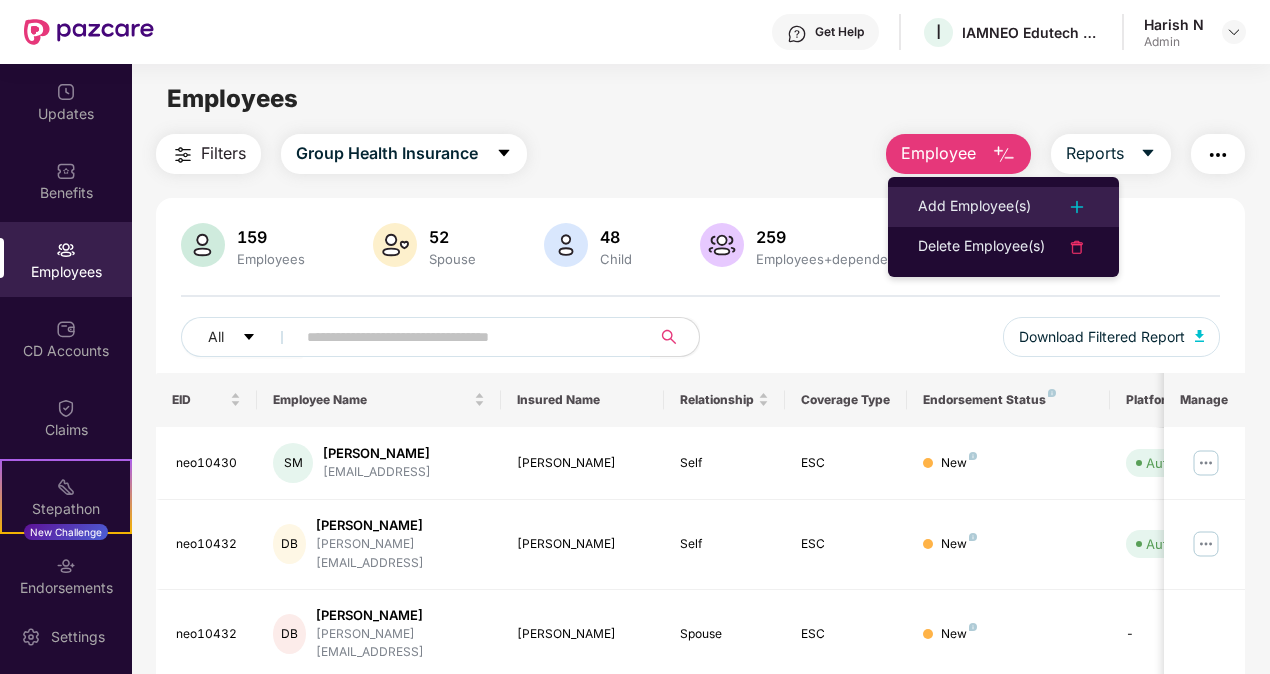 click on "Add Employee(s)" at bounding box center (974, 207) 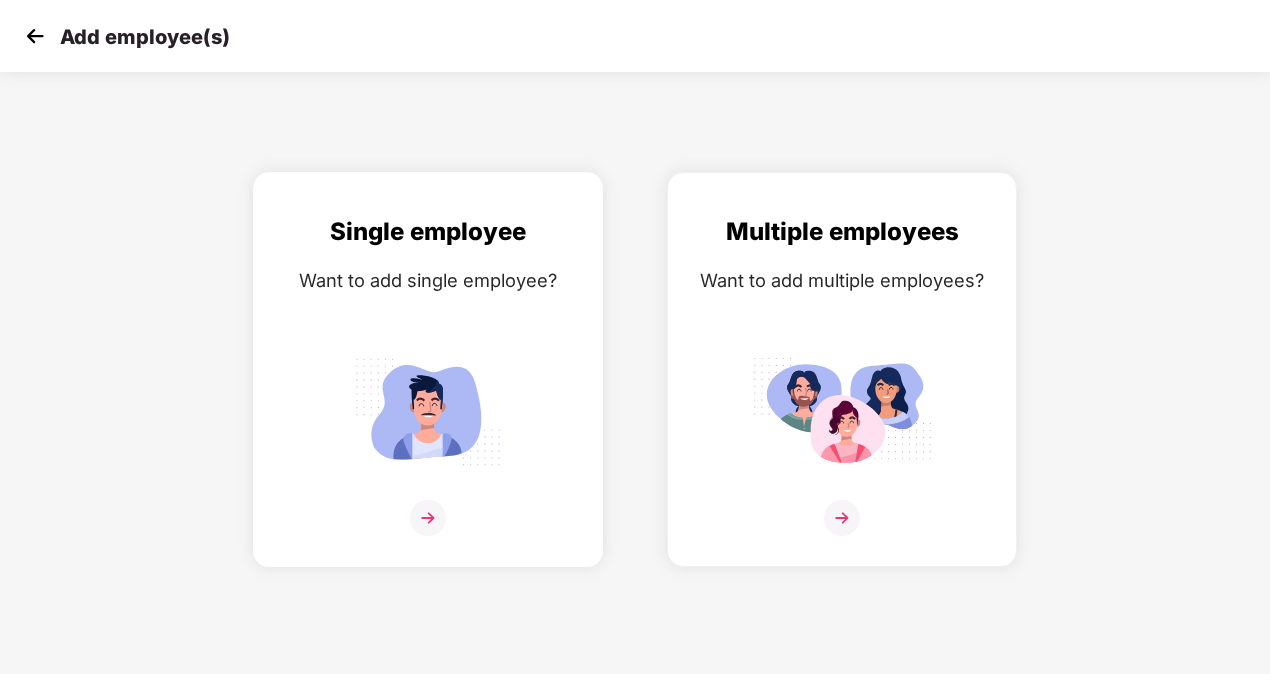 click at bounding box center [428, 518] 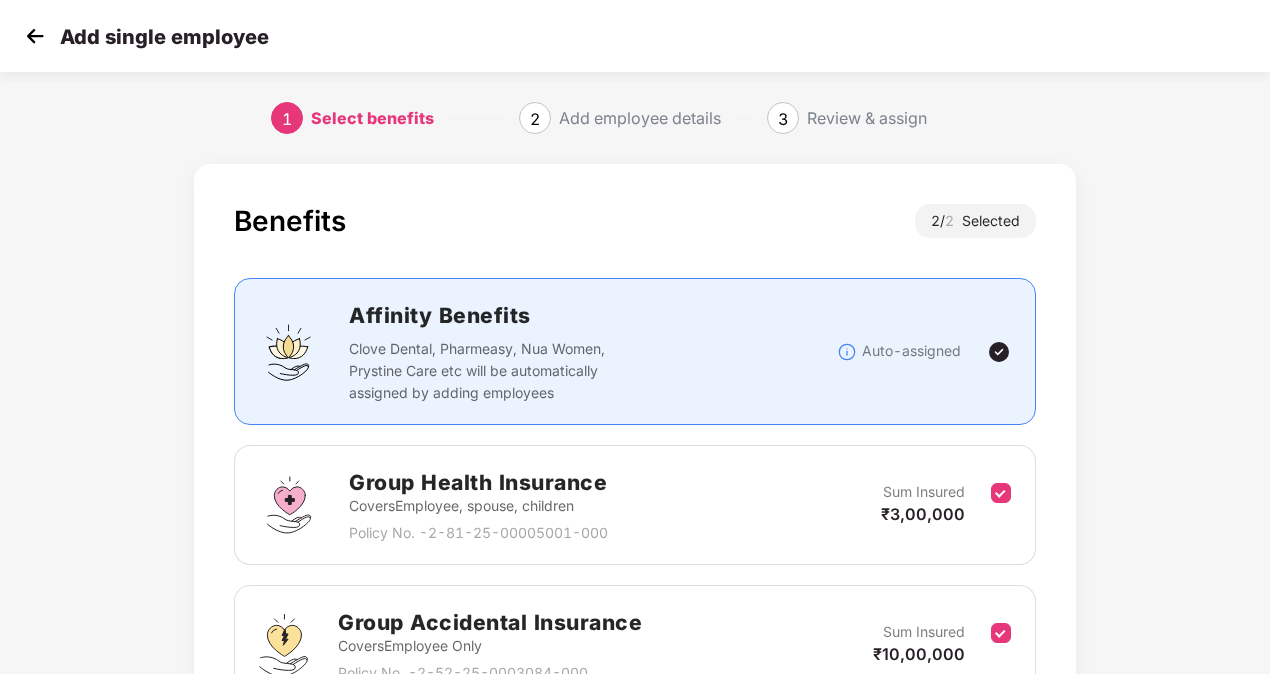 scroll, scrollTop: 203, scrollLeft: 0, axis: vertical 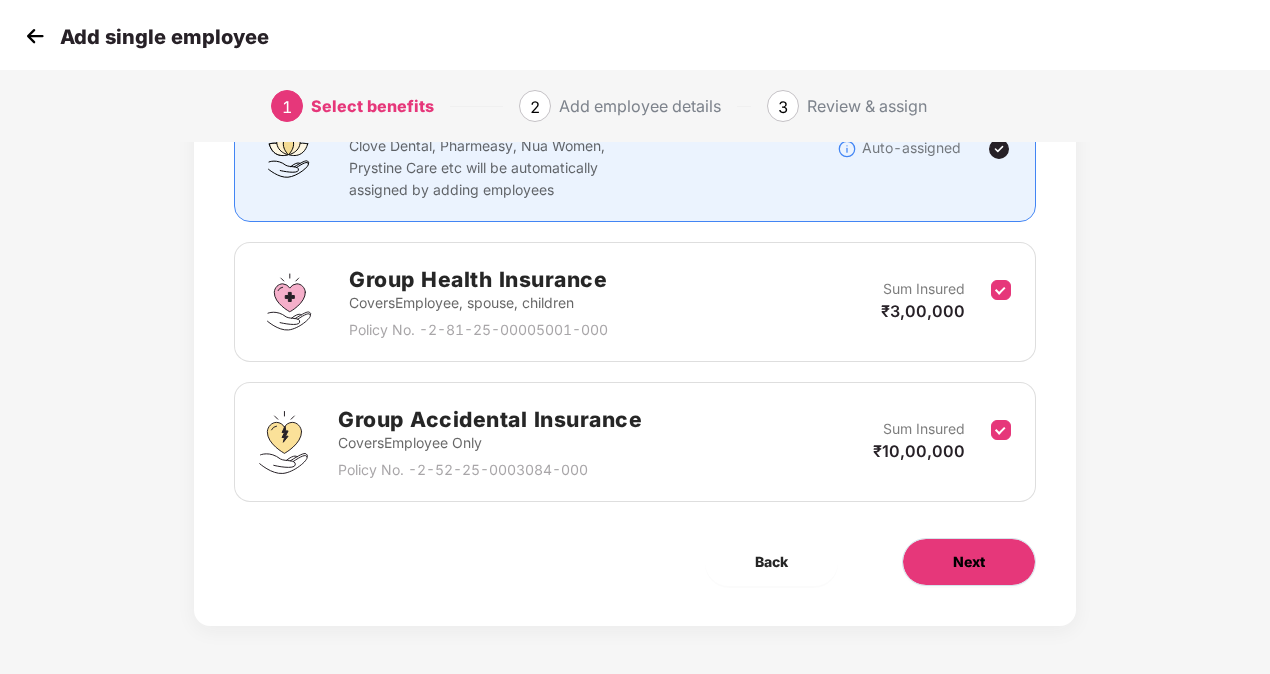 click on "Next" at bounding box center [969, 562] 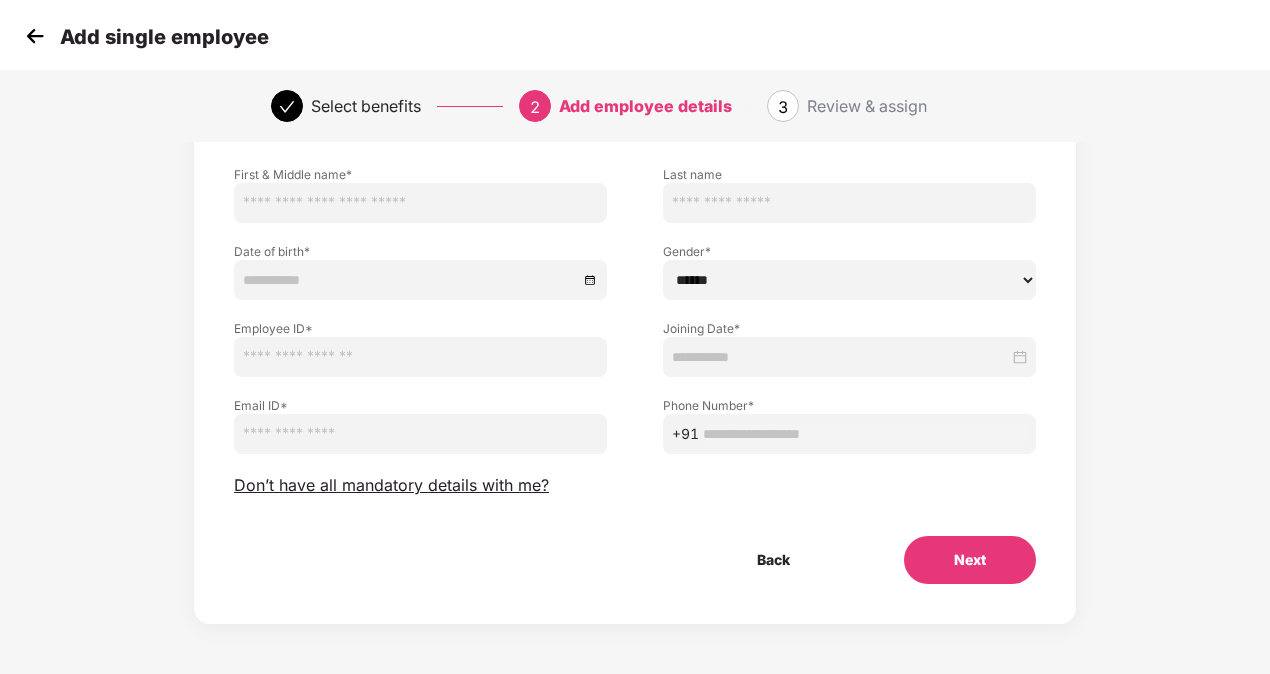 scroll, scrollTop: 0, scrollLeft: 0, axis: both 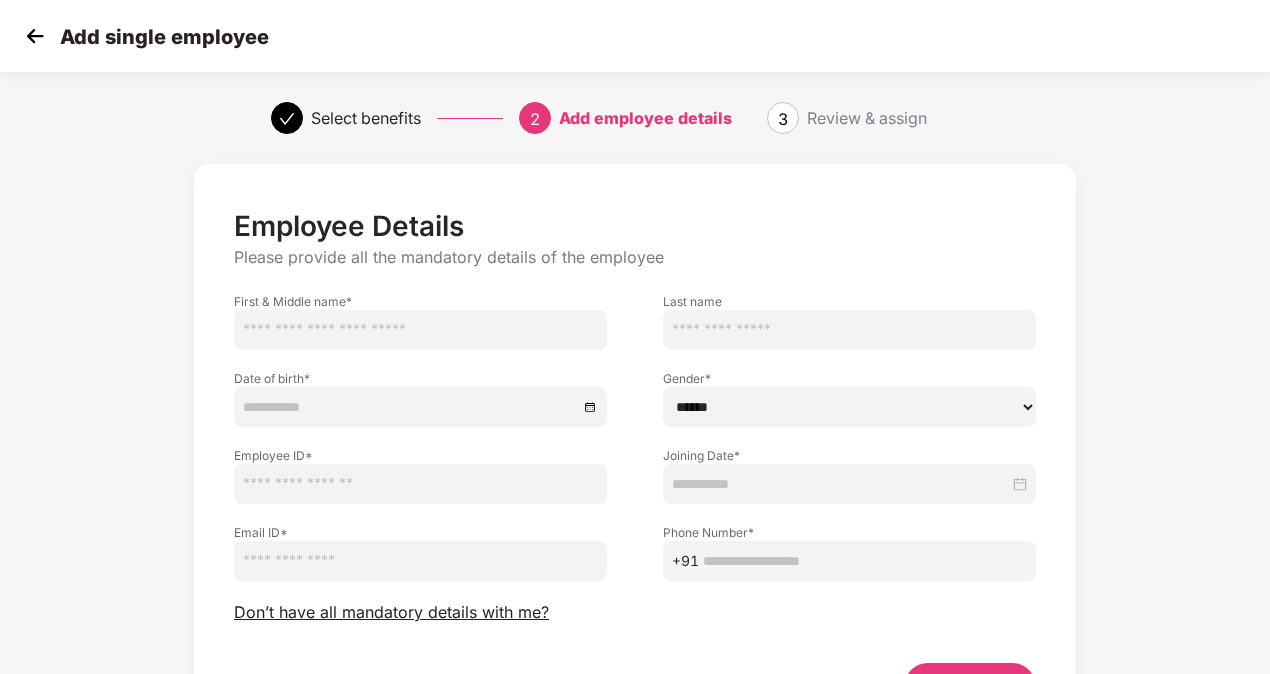 click at bounding box center [420, 330] 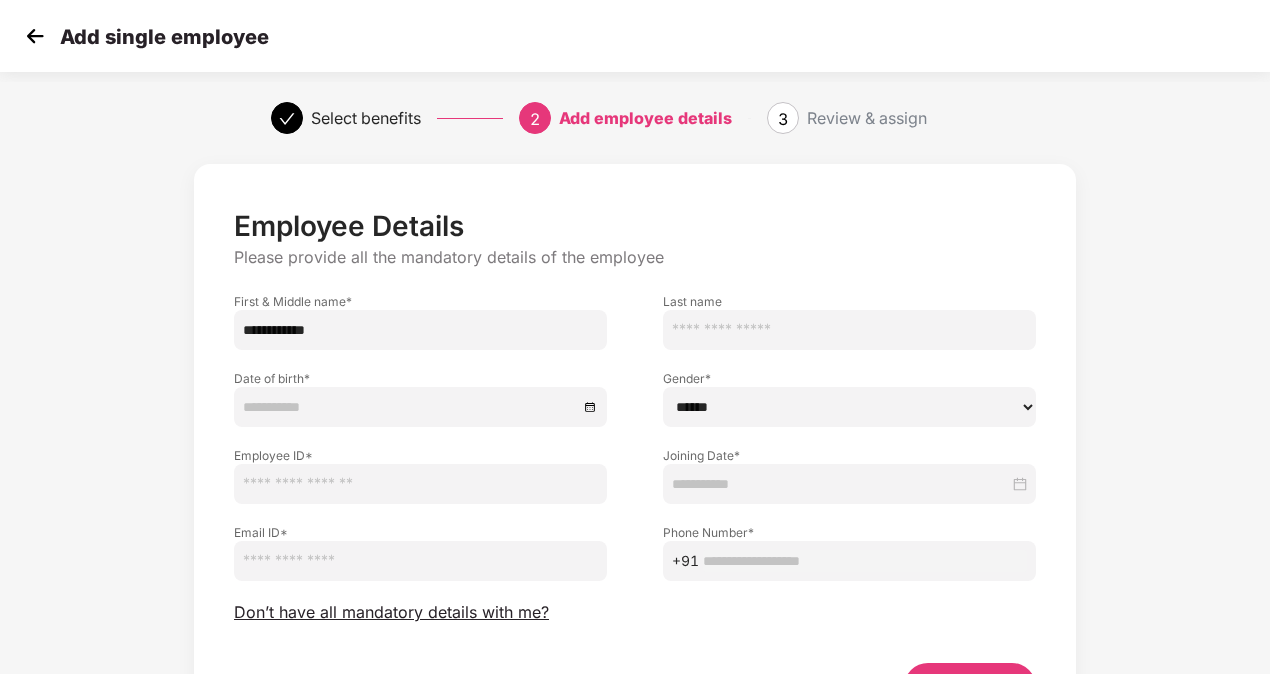 drag, startPoint x: 288, startPoint y: 331, endPoint x: 366, endPoint y: 338, distance: 78.31347 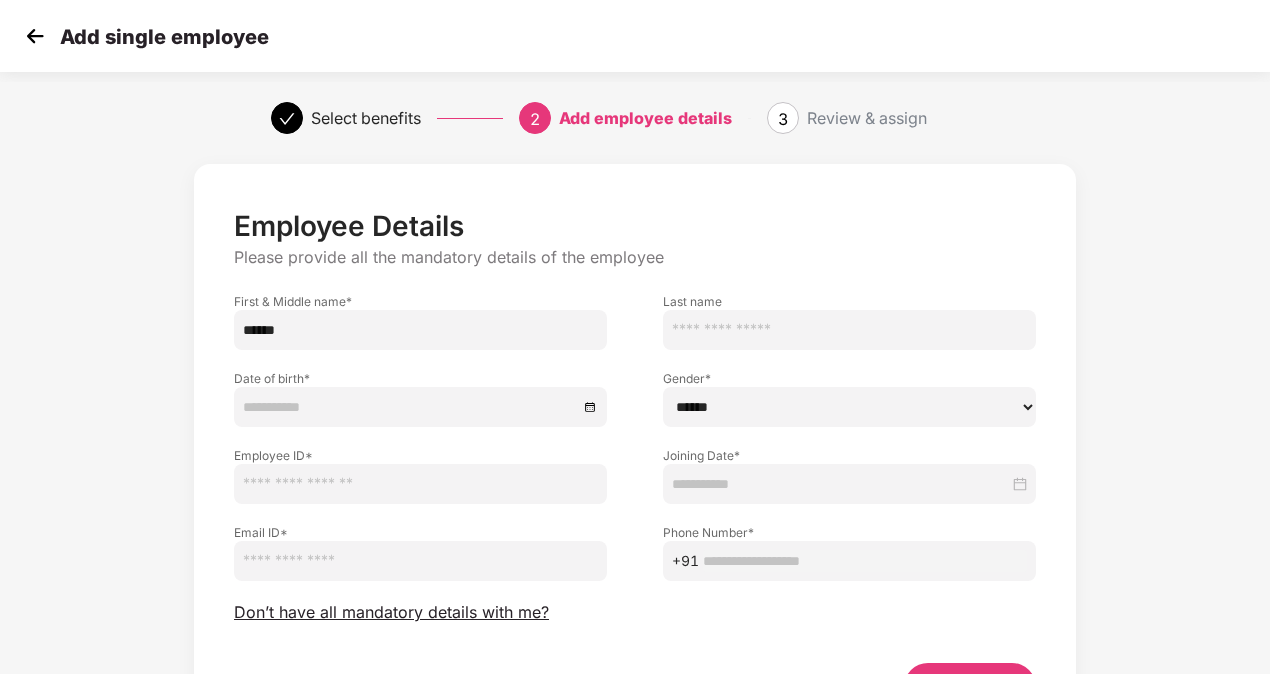 type on "*****" 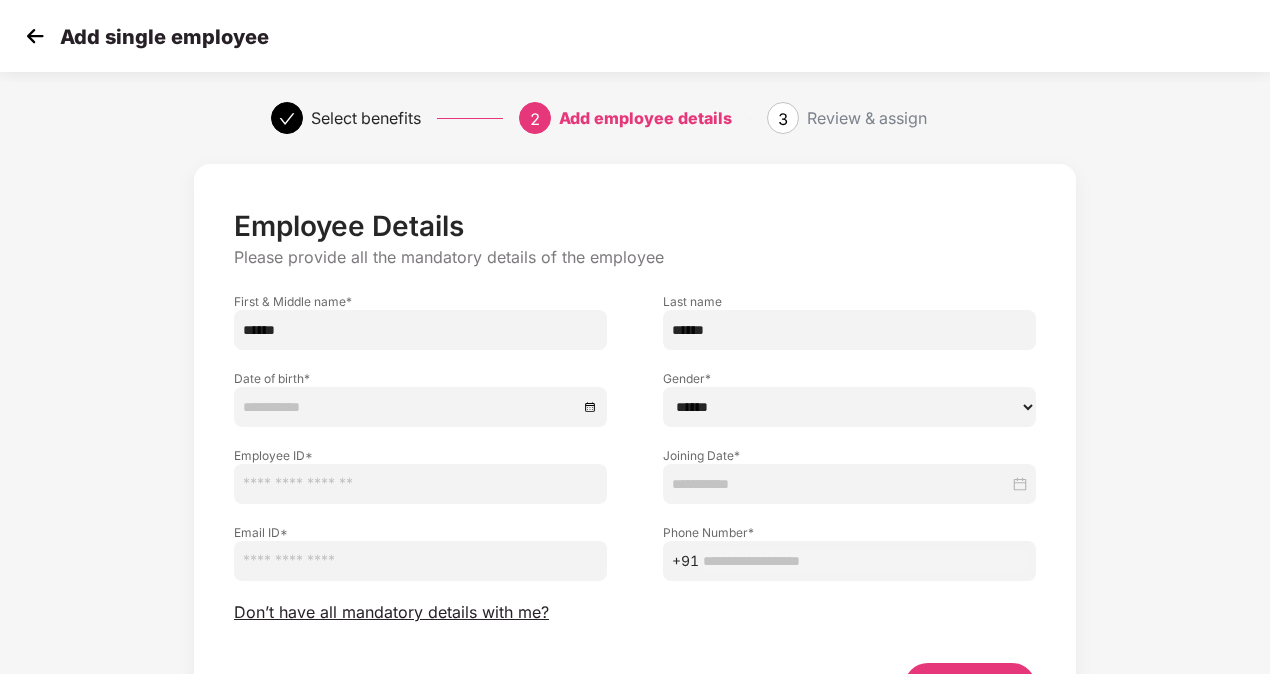 type on "******" 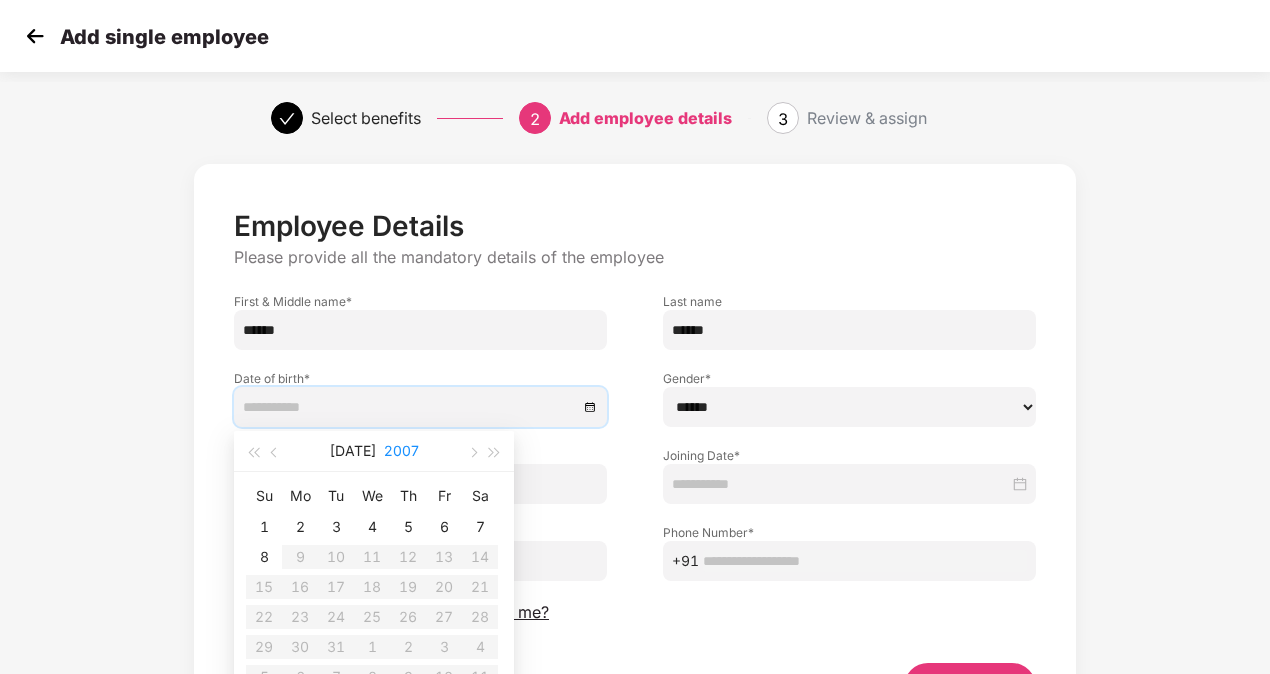 click on "2007" at bounding box center [401, 451] 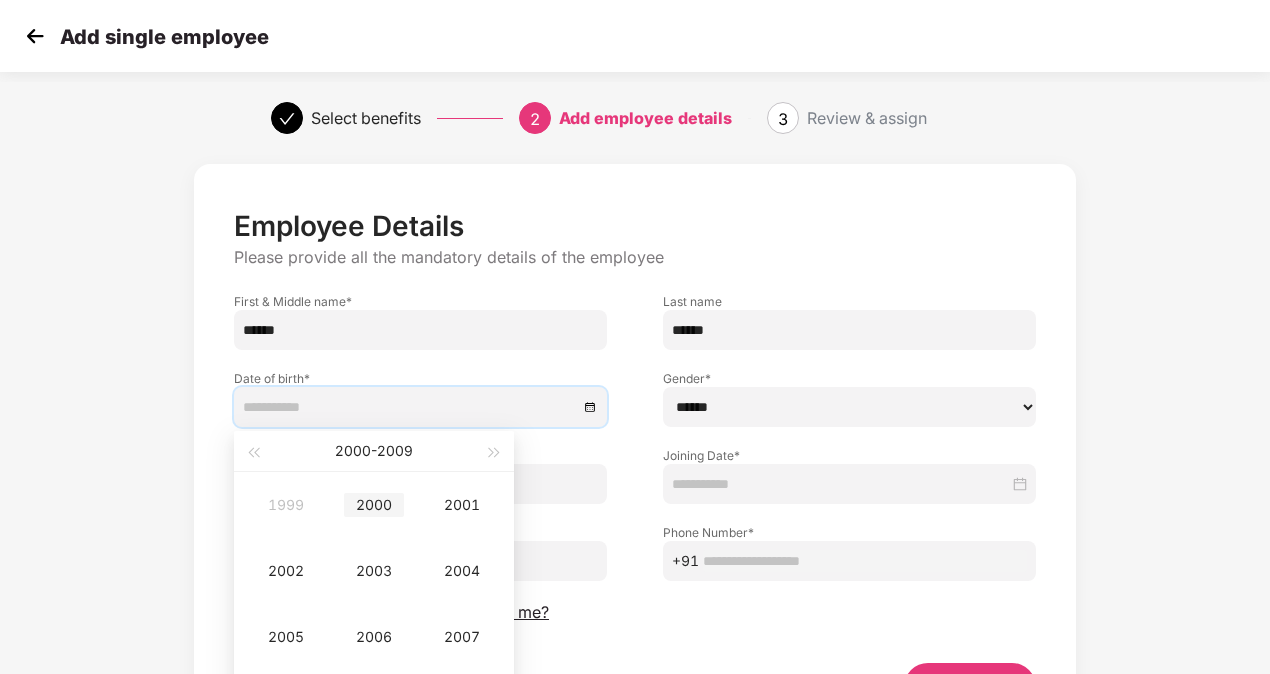 type on "**********" 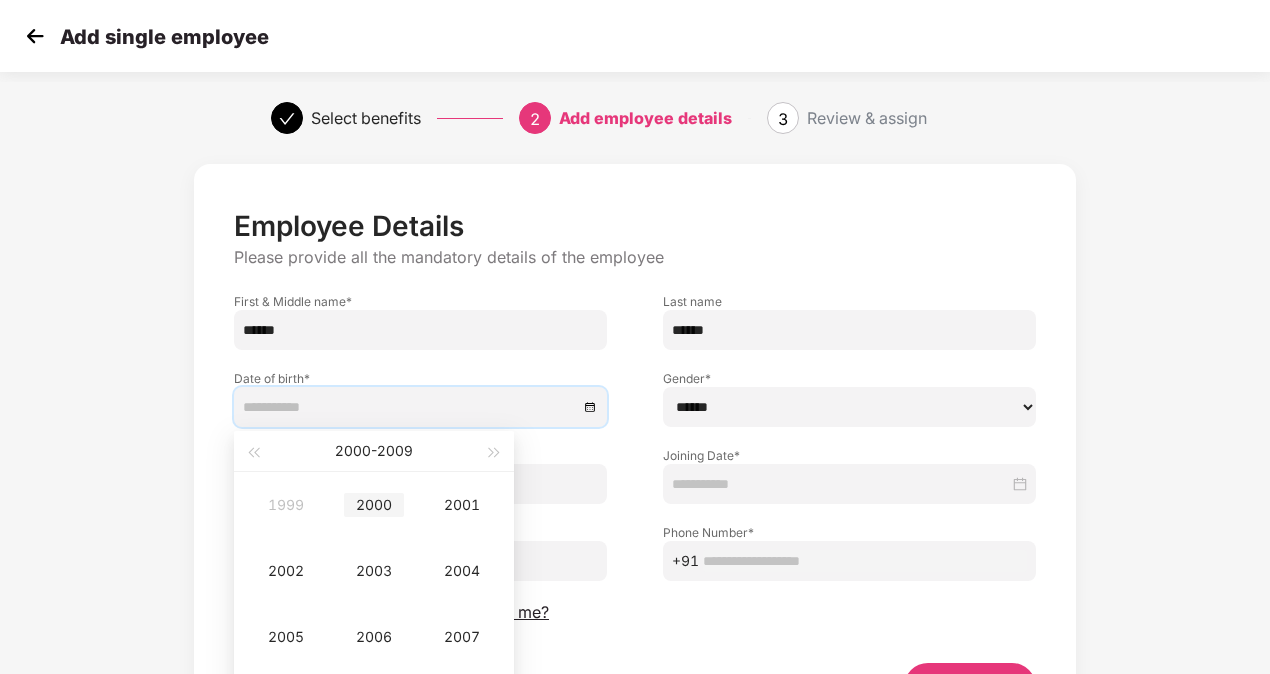 click on "2000" at bounding box center (374, 505) 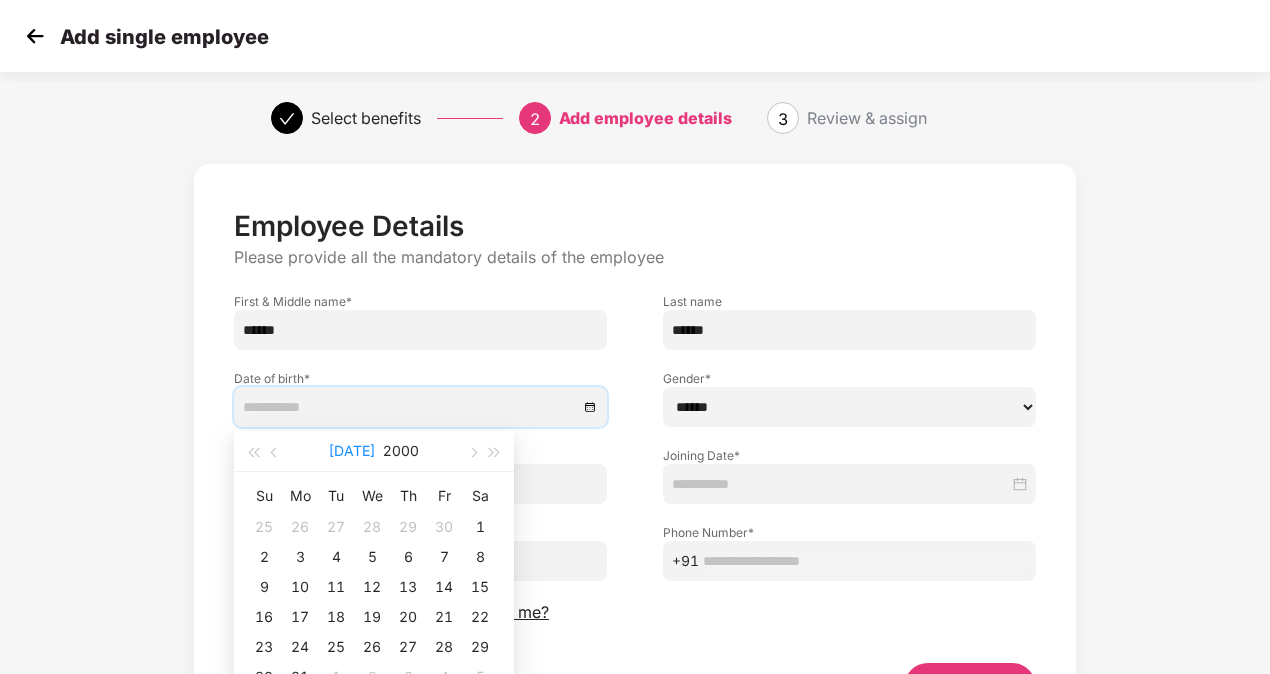 click on "[DATE]" at bounding box center (352, 451) 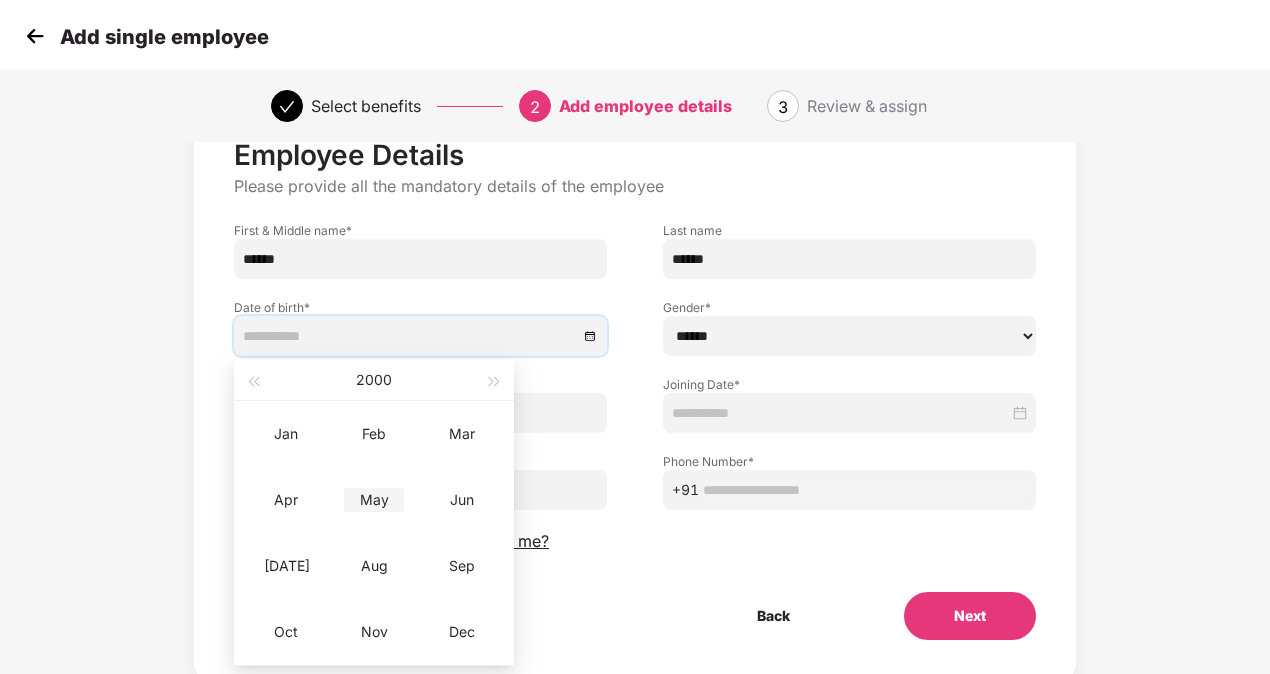 scroll, scrollTop: 127, scrollLeft: 0, axis: vertical 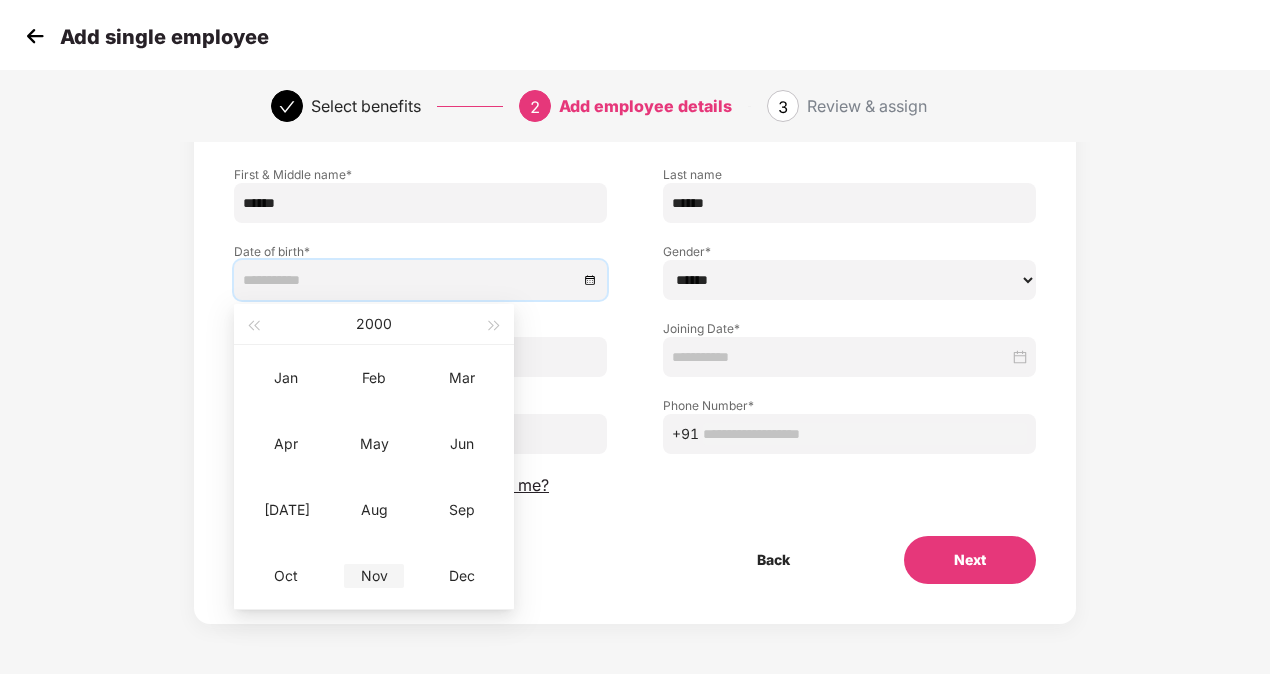 type on "**********" 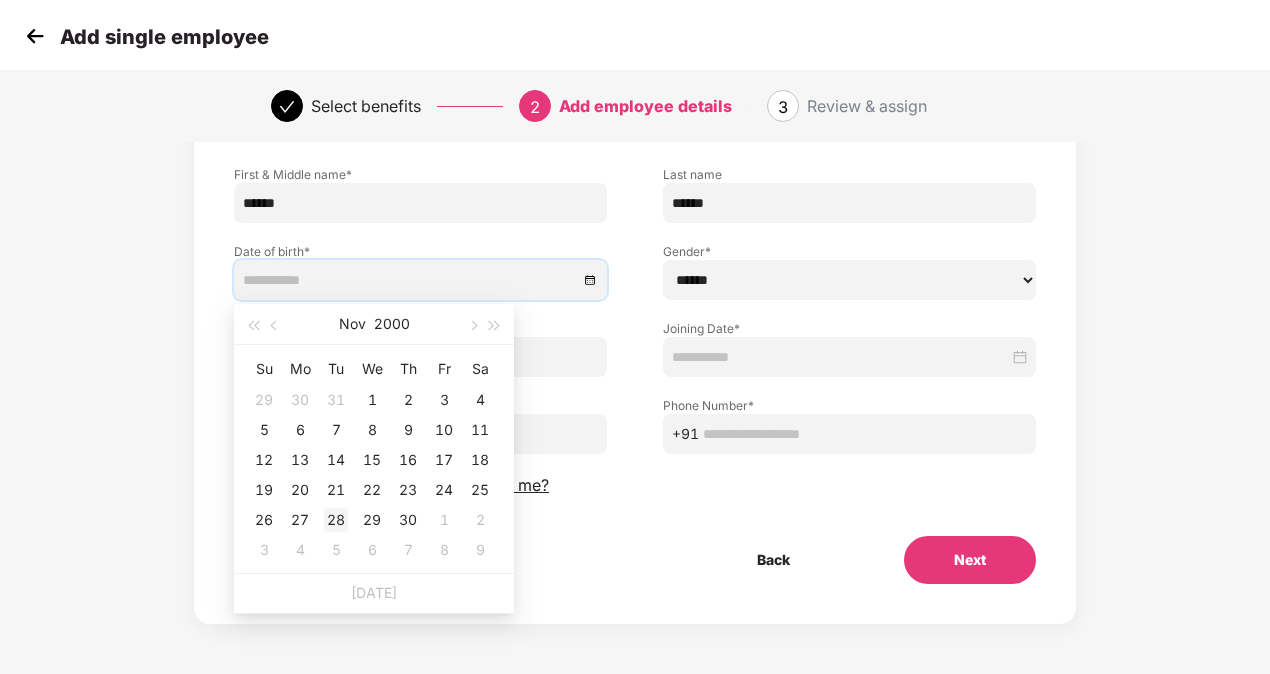 type on "**********" 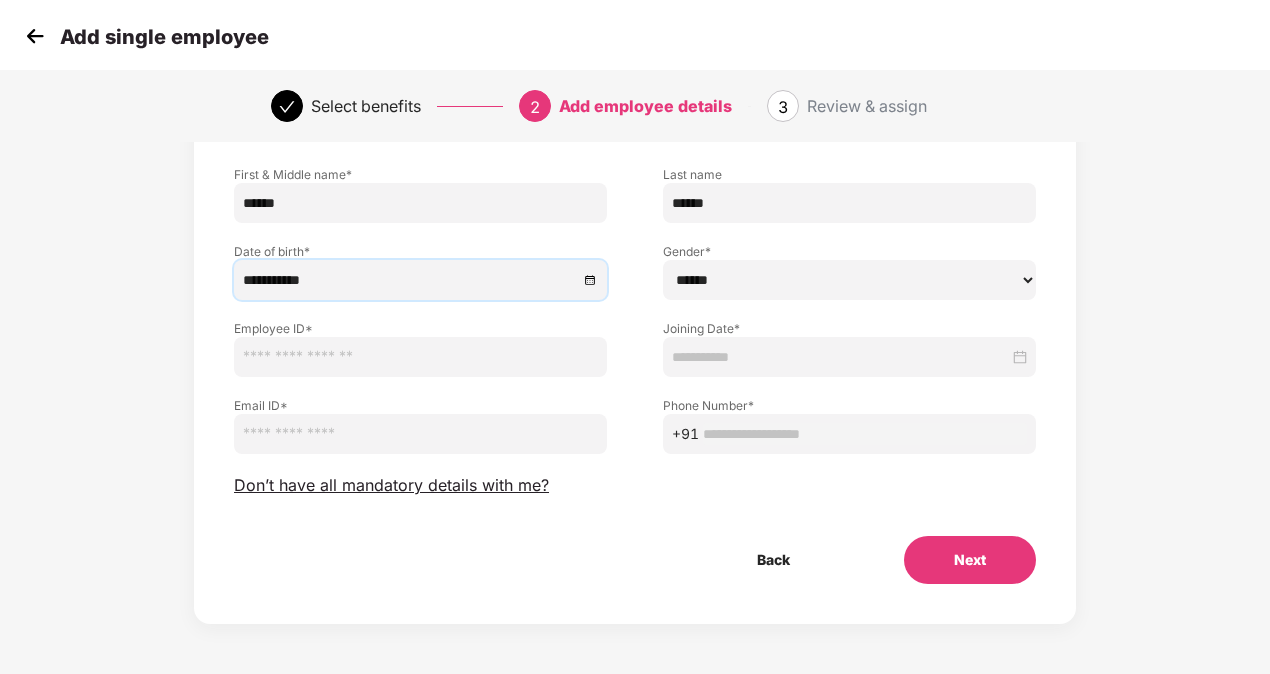 click on "****** **** ******" at bounding box center [849, 280] 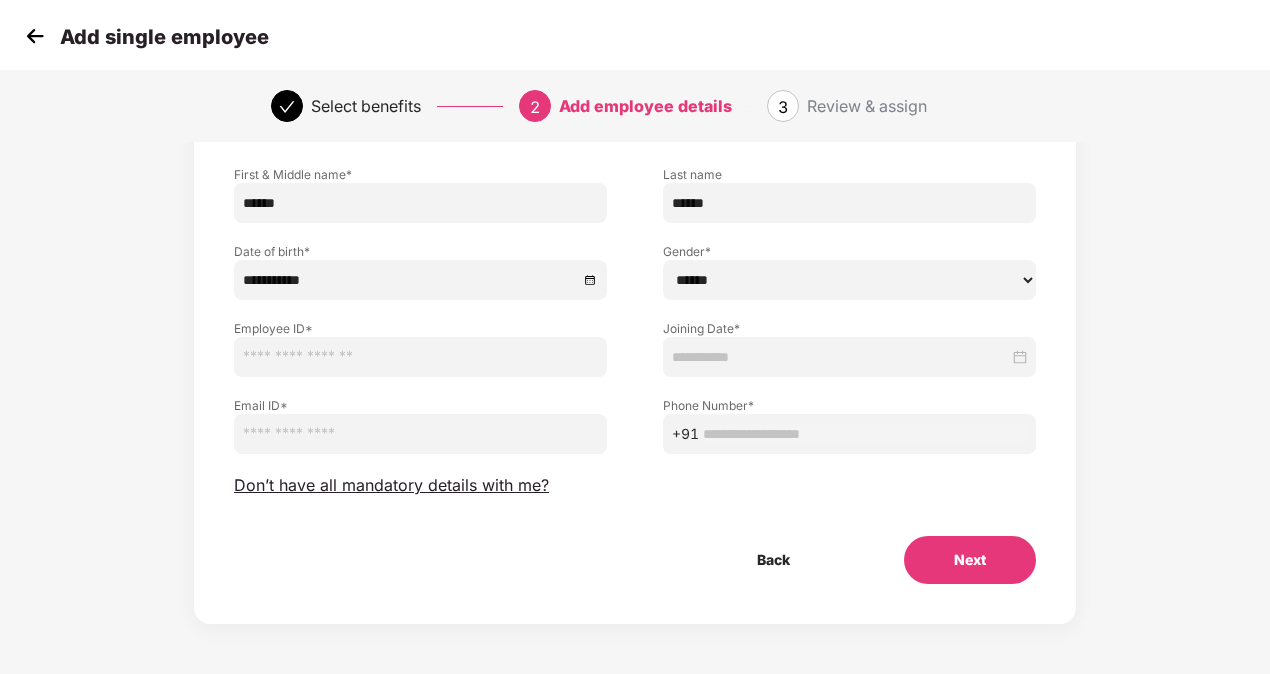 select on "****" 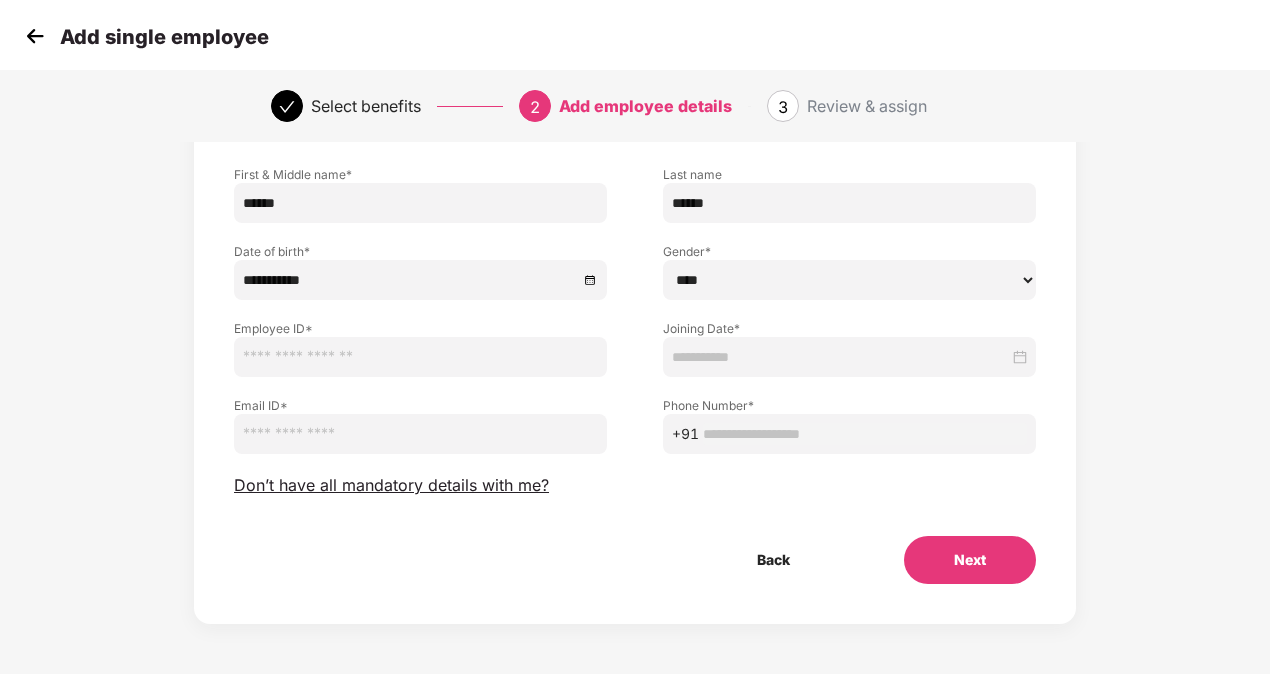 click on "****** **** ******" at bounding box center (849, 280) 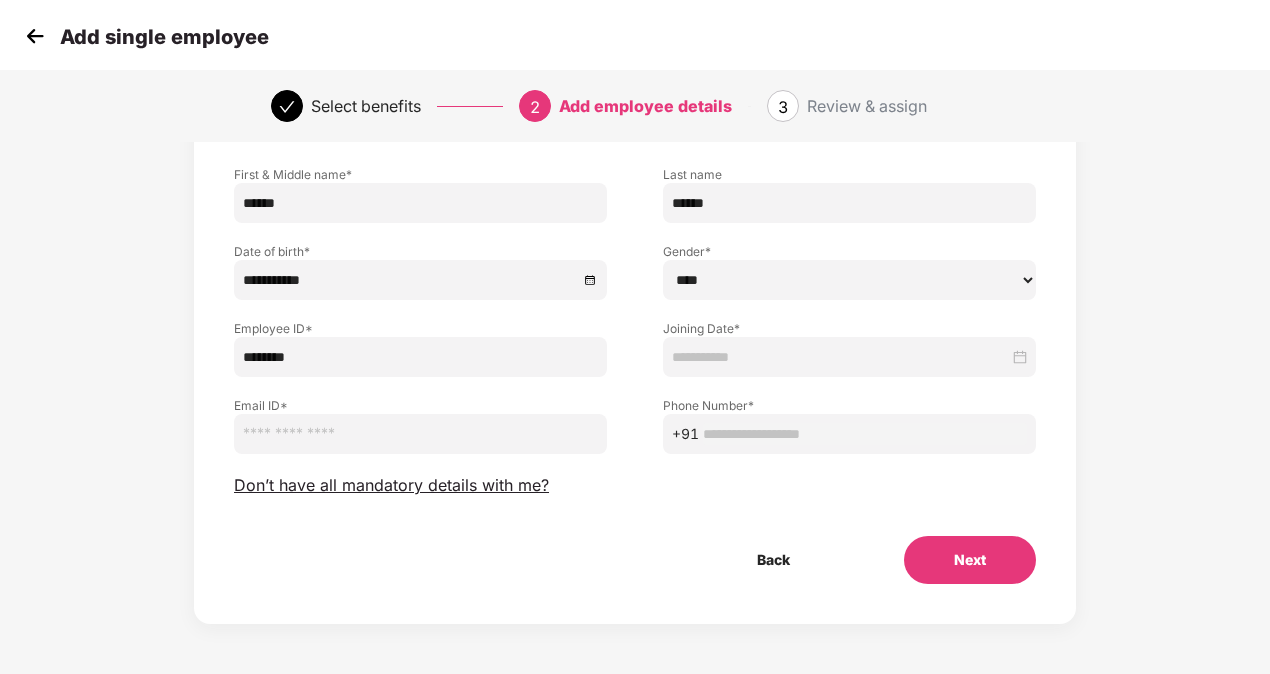 type on "********" 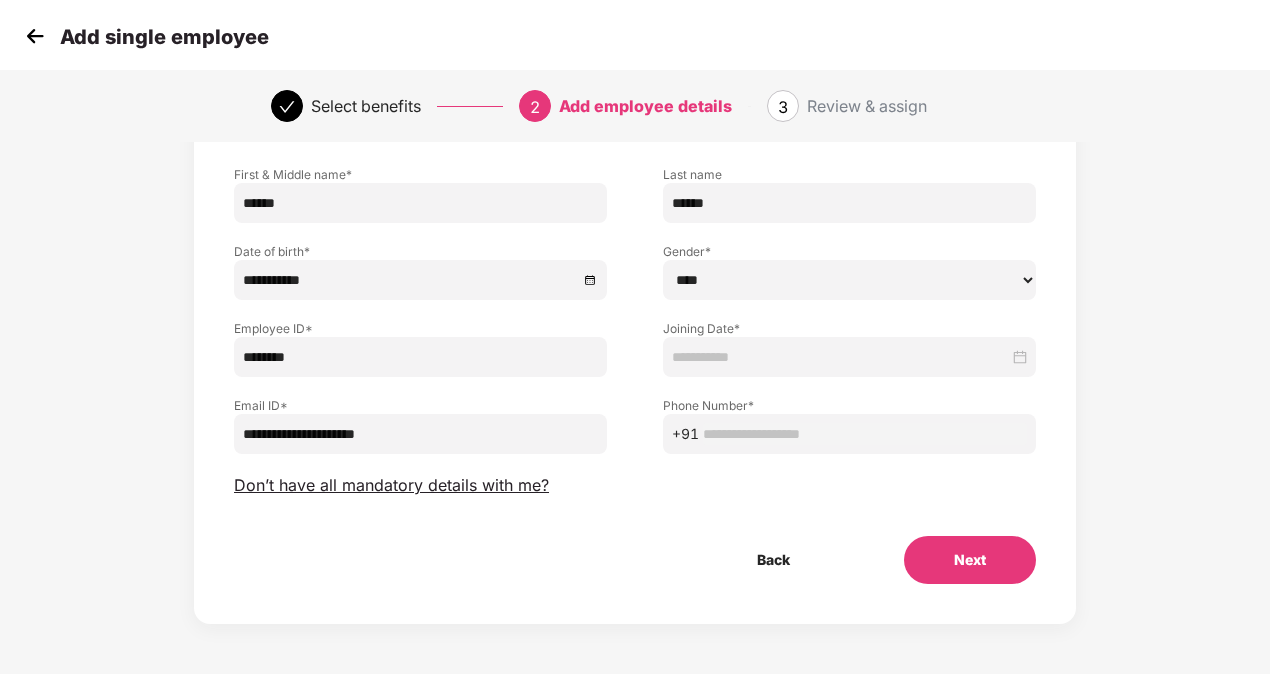 type on "**********" 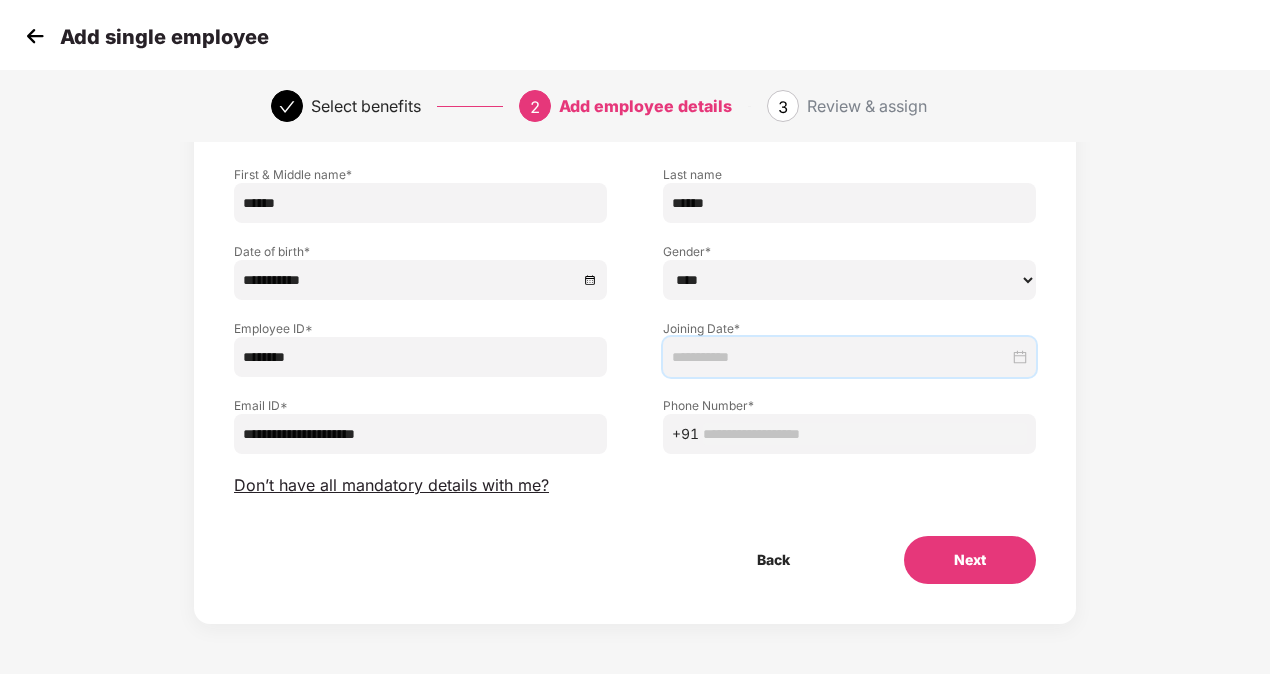 click at bounding box center [840, 357] 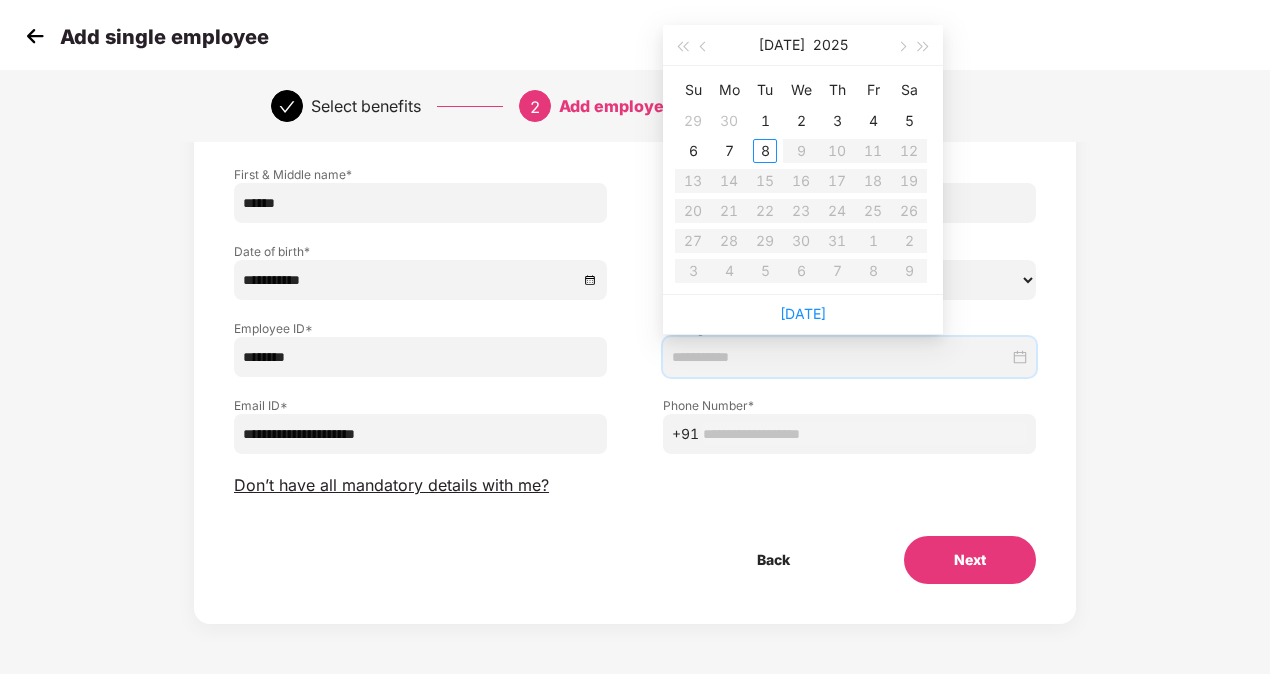 click at bounding box center [865, 434] 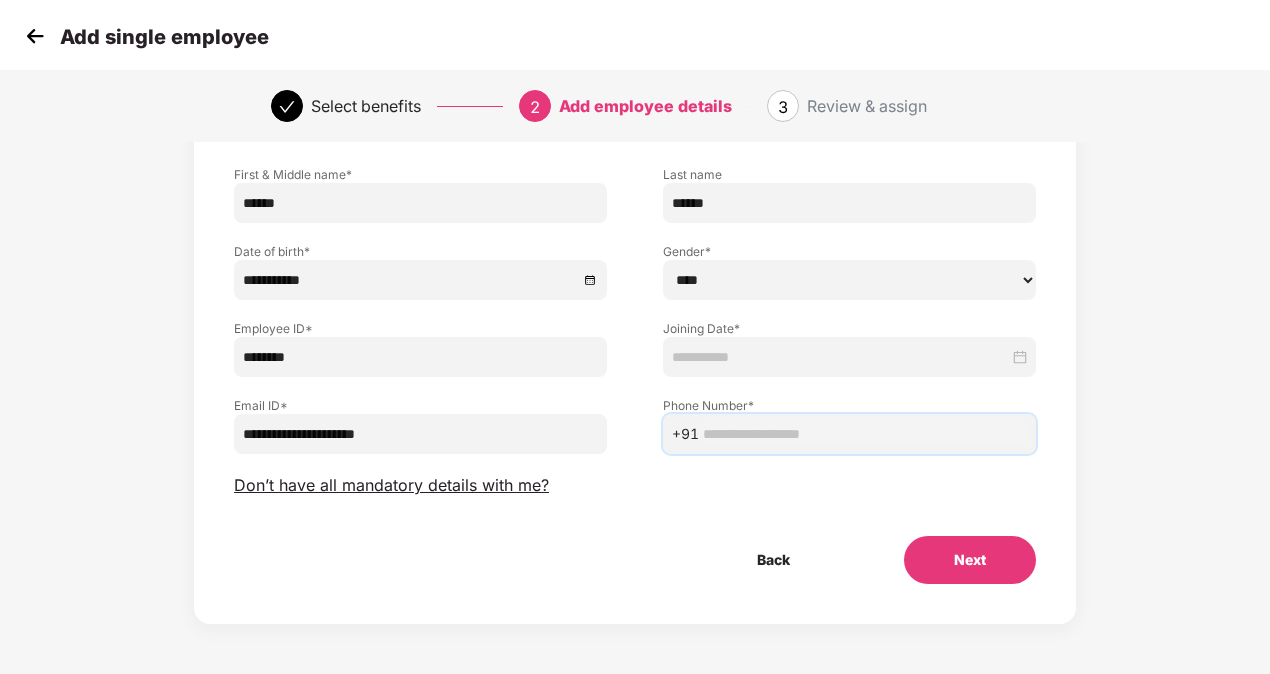 paste on "**********" 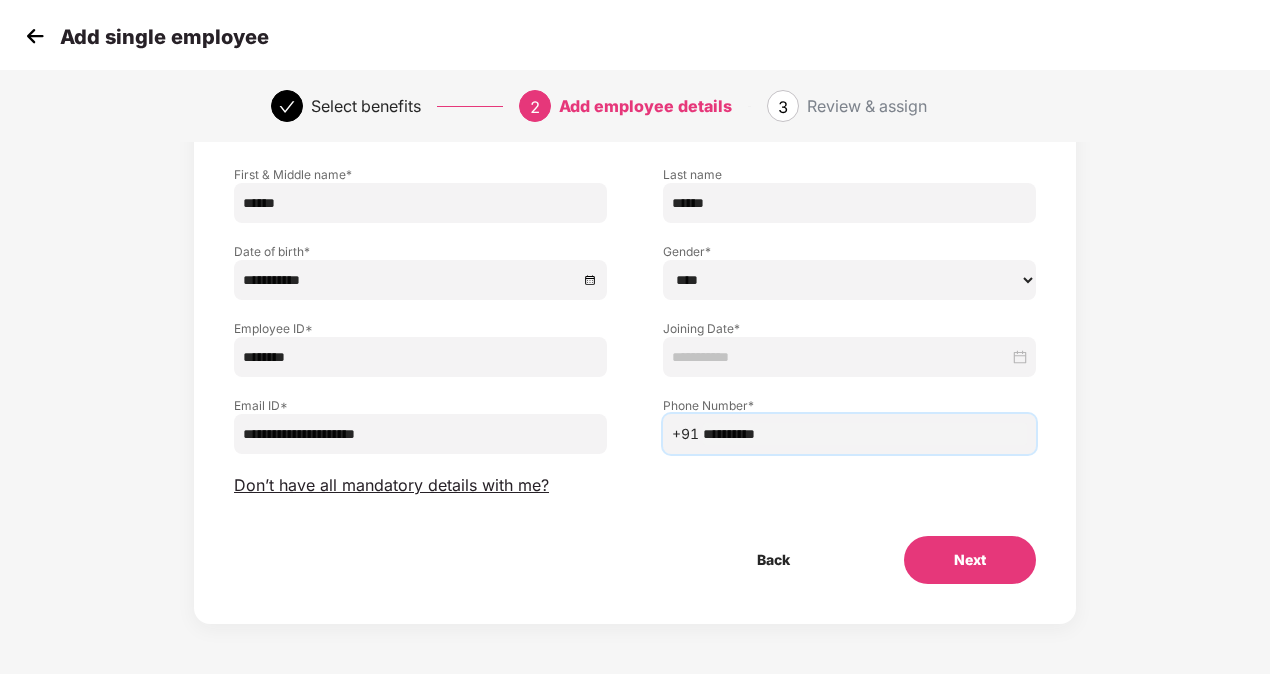 type on "**********" 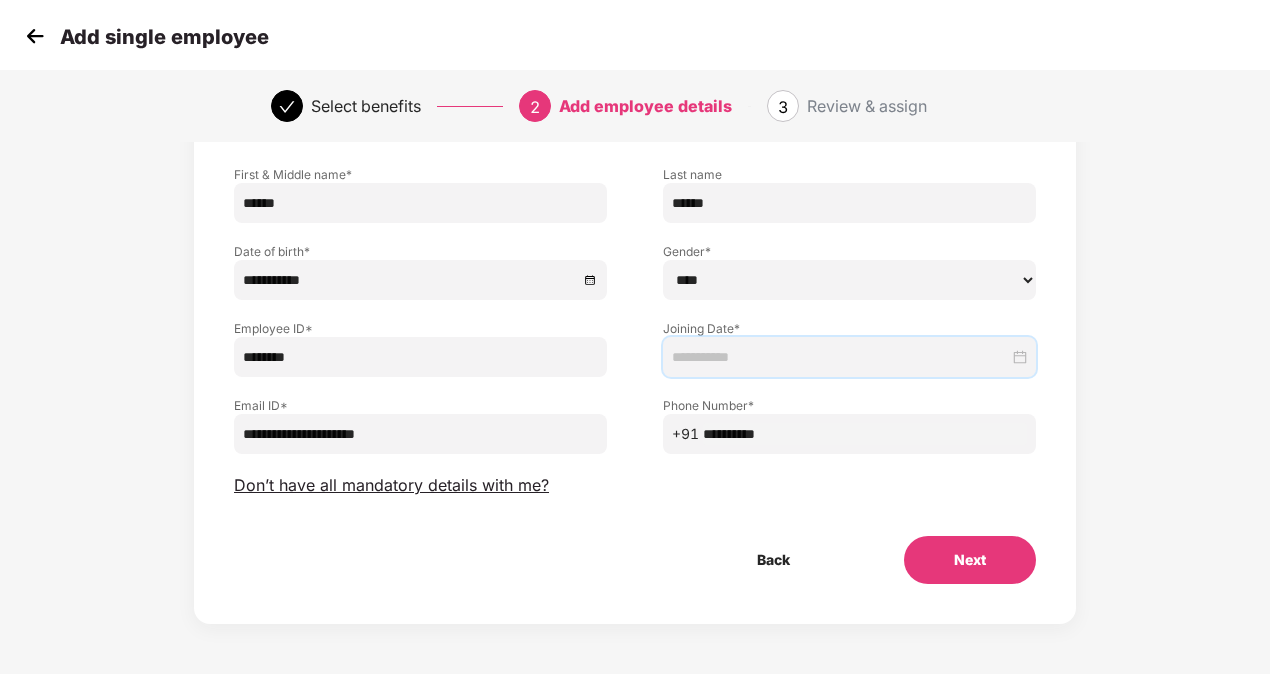 click at bounding box center (840, 357) 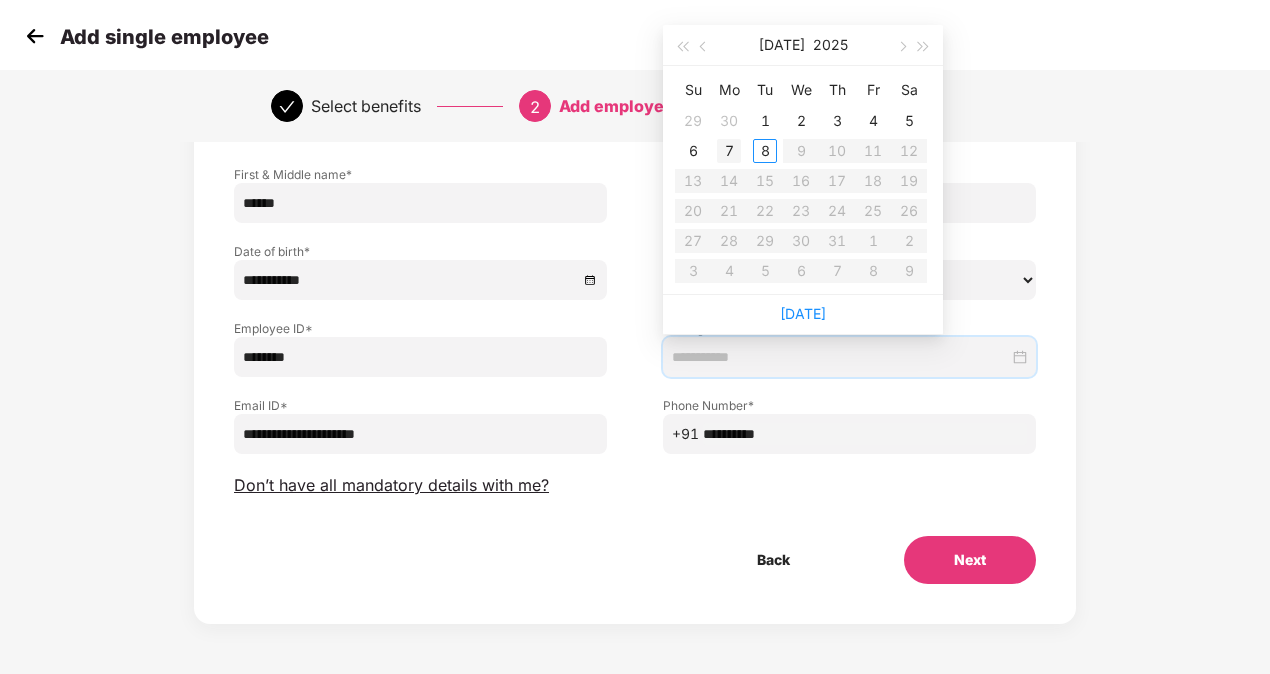 type on "**********" 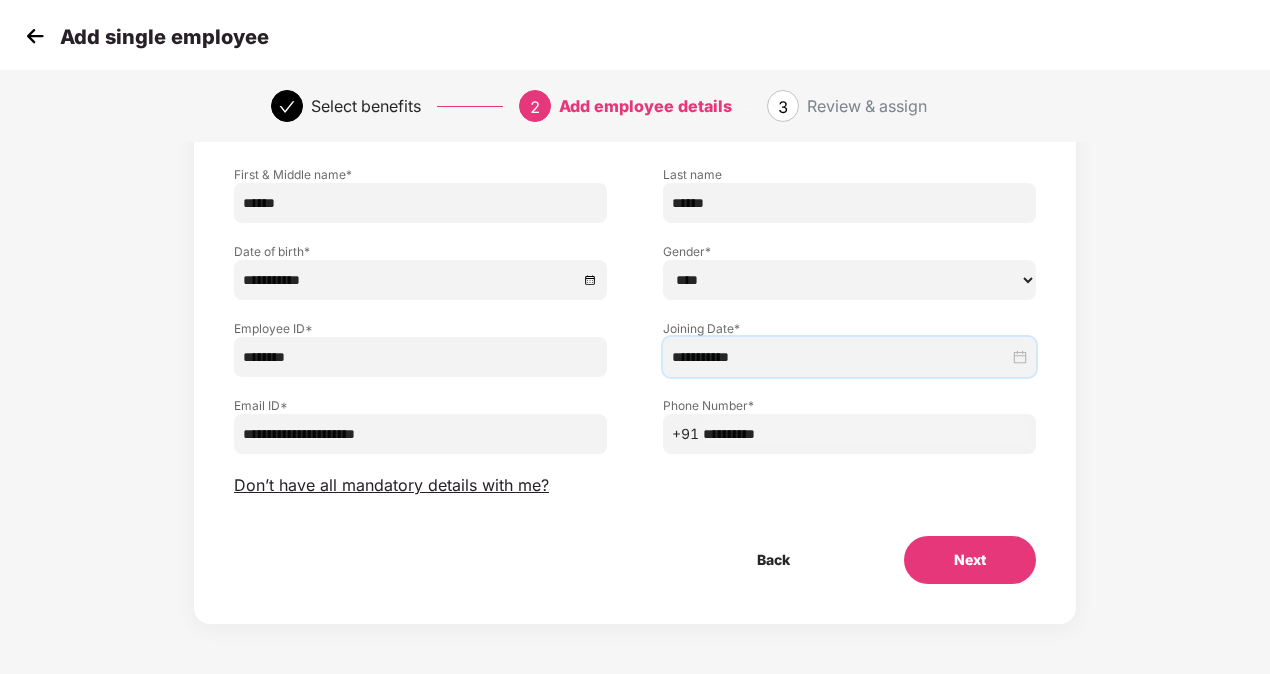 click on "Next" at bounding box center [970, 560] 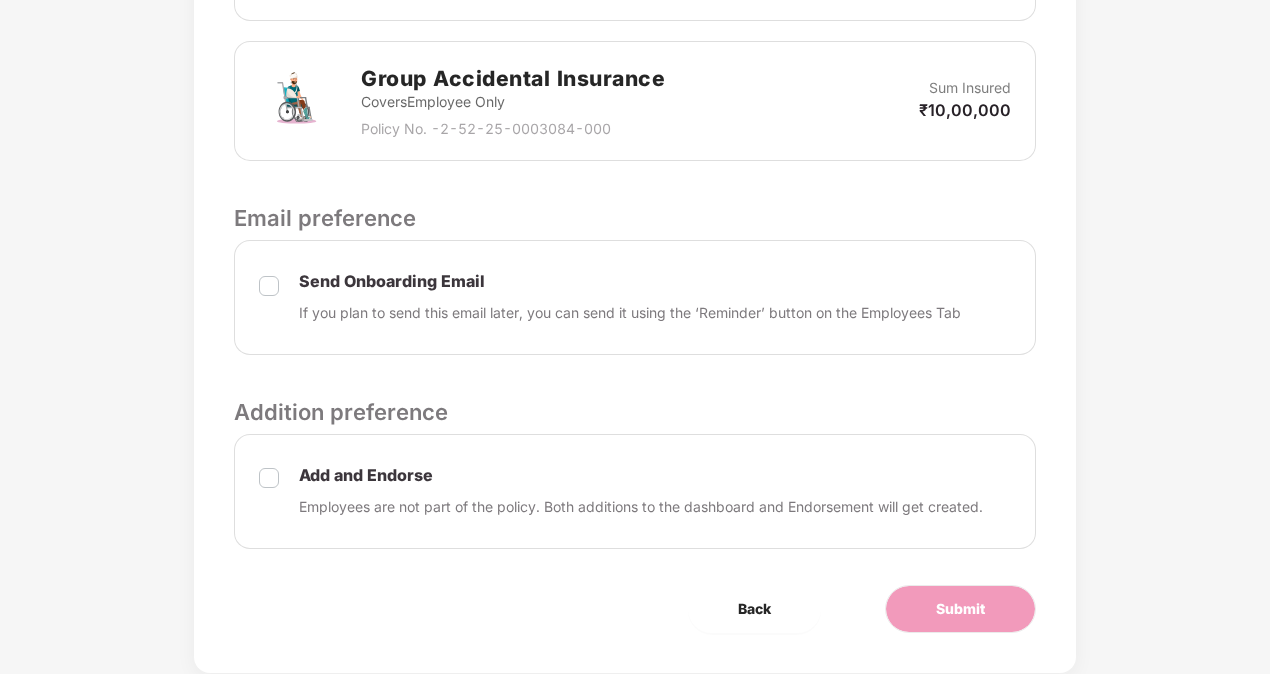 scroll, scrollTop: 902, scrollLeft: 0, axis: vertical 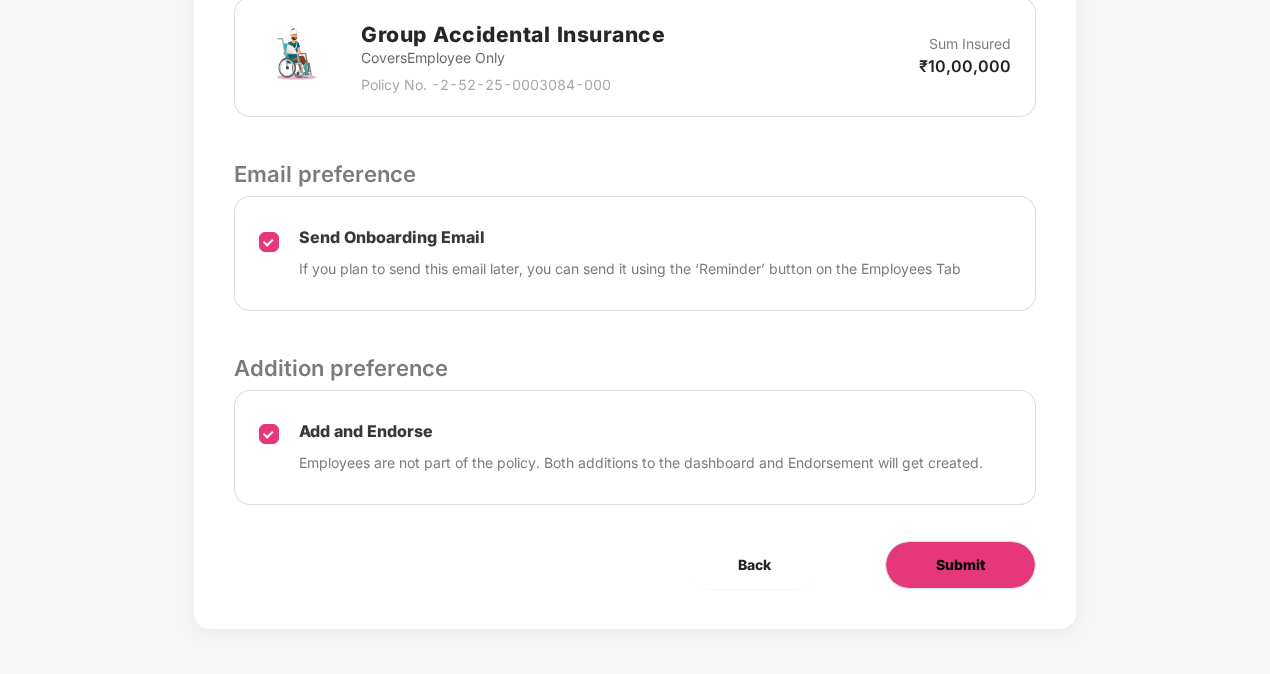 click on "Submit" at bounding box center (960, 565) 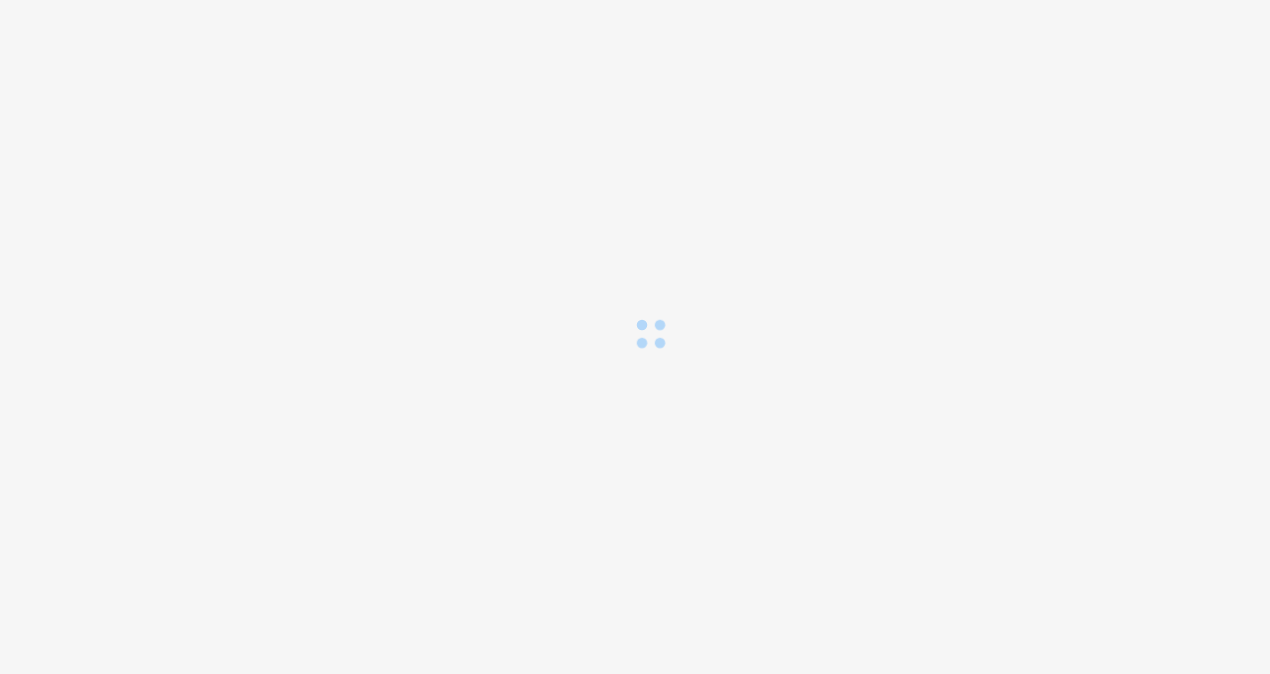 scroll, scrollTop: 0, scrollLeft: 0, axis: both 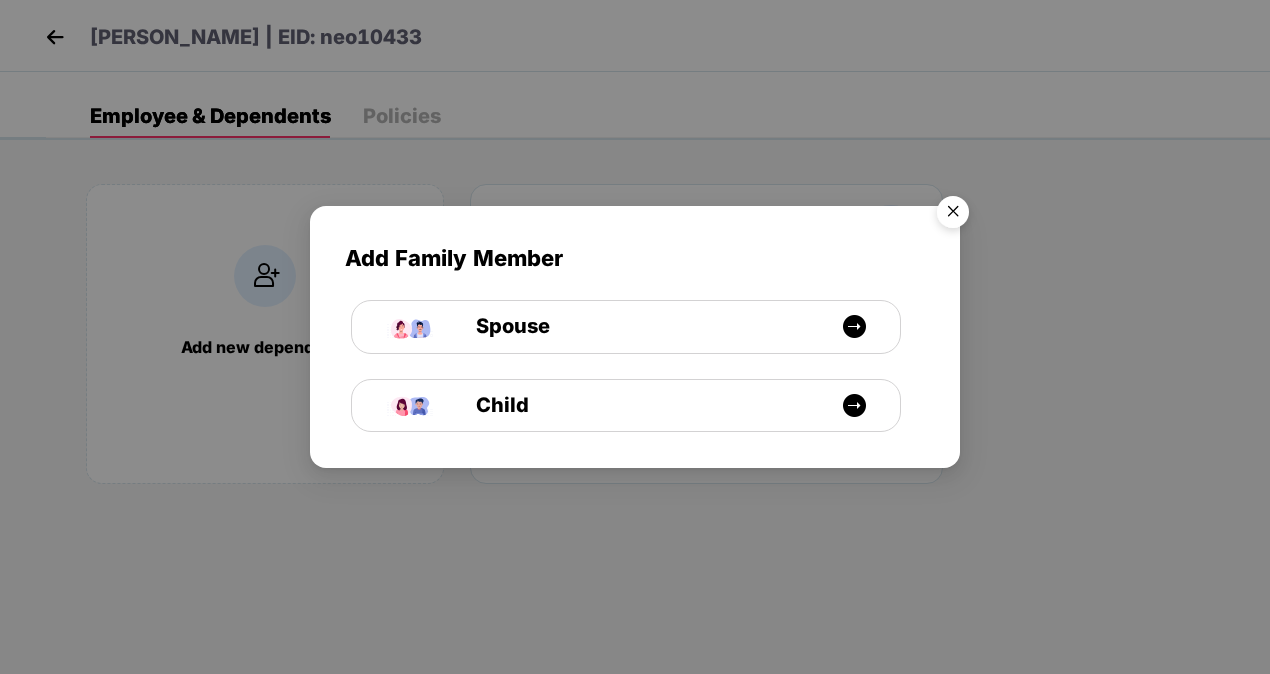 click at bounding box center [953, 215] 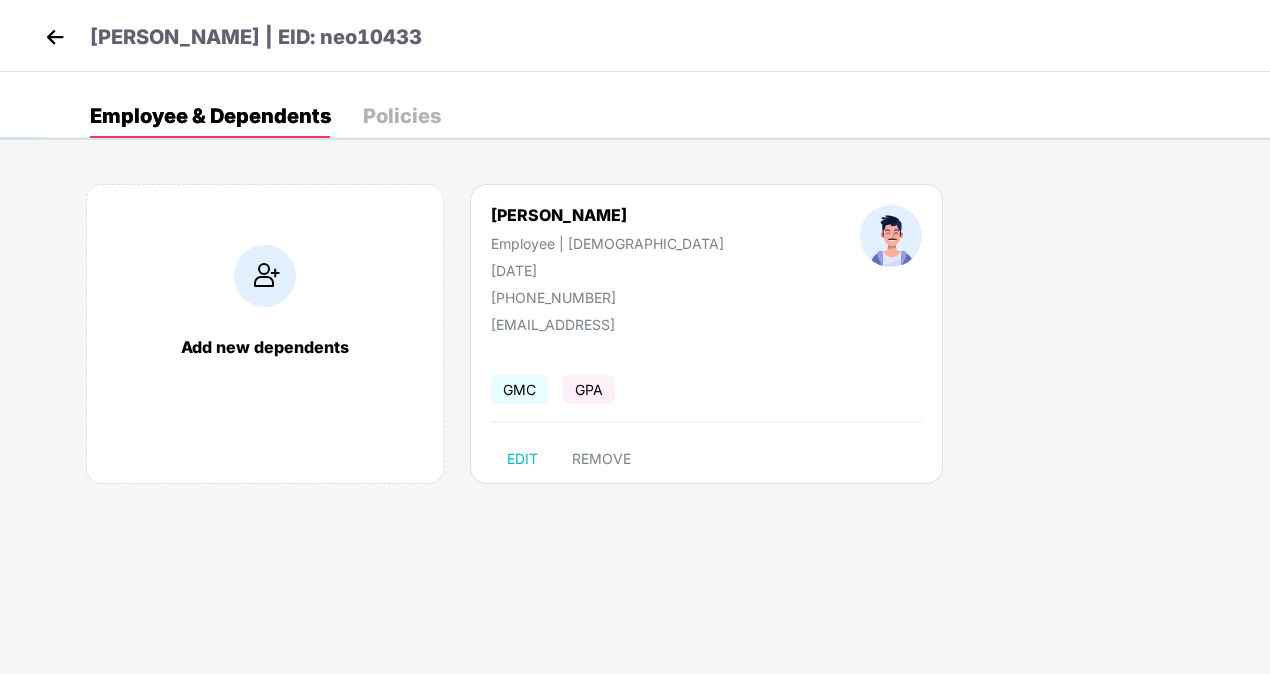click at bounding box center (55, 37) 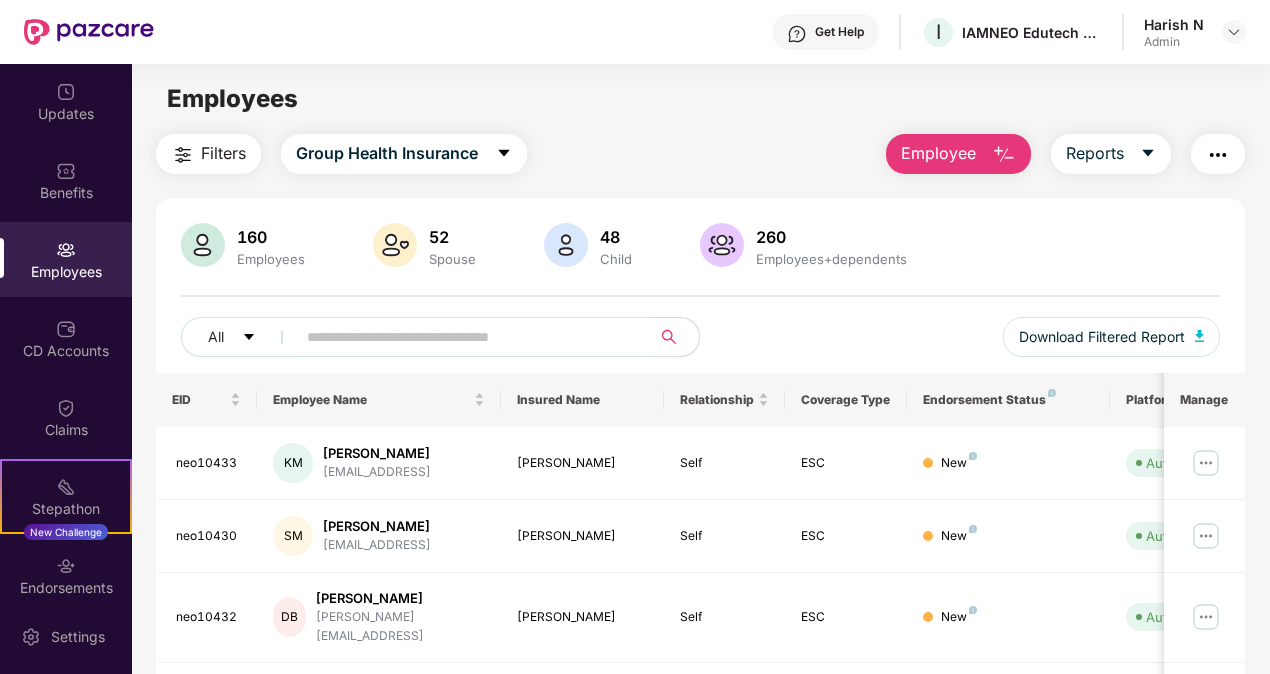 click on "Employee" at bounding box center (938, 153) 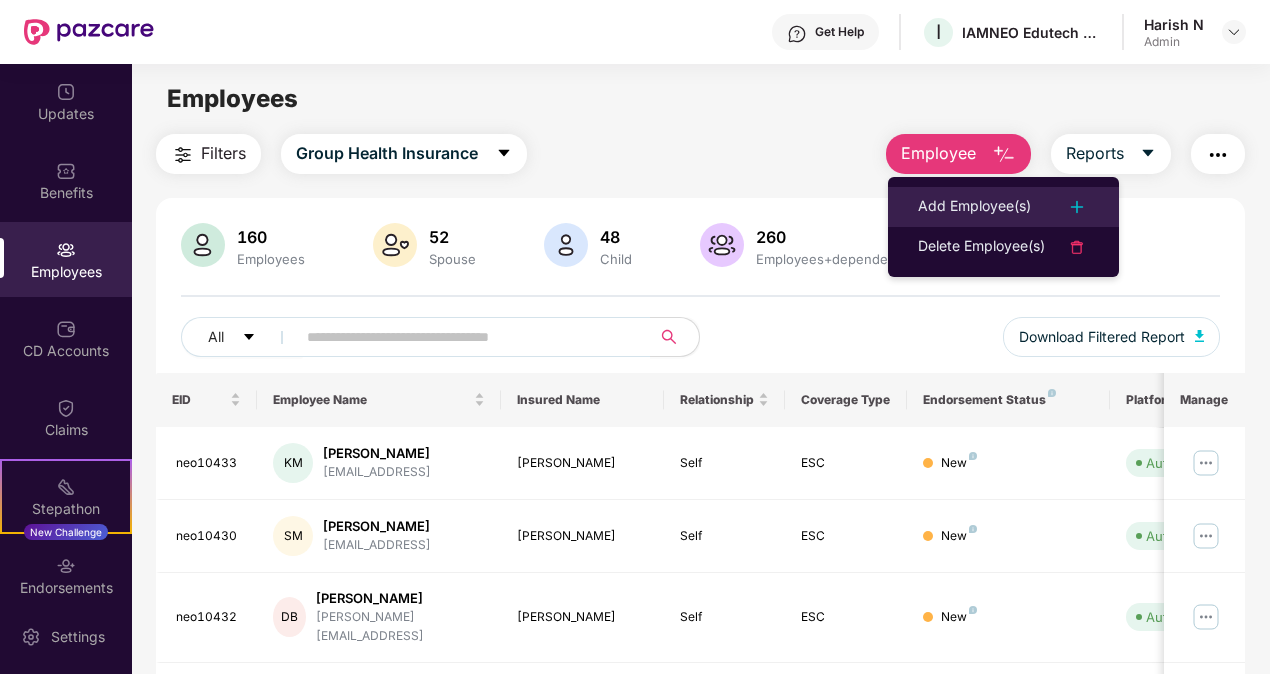 click on "Add Employee(s)" at bounding box center [974, 207] 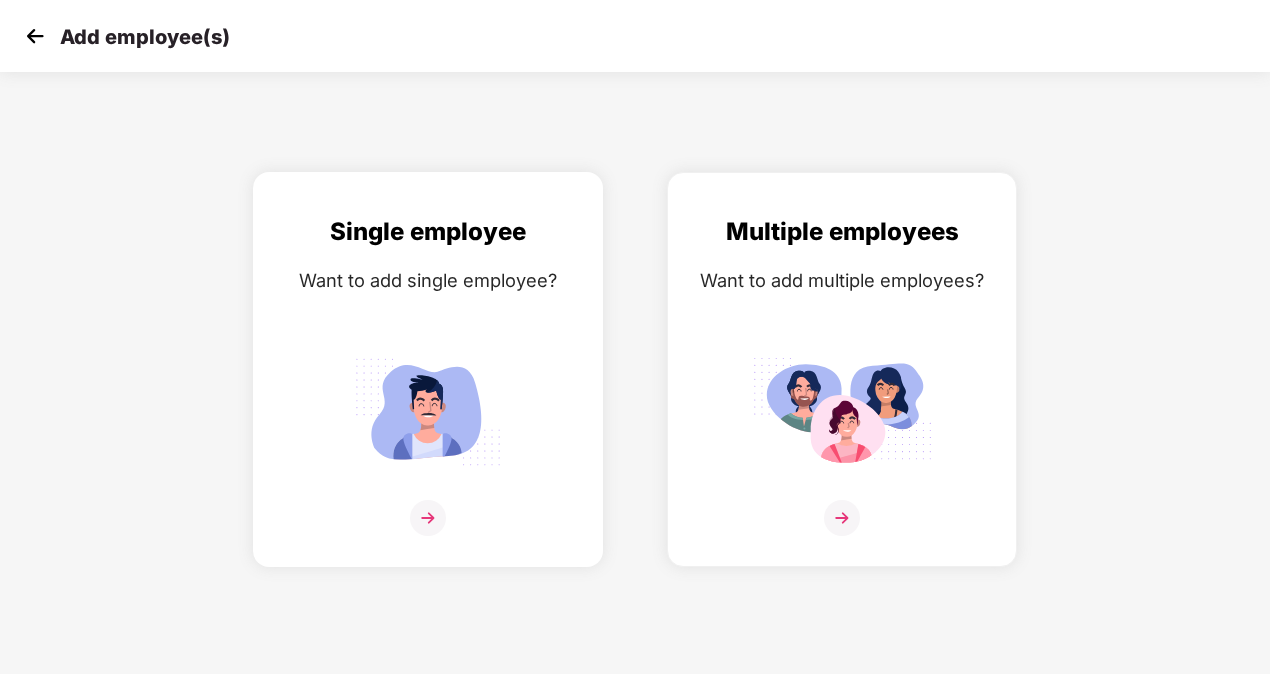 click at bounding box center [428, 518] 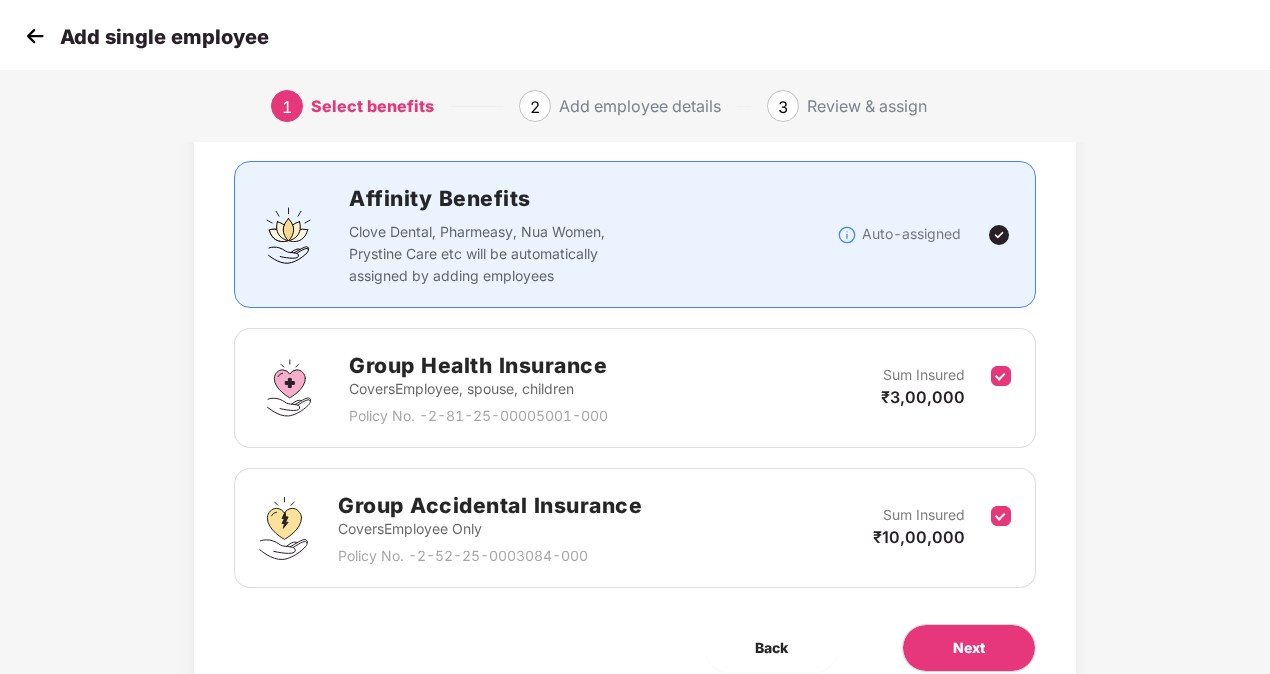 scroll, scrollTop: 203, scrollLeft: 0, axis: vertical 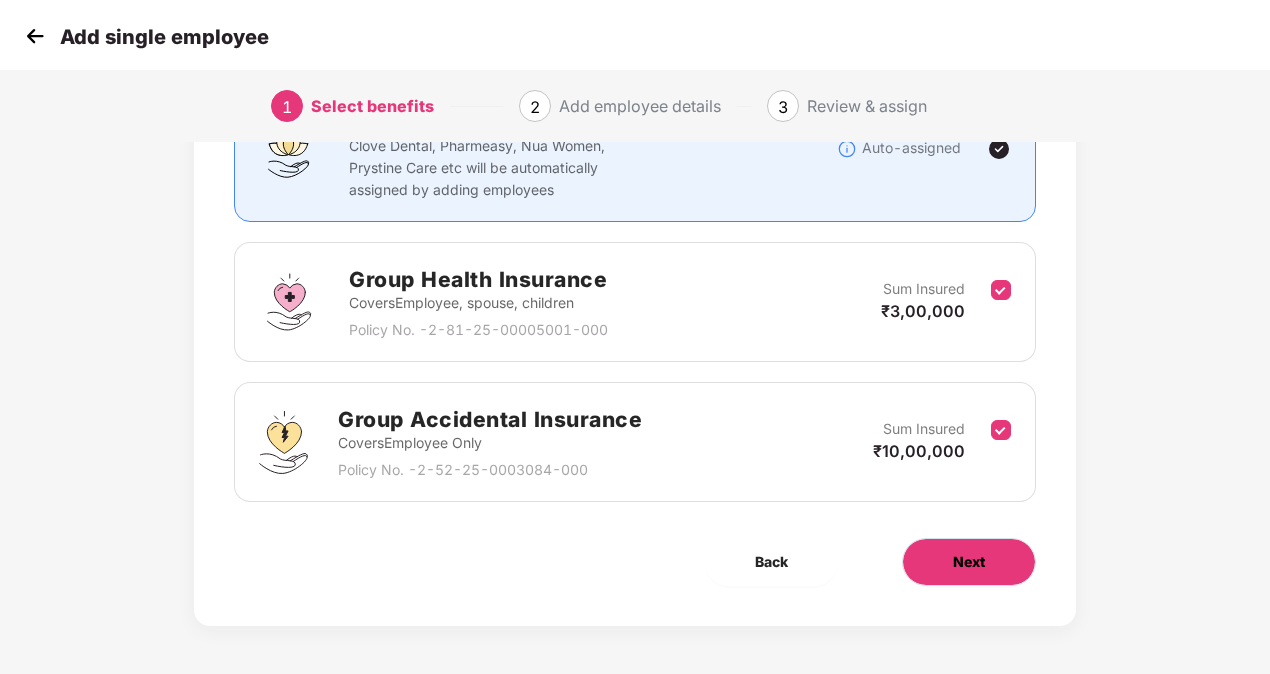 click on "Next" at bounding box center [969, 562] 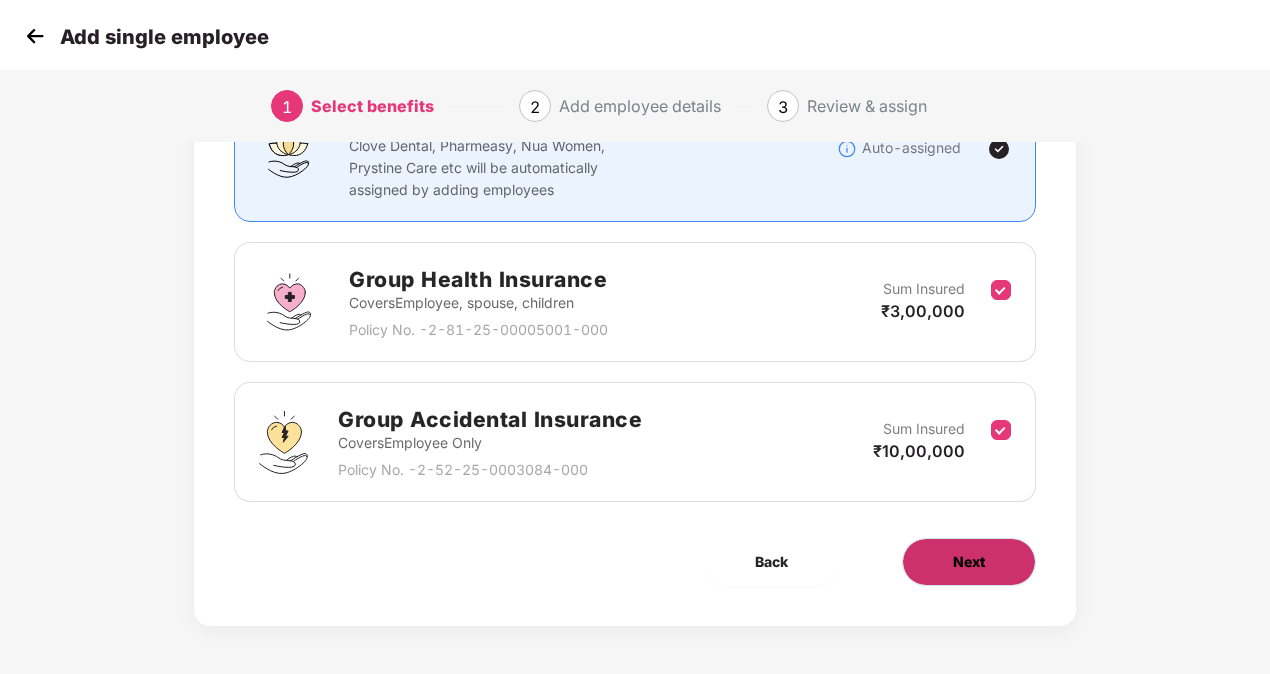 scroll, scrollTop: 0, scrollLeft: 0, axis: both 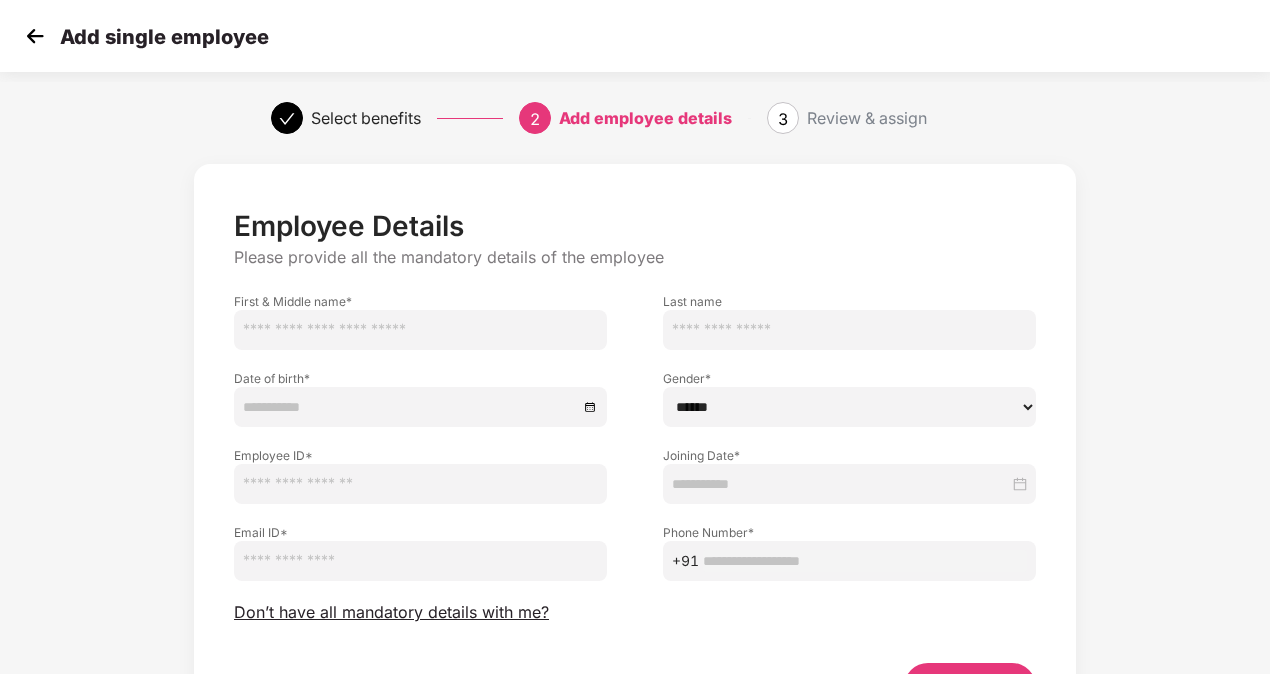 click at bounding box center (420, 330) 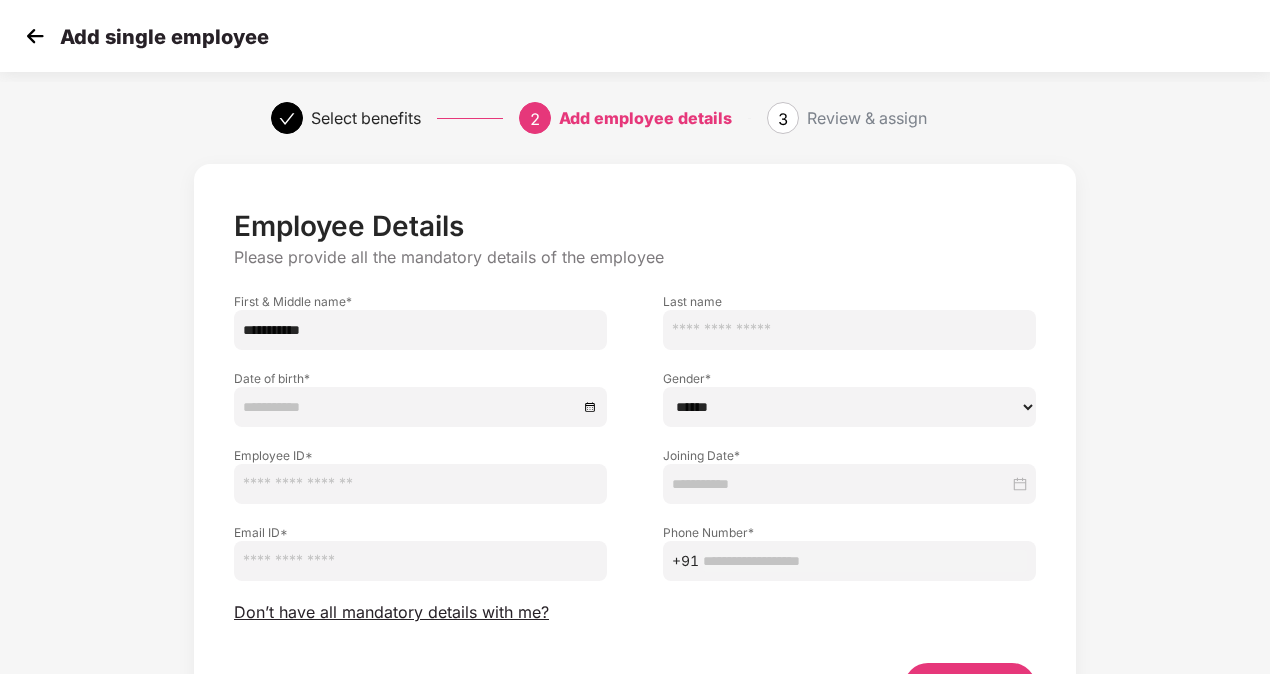 drag, startPoint x: 330, startPoint y: 332, endPoint x: 319, endPoint y: 332, distance: 11 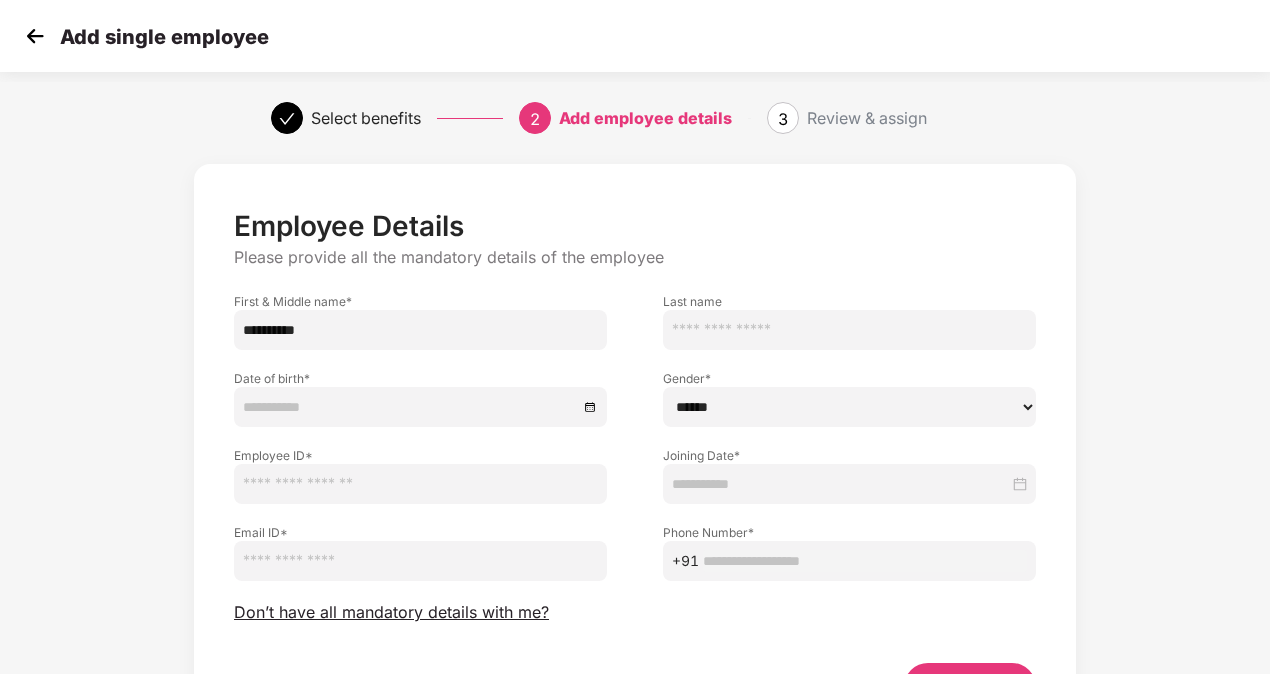 type on "*********" 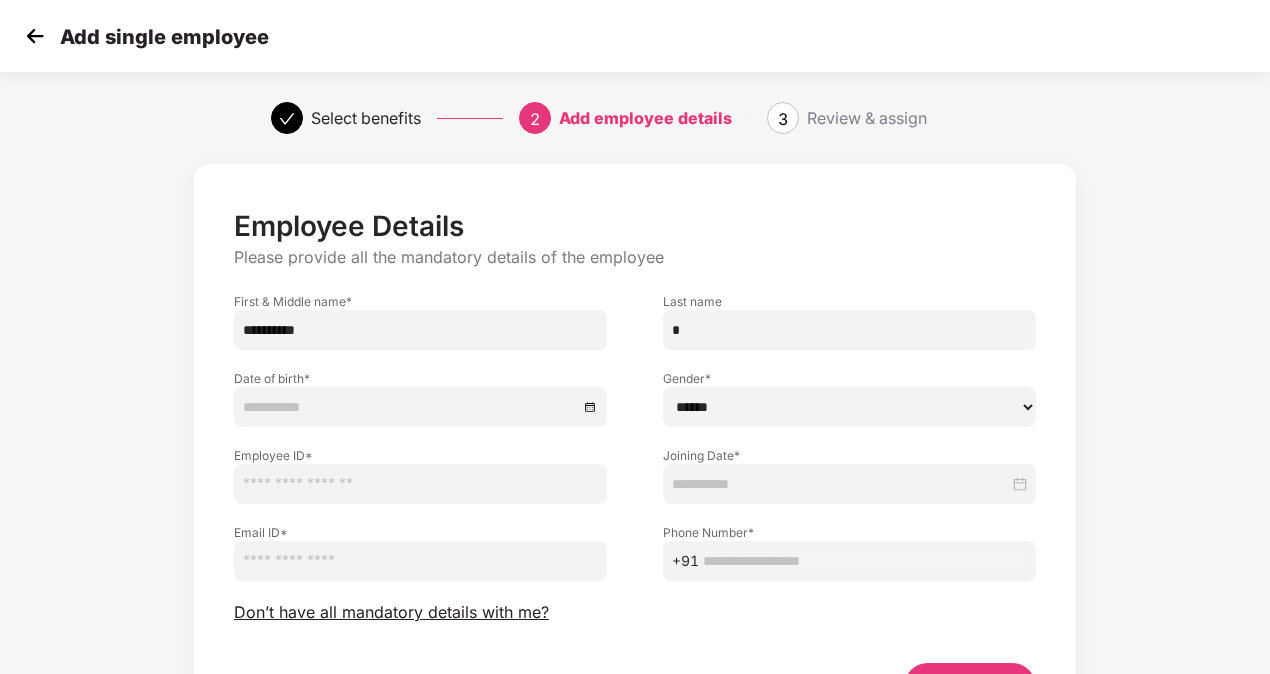 type on "*" 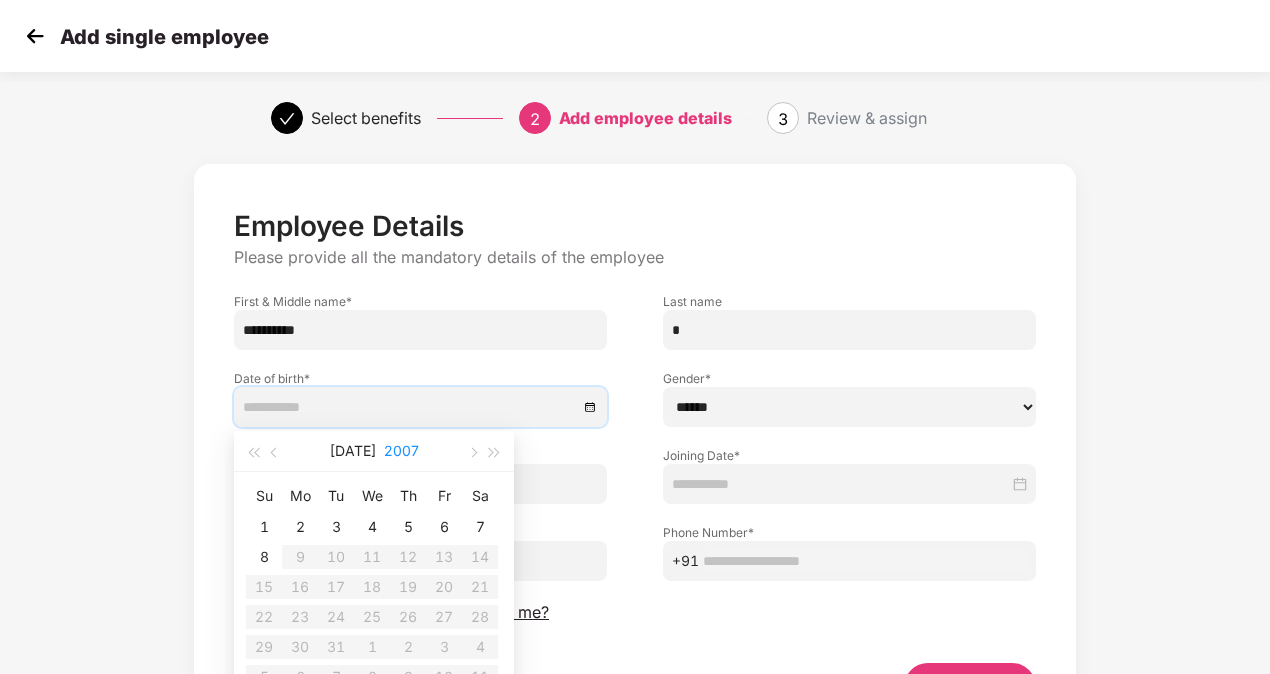 click on "2007" at bounding box center (401, 451) 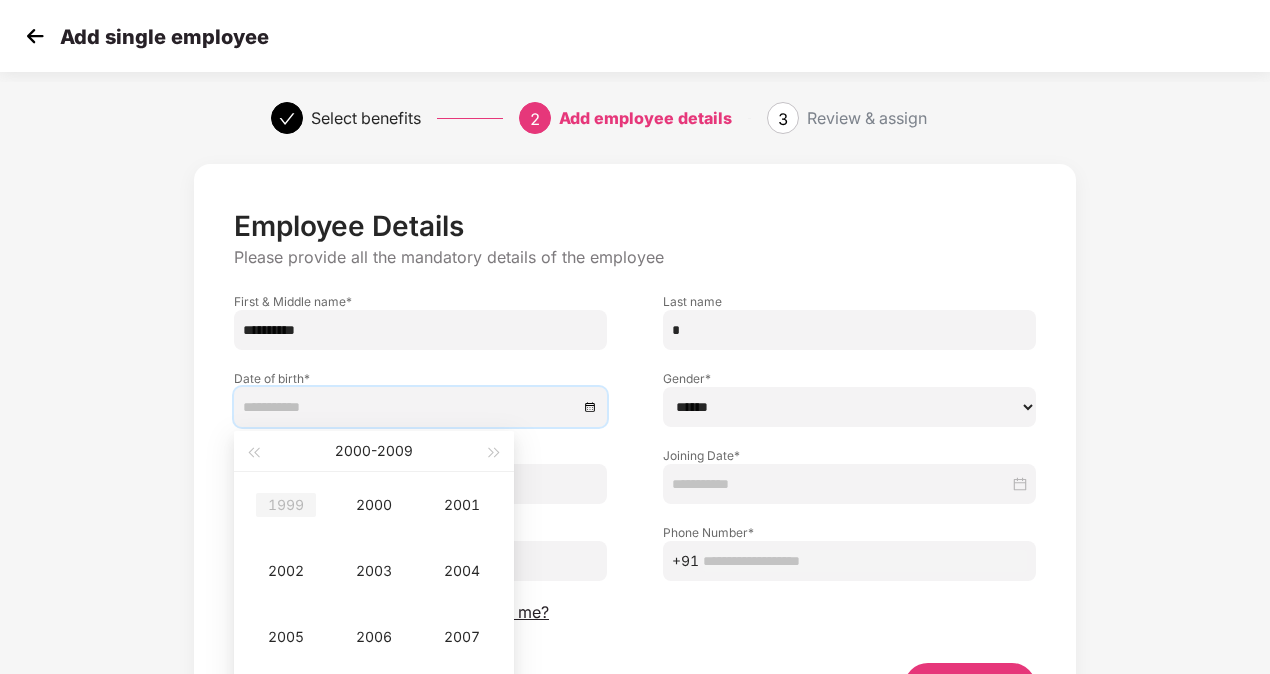 type on "**********" 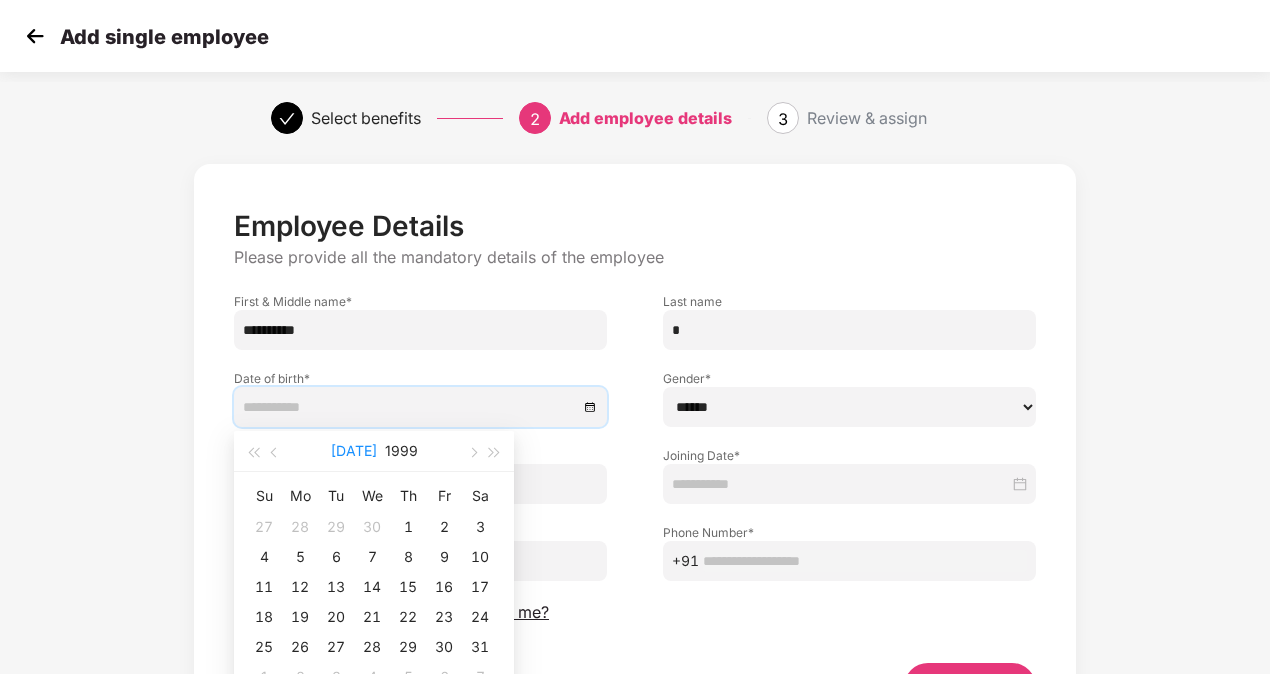 click on "[DATE]" at bounding box center [354, 451] 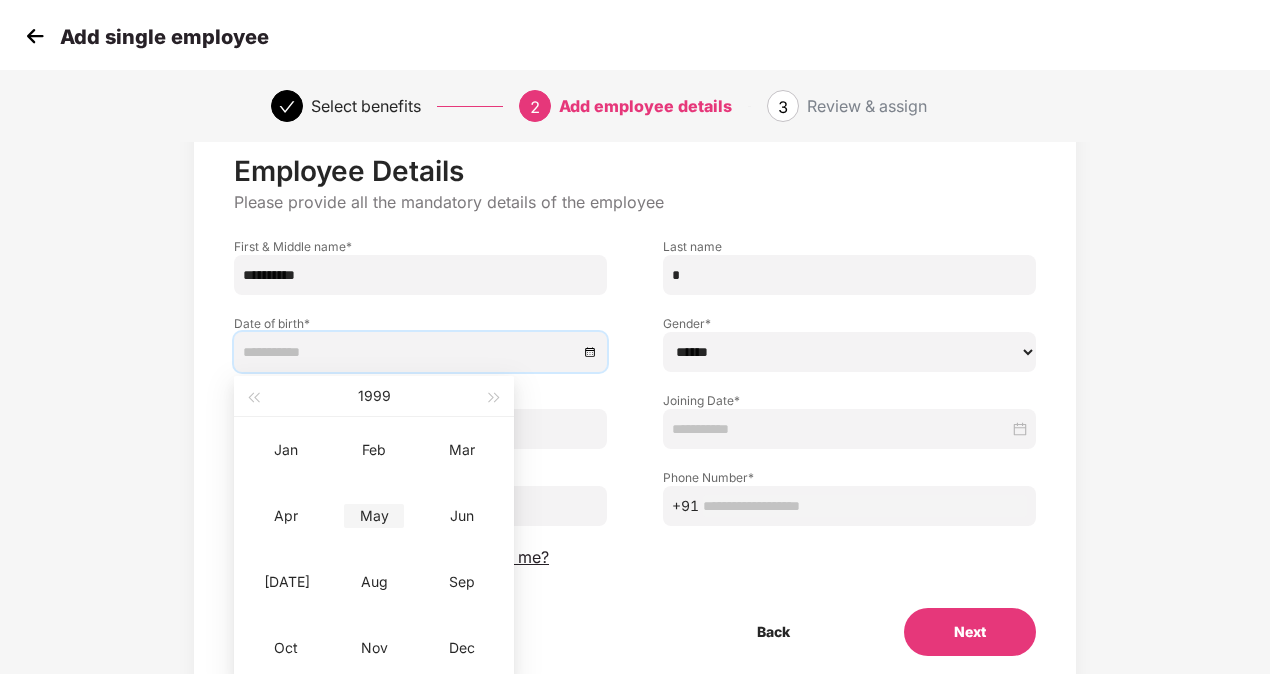 scroll, scrollTop: 100, scrollLeft: 0, axis: vertical 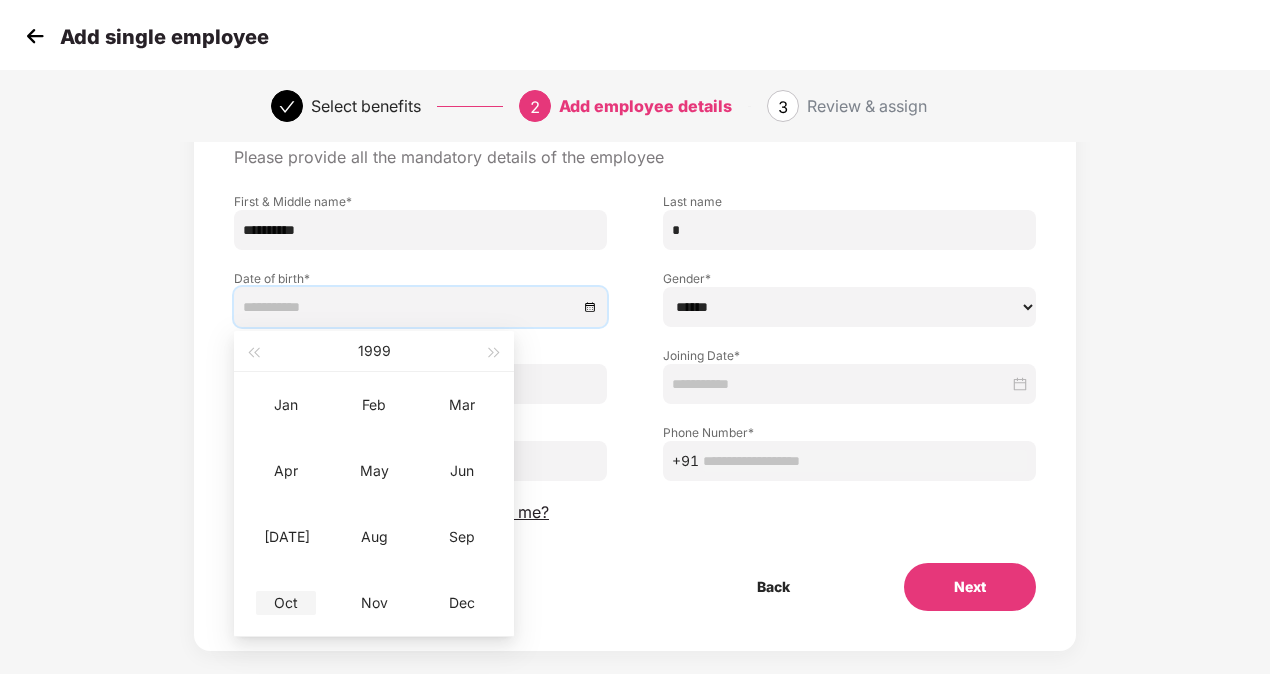 type on "**********" 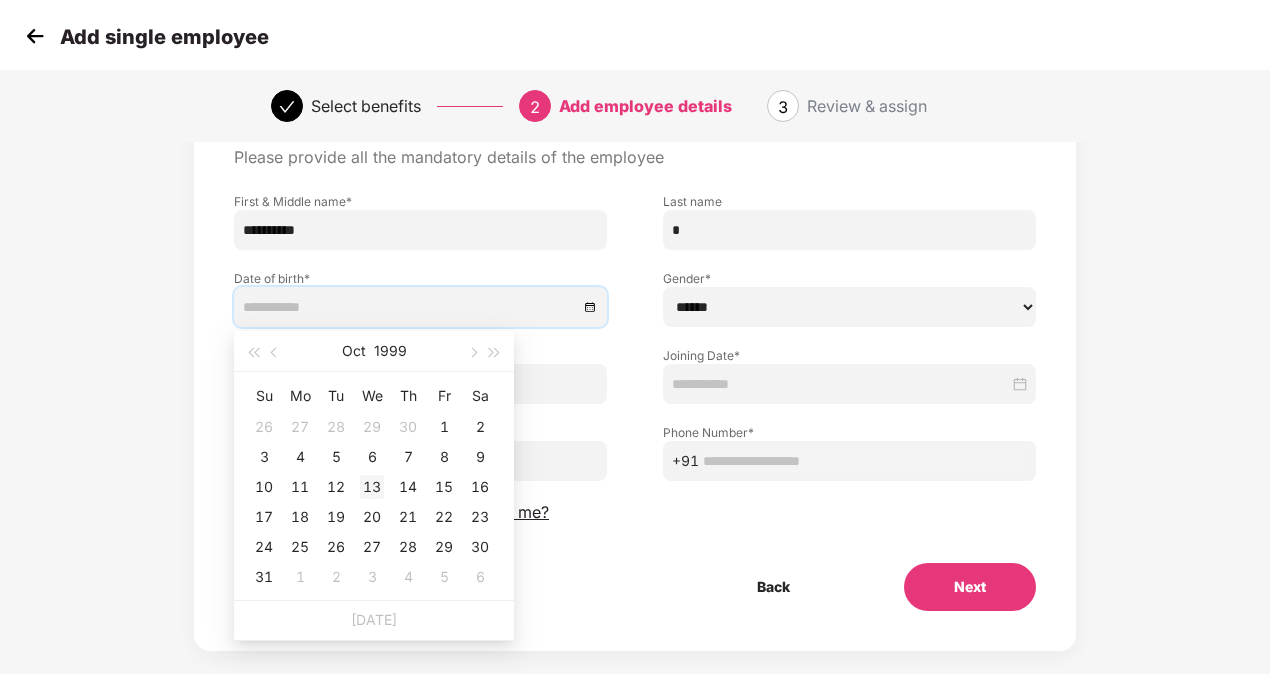 type on "**********" 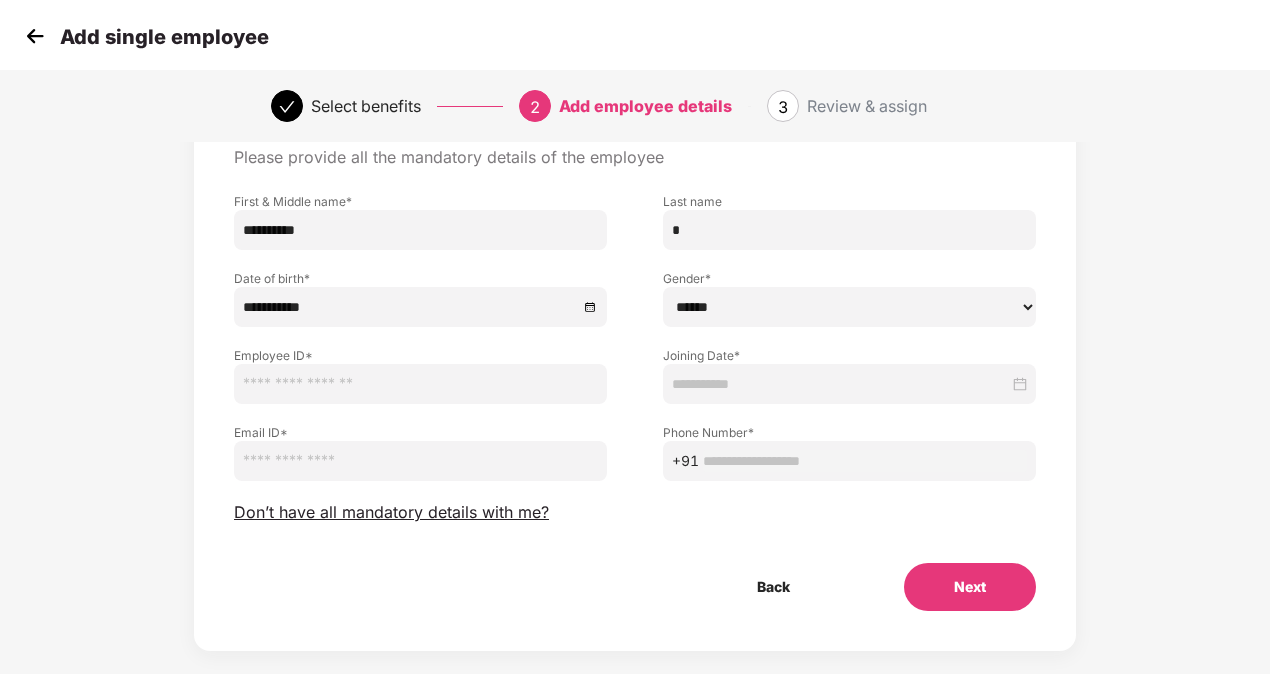 click on "****** **** ******" at bounding box center (849, 307) 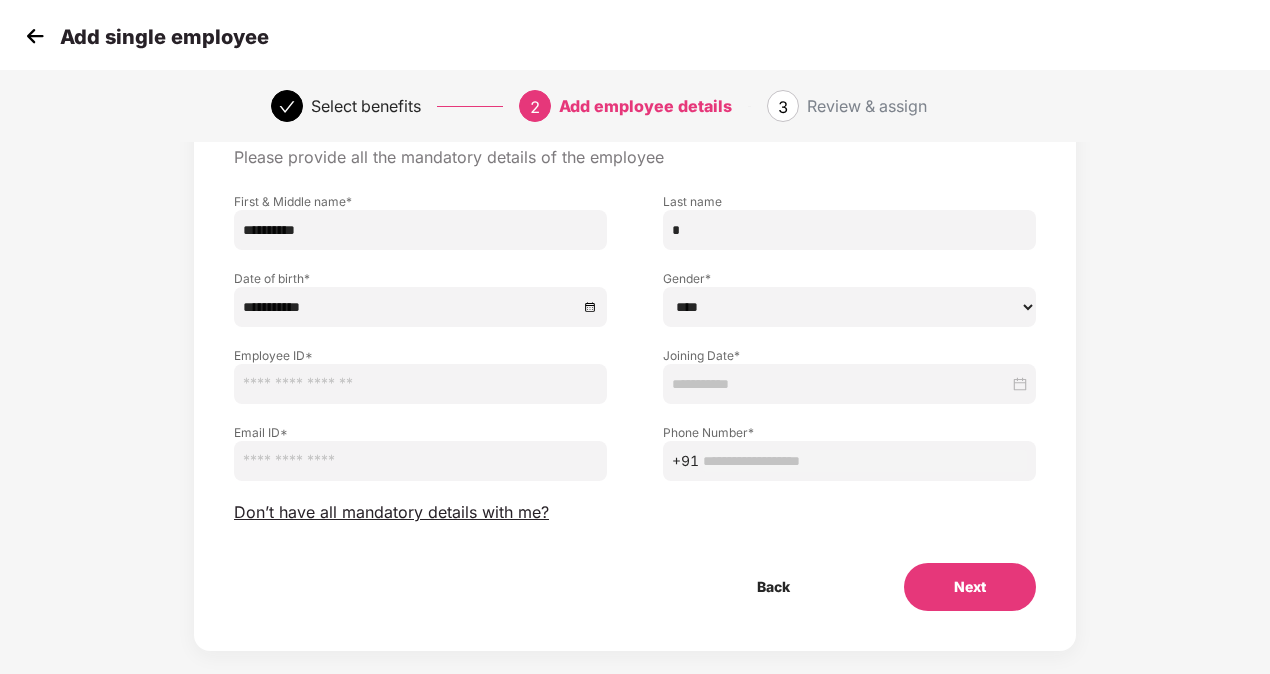 click on "****** **** ******" at bounding box center [849, 307] 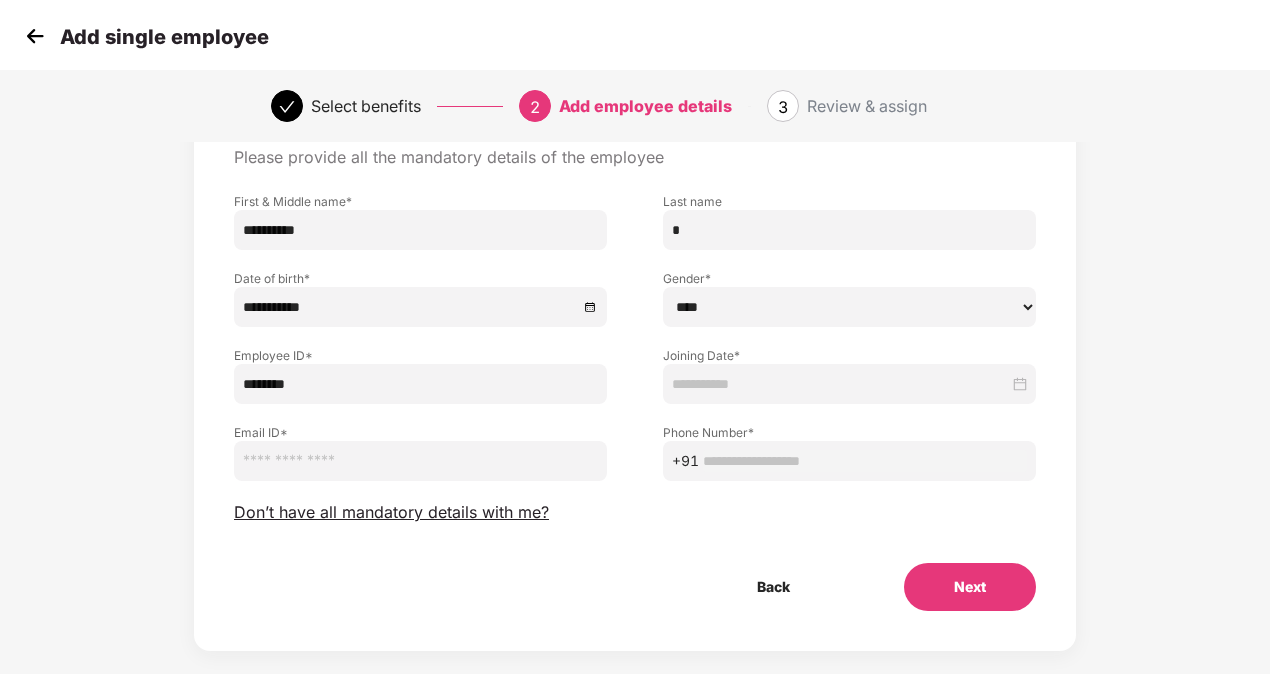 type on "********" 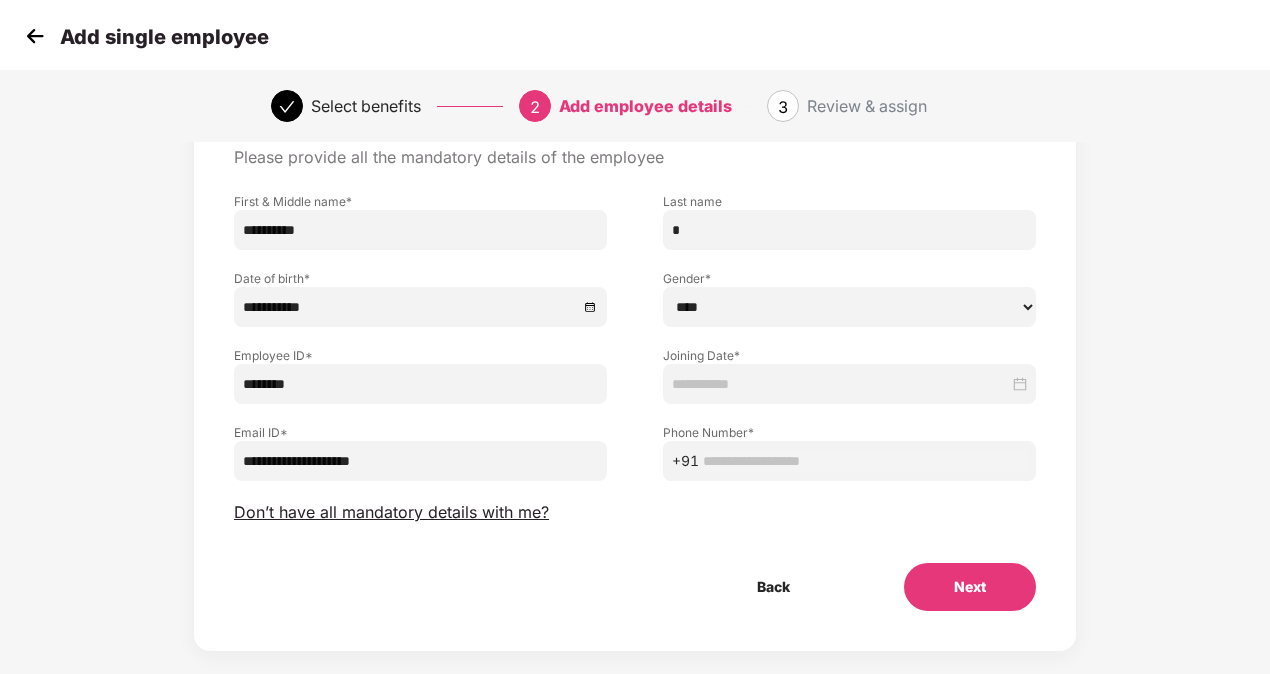 type on "**********" 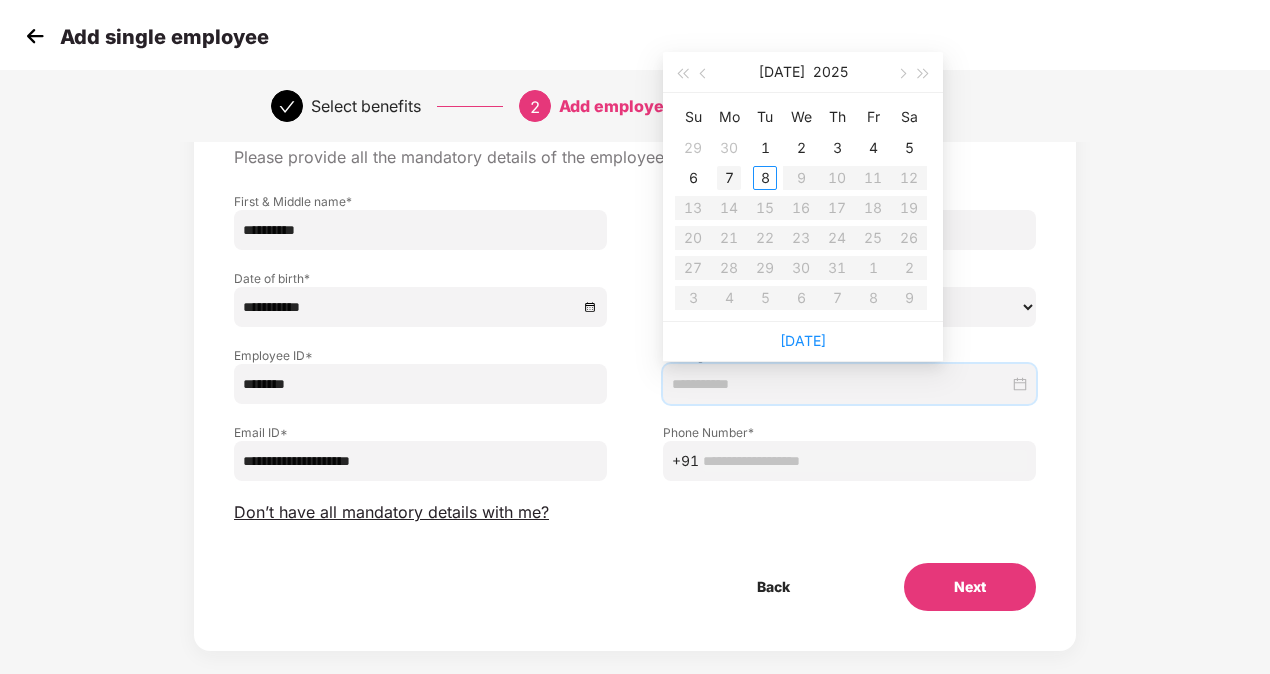 type on "**********" 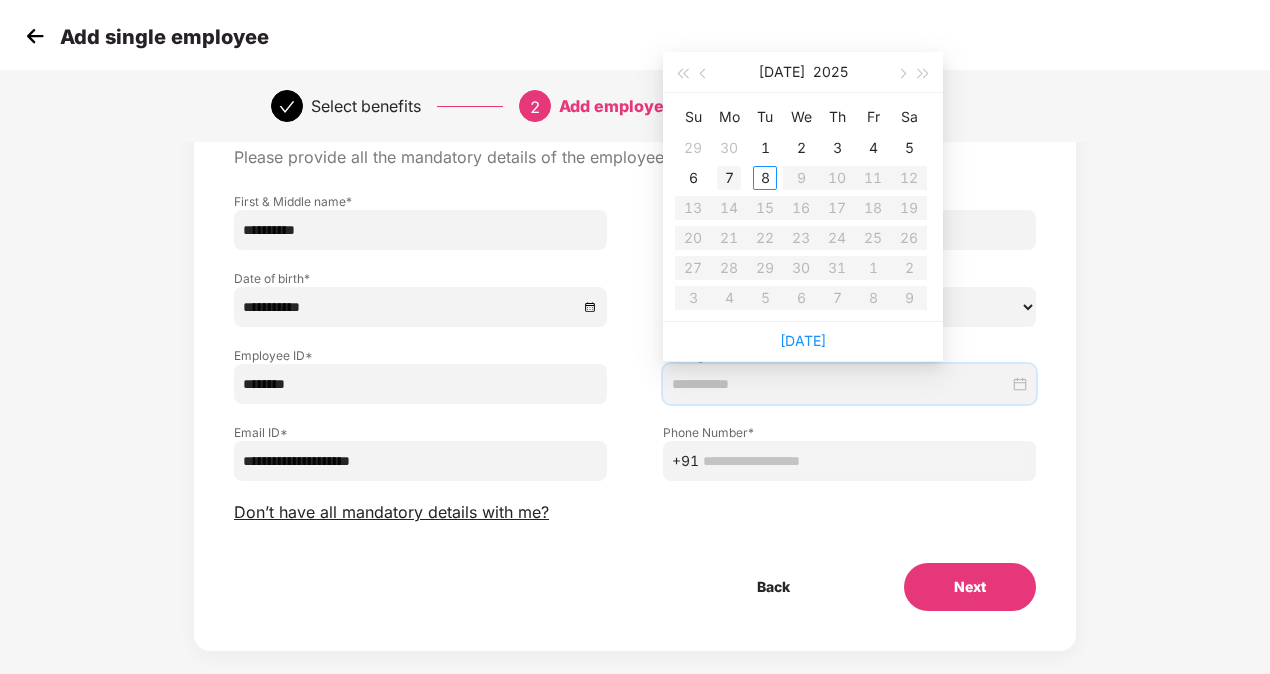 click on "7" at bounding box center [729, 178] 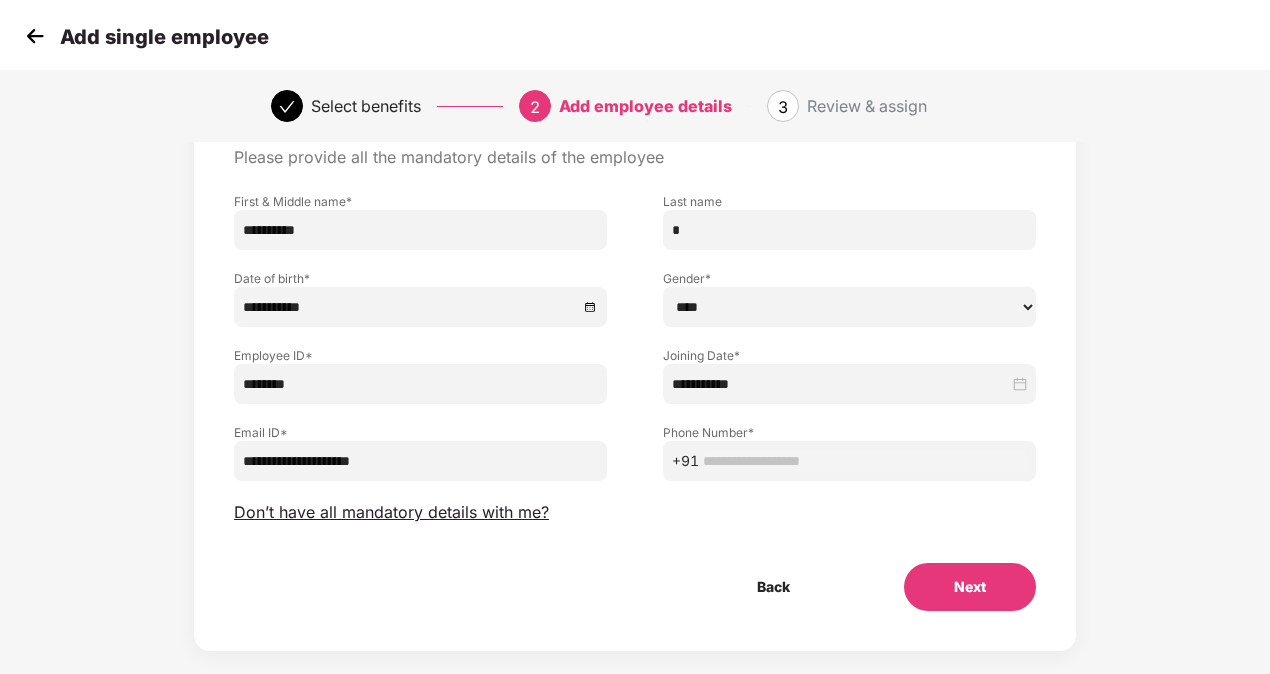 click on "+91" at bounding box center (849, 461) 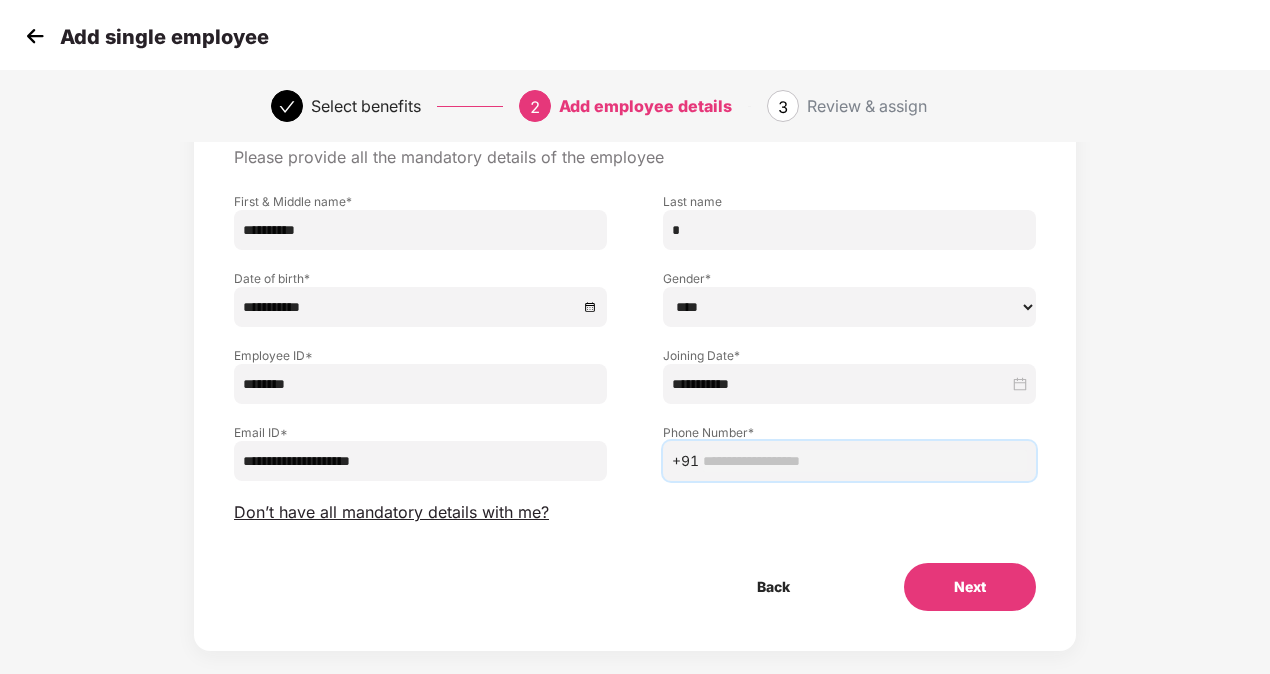paste on "**********" 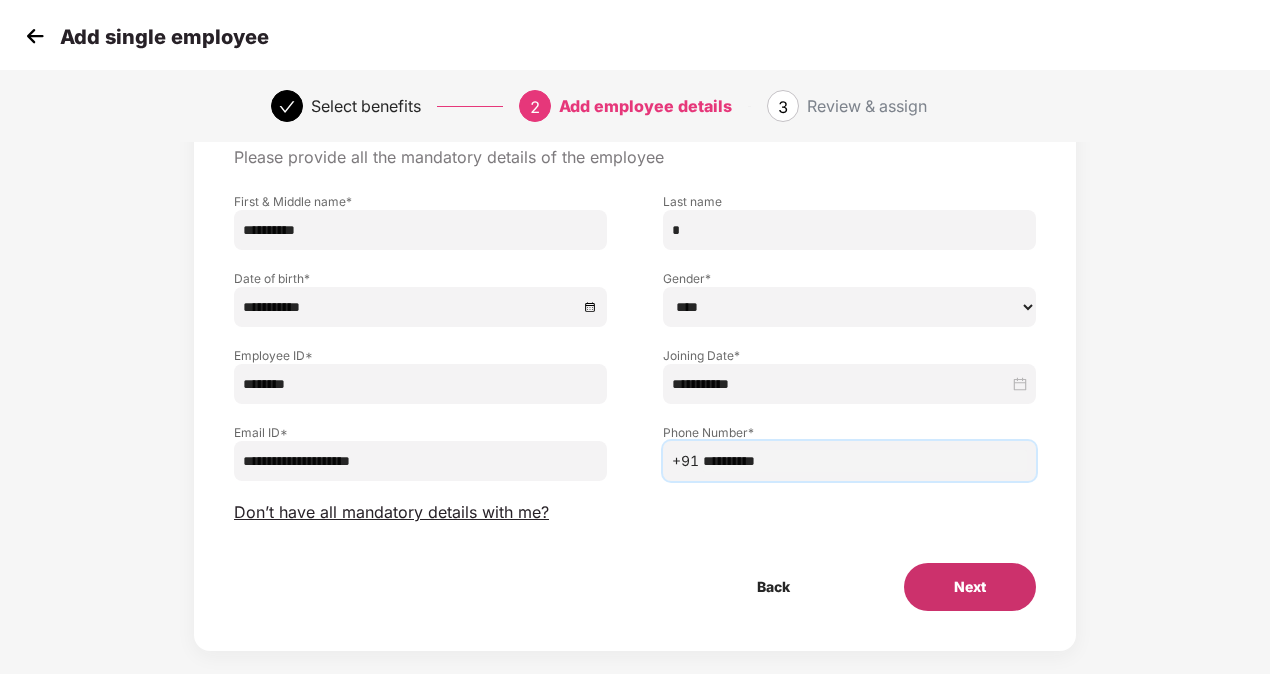 type on "**********" 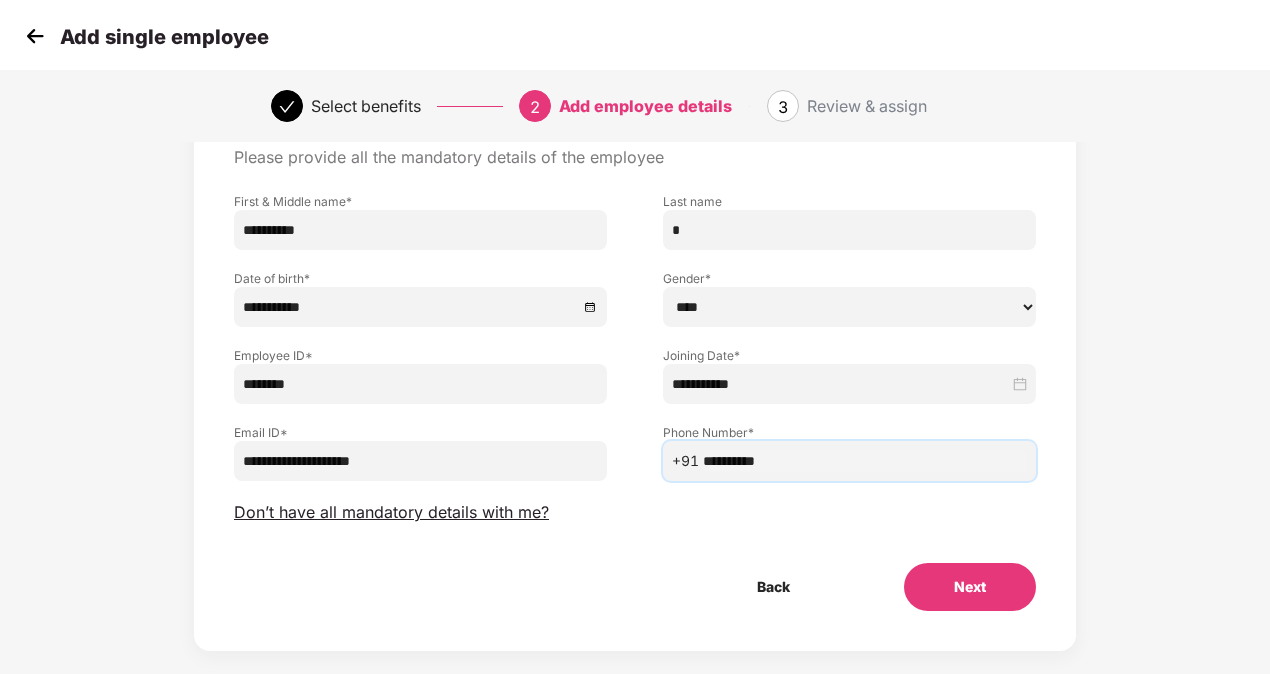 click on "Next" at bounding box center (970, 587) 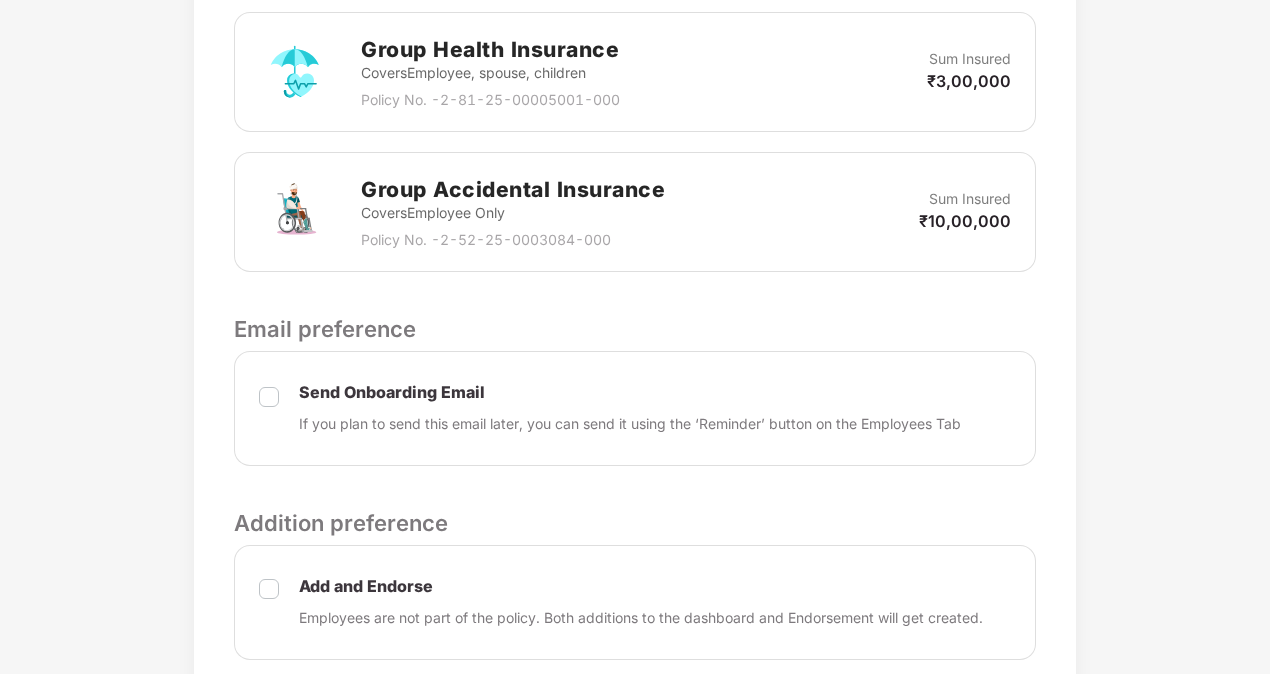 scroll, scrollTop: 900, scrollLeft: 0, axis: vertical 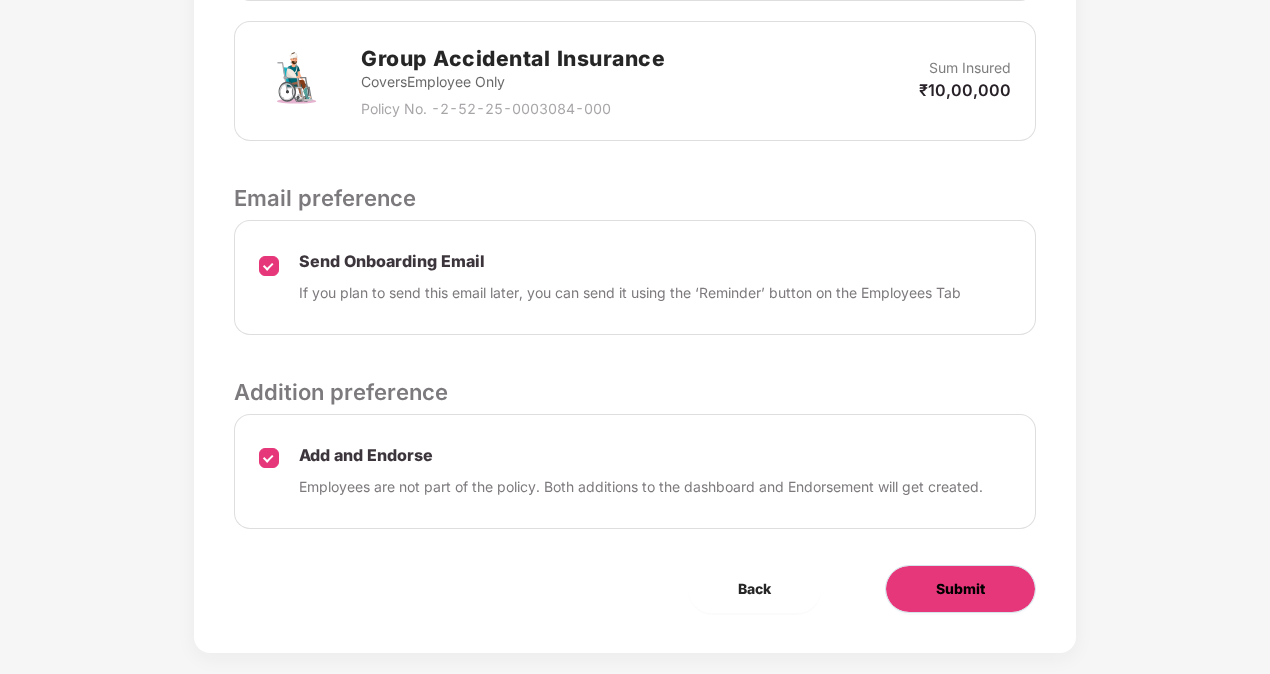 click on "Submit" at bounding box center [960, 589] 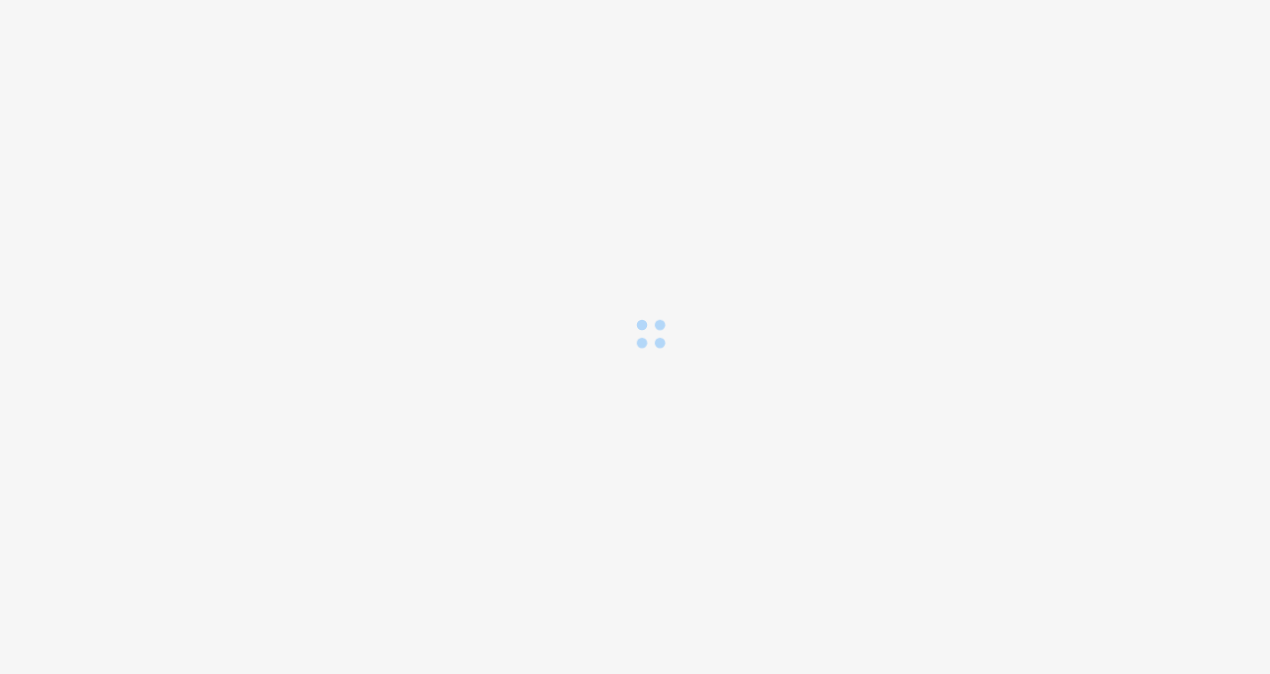 scroll, scrollTop: 0, scrollLeft: 0, axis: both 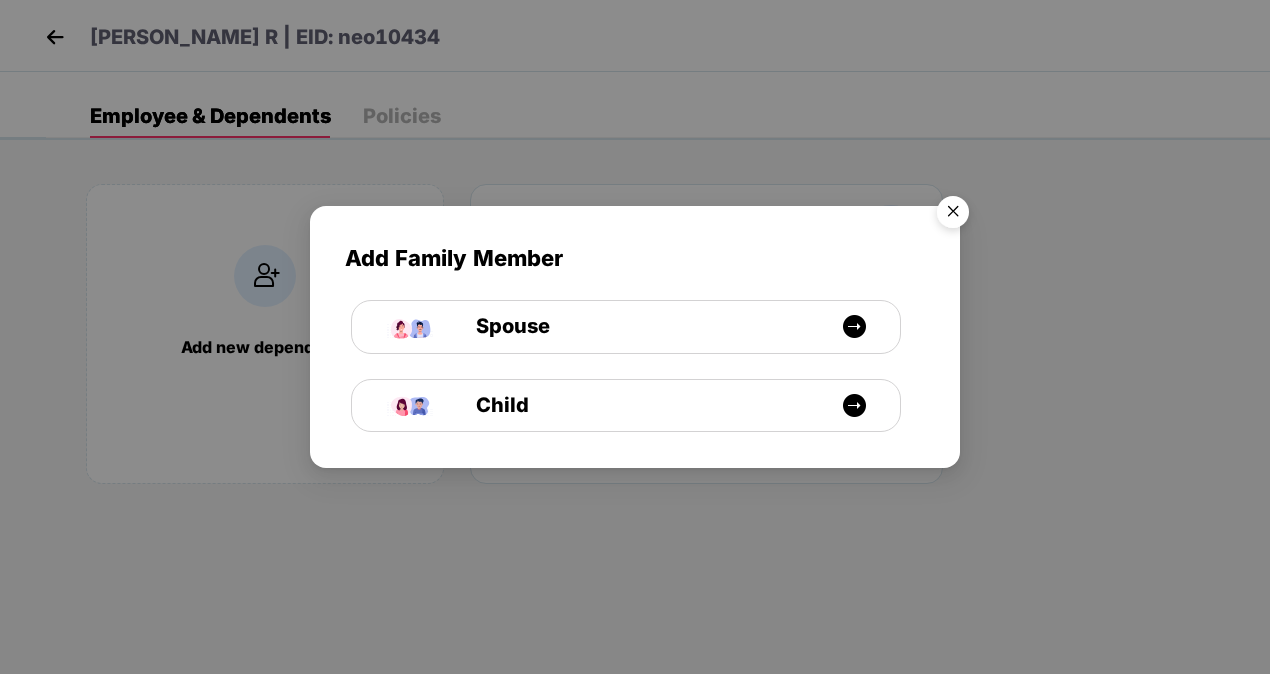 click at bounding box center (953, 215) 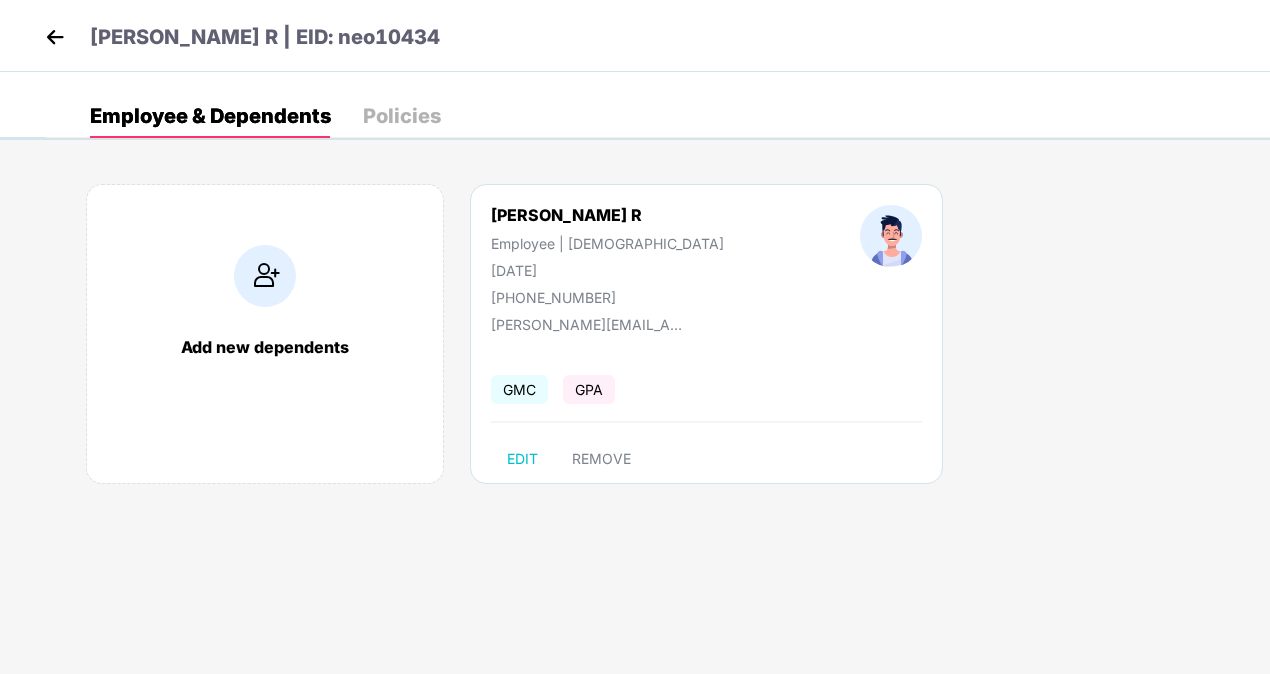 click at bounding box center (55, 37) 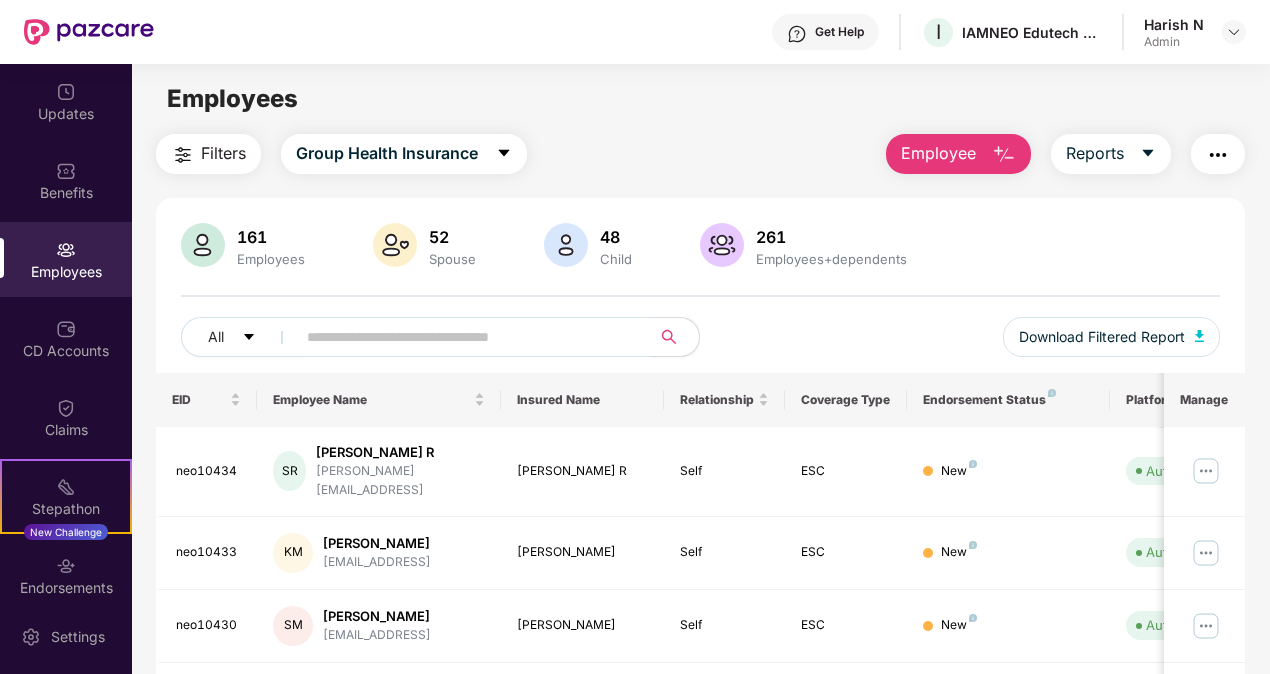 click on "Employee" at bounding box center [938, 153] 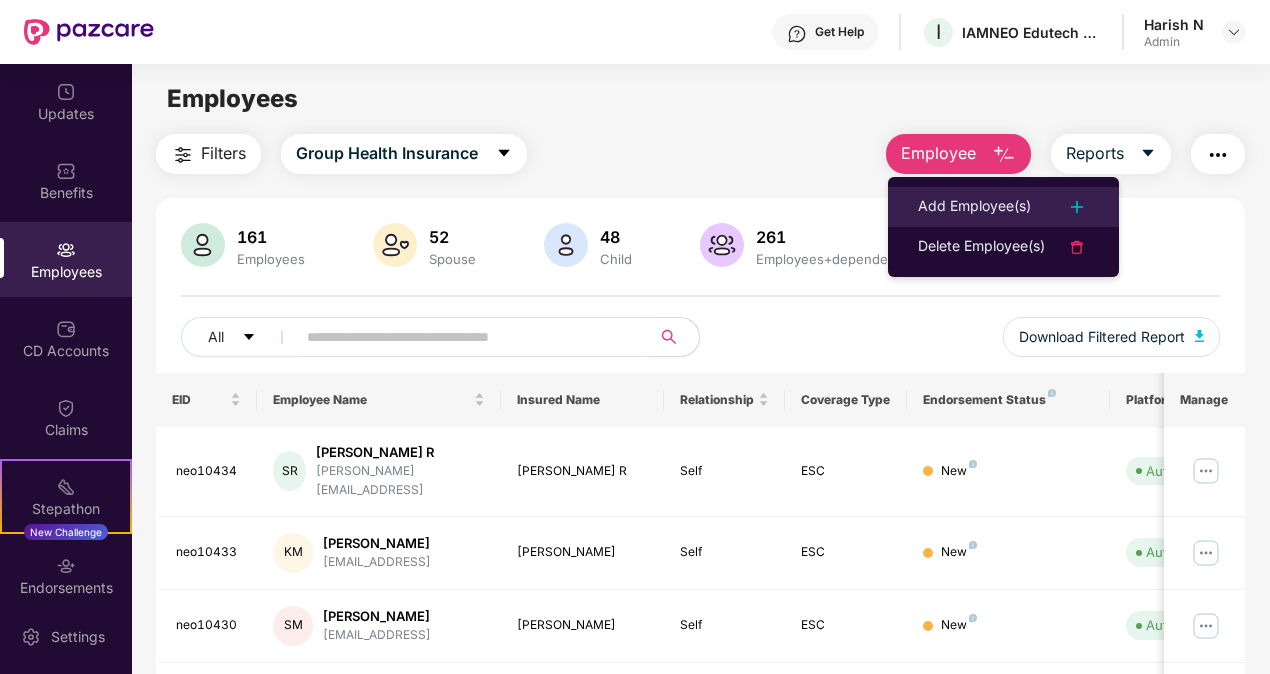 click on "Add Employee(s)" at bounding box center (974, 207) 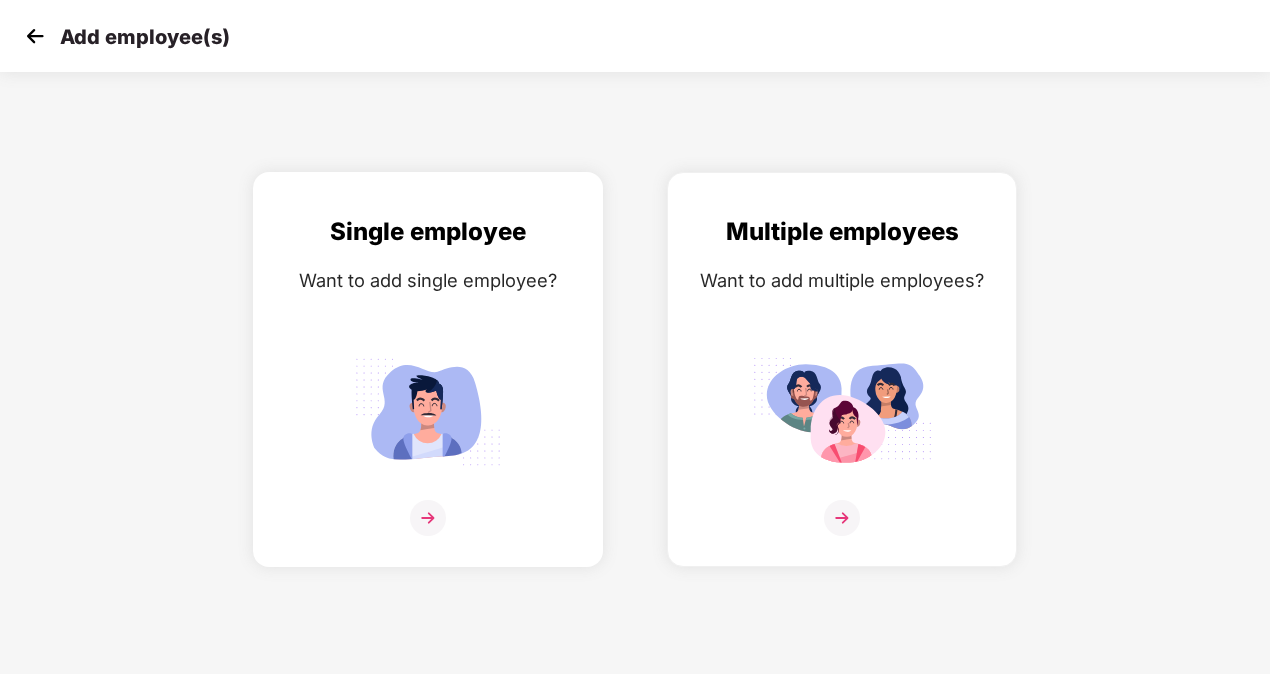 click at bounding box center (428, 518) 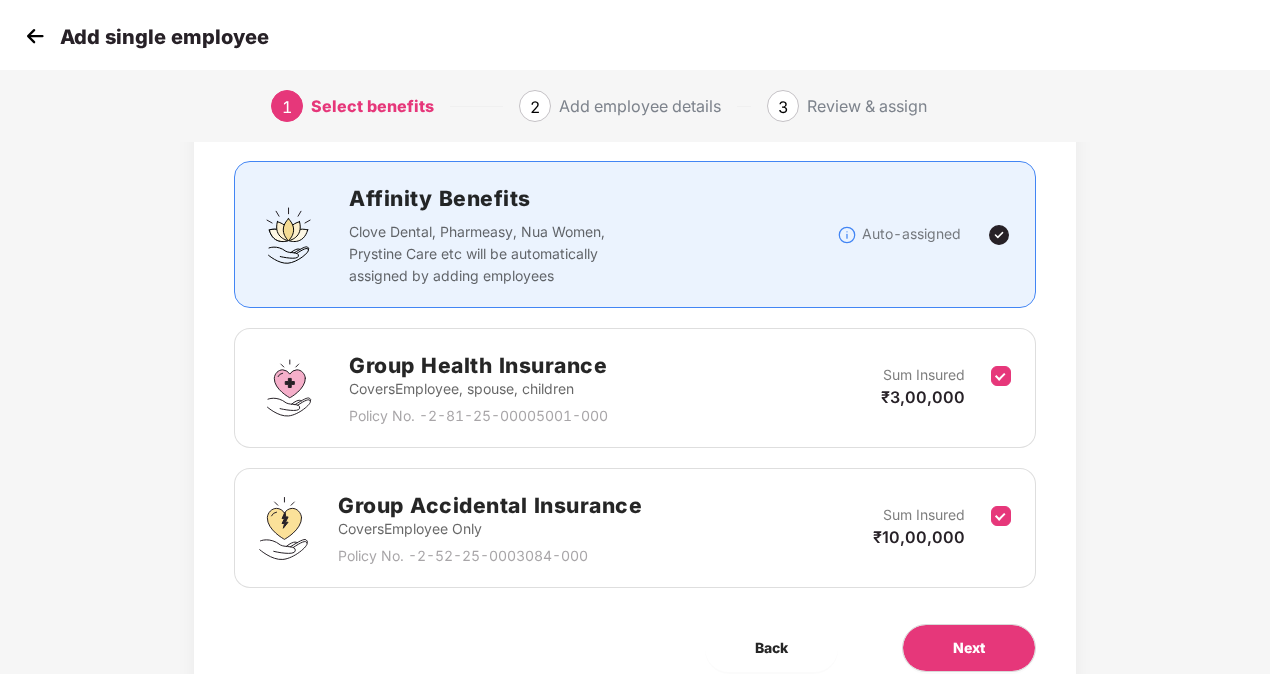 scroll, scrollTop: 203, scrollLeft: 0, axis: vertical 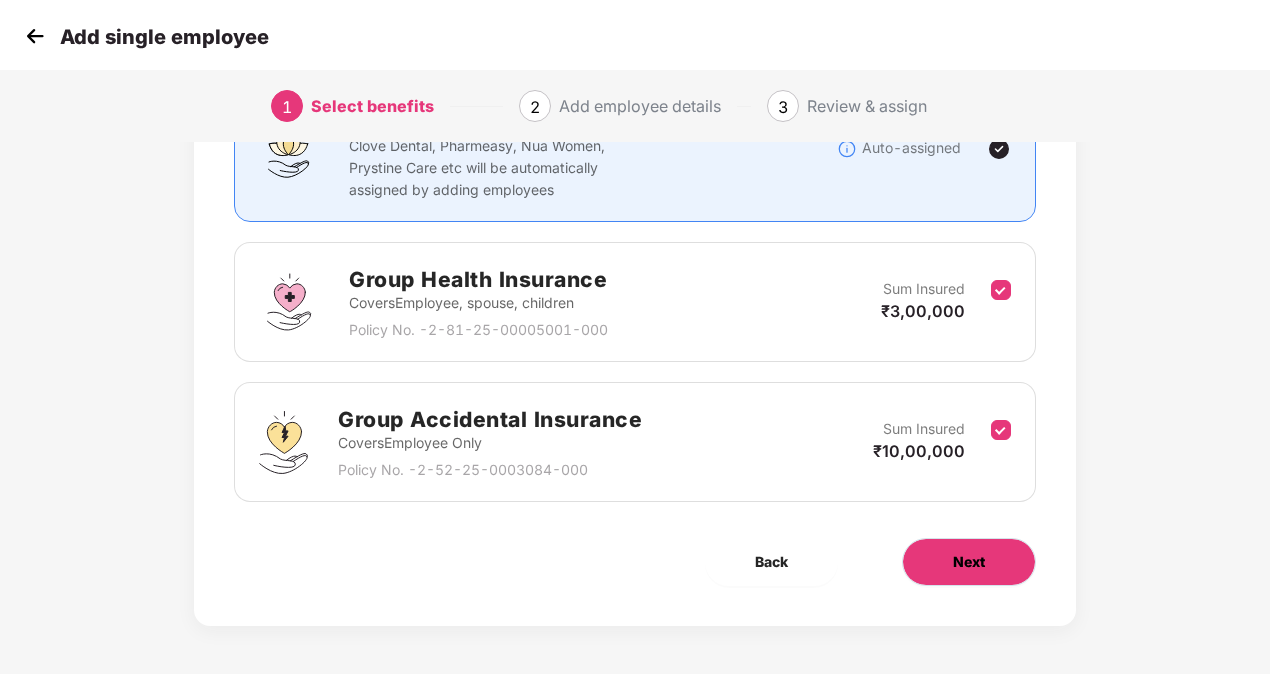 click on "Next" at bounding box center (969, 562) 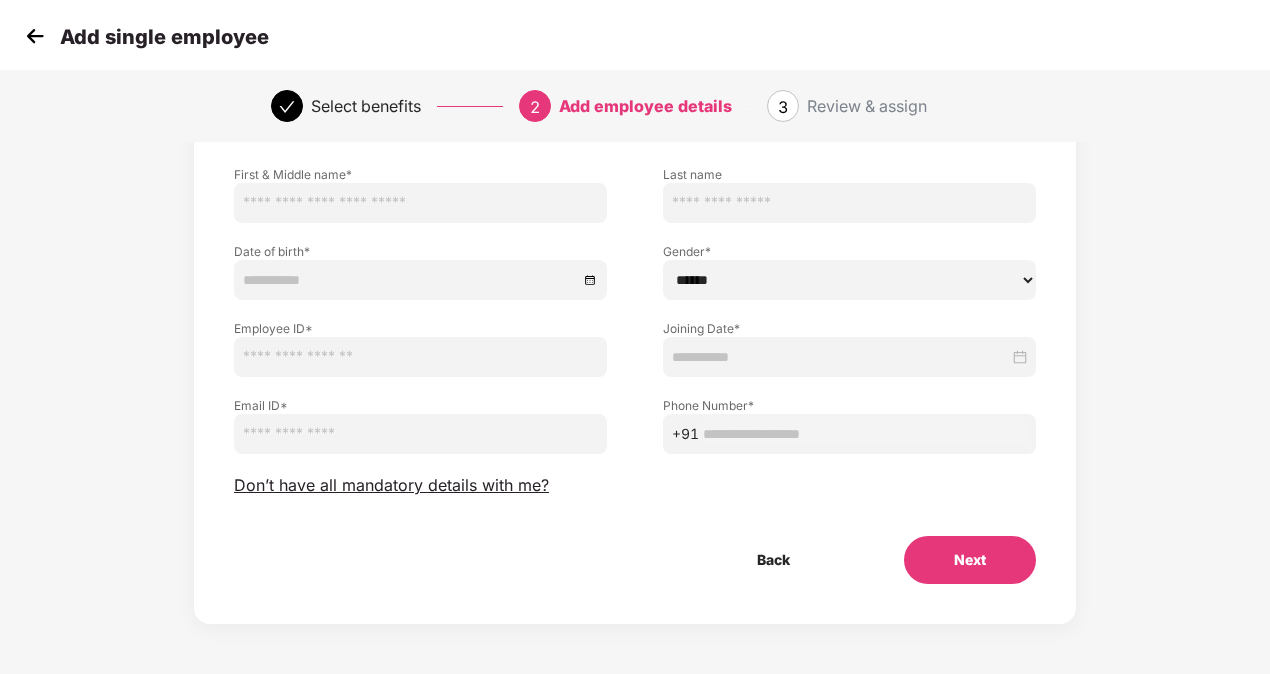 scroll, scrollTop: 0, scrollLeft: 0, axis: both 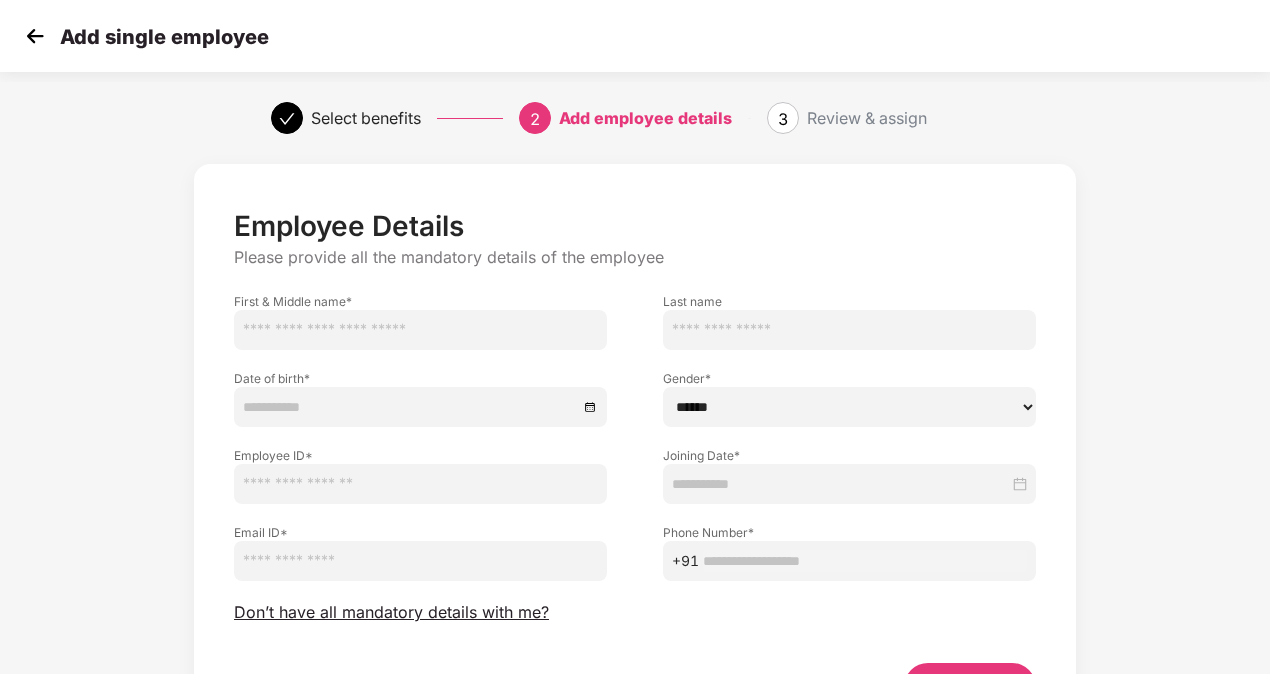 click at bounding box center (420, 330) 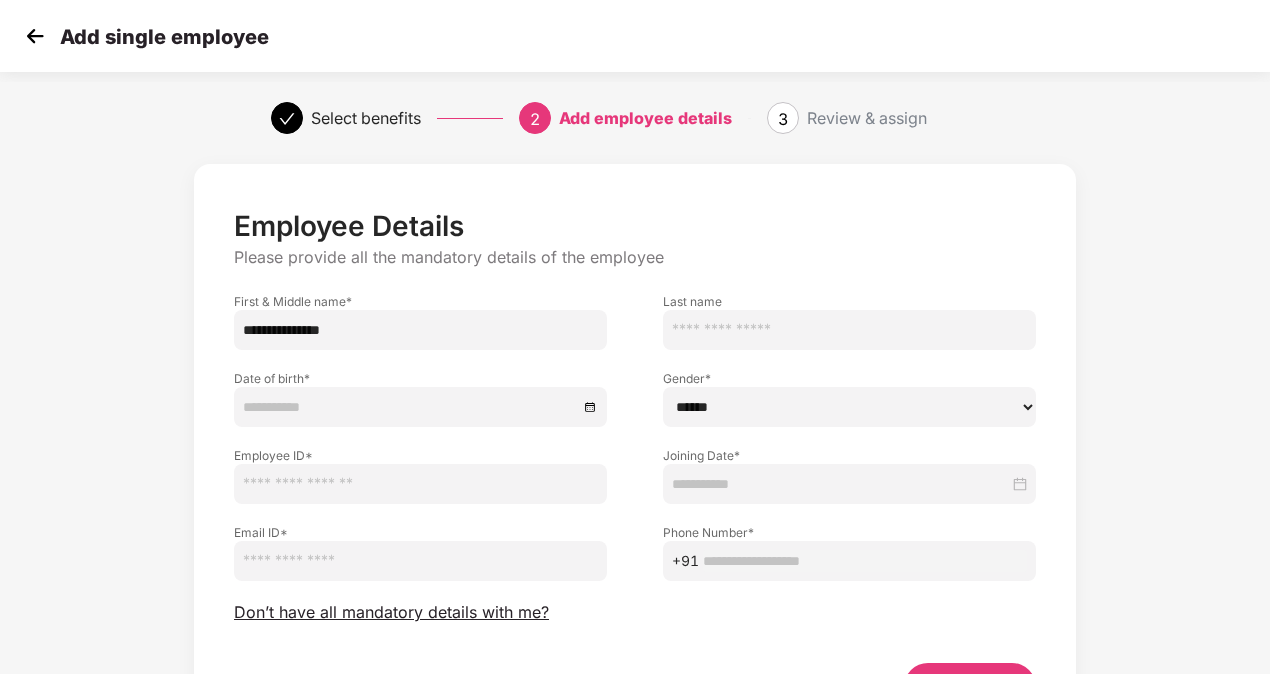 drag, startPoint x: 362, startPoint y: 322, endPoint x: 329, endPoint y: 324, distance: 33.06055 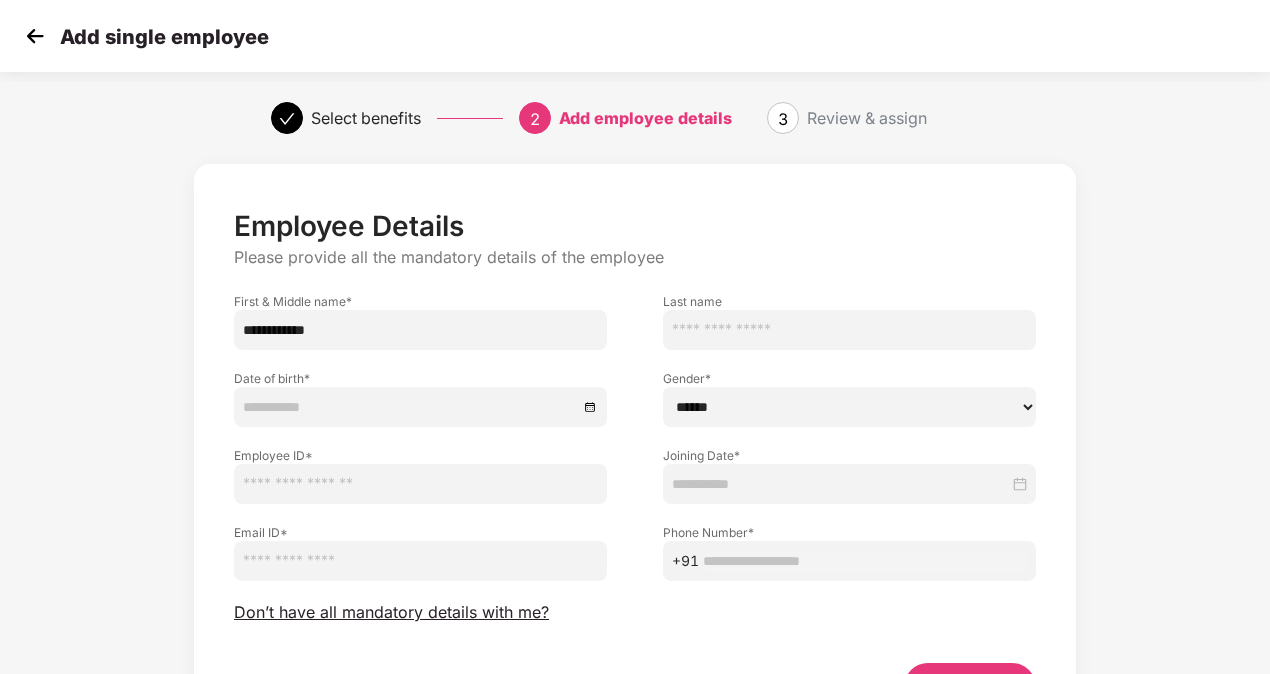 type on "**********" 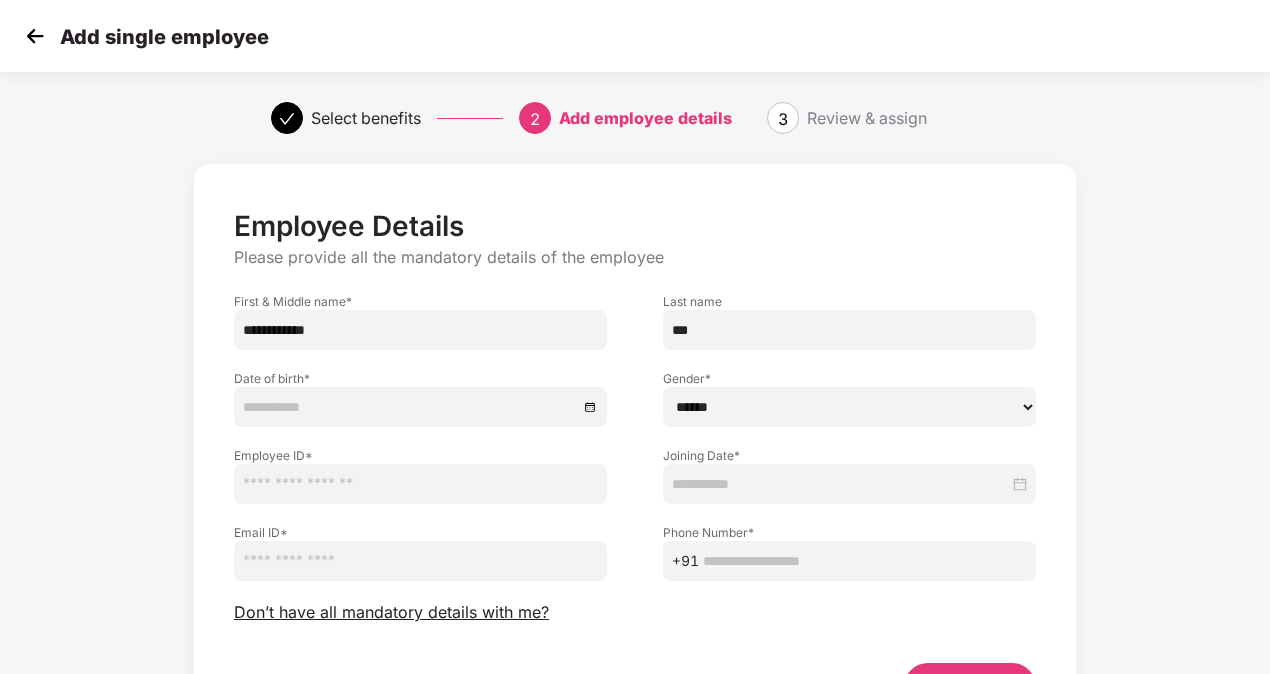 type on "***" 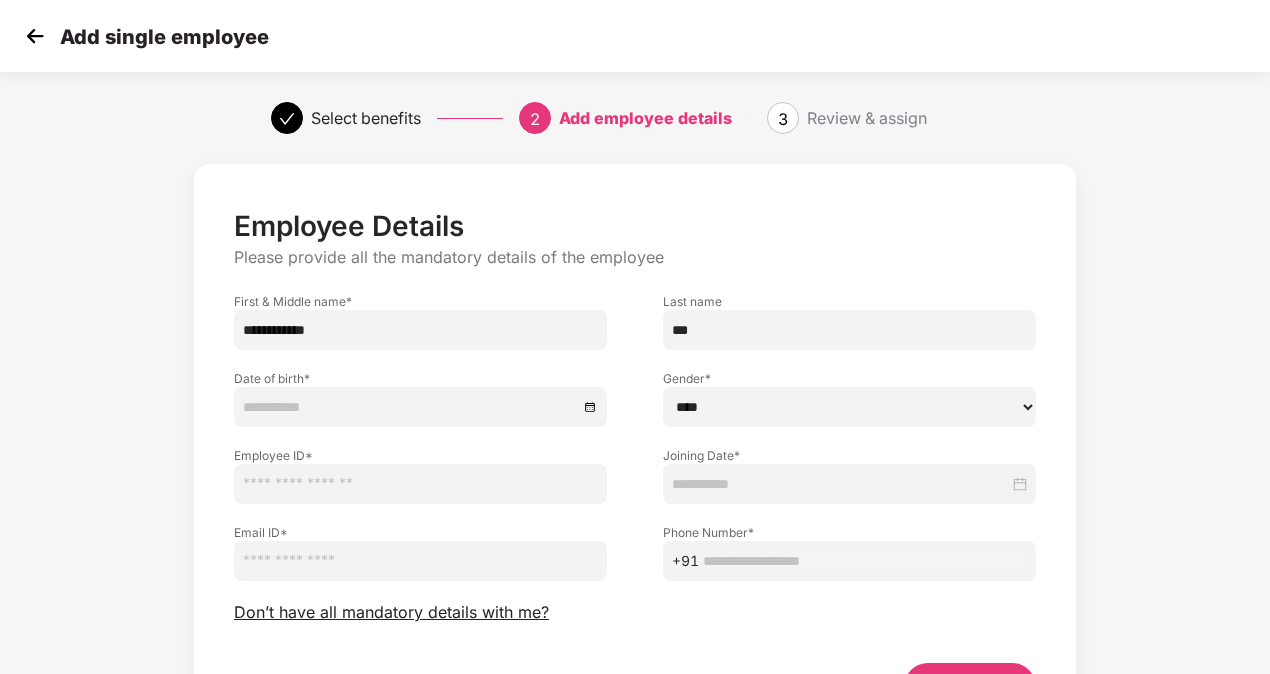 click on "****** **** ******" at bounding box center [849, 407] 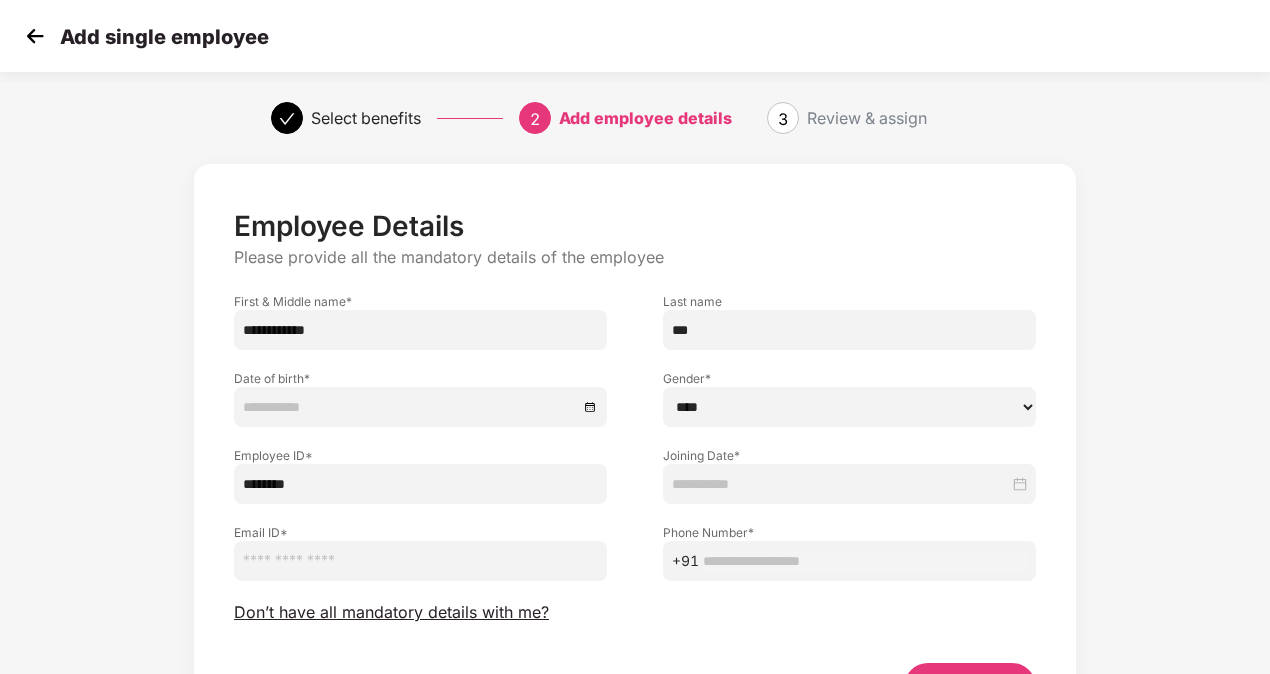 type on "********" 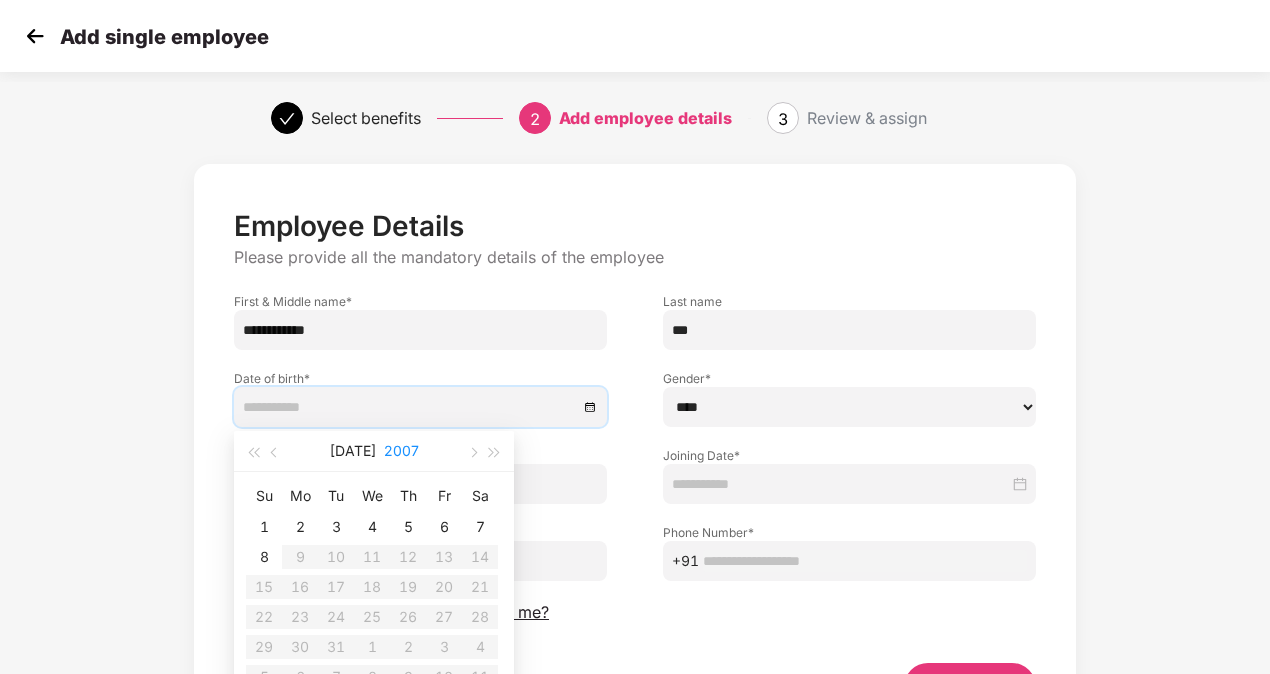 click on "2007" at bounding box center [401, 451] 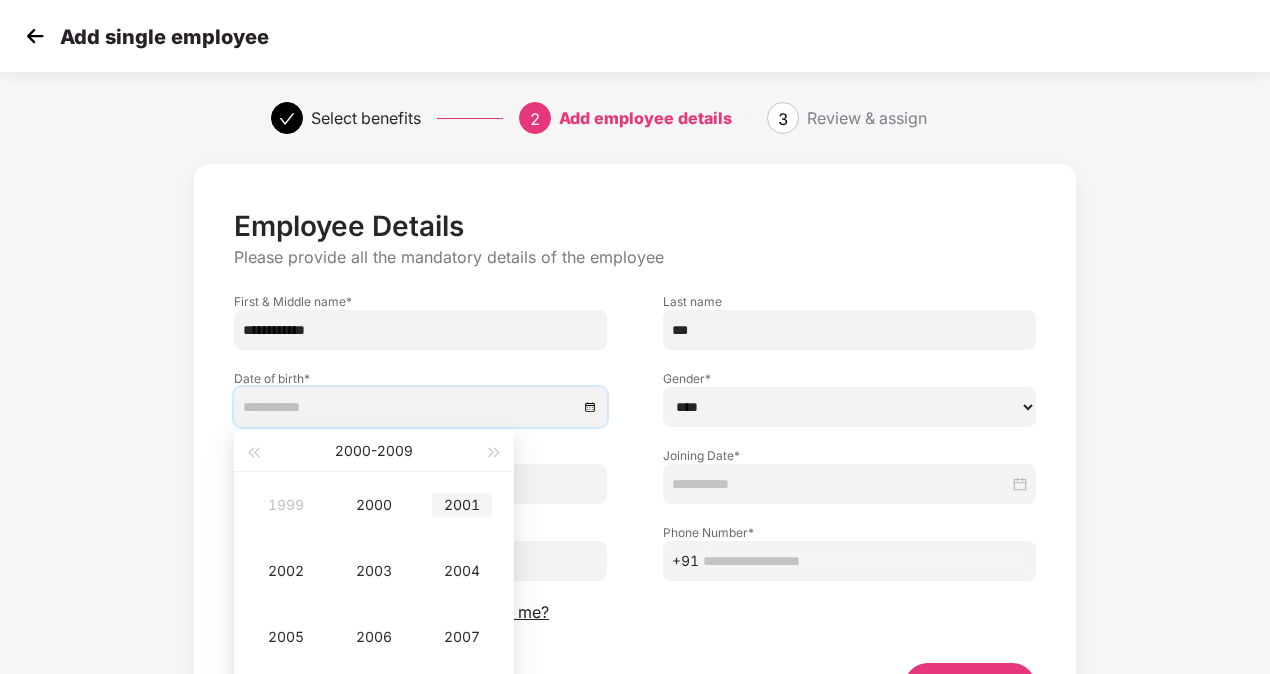 type on "**********" 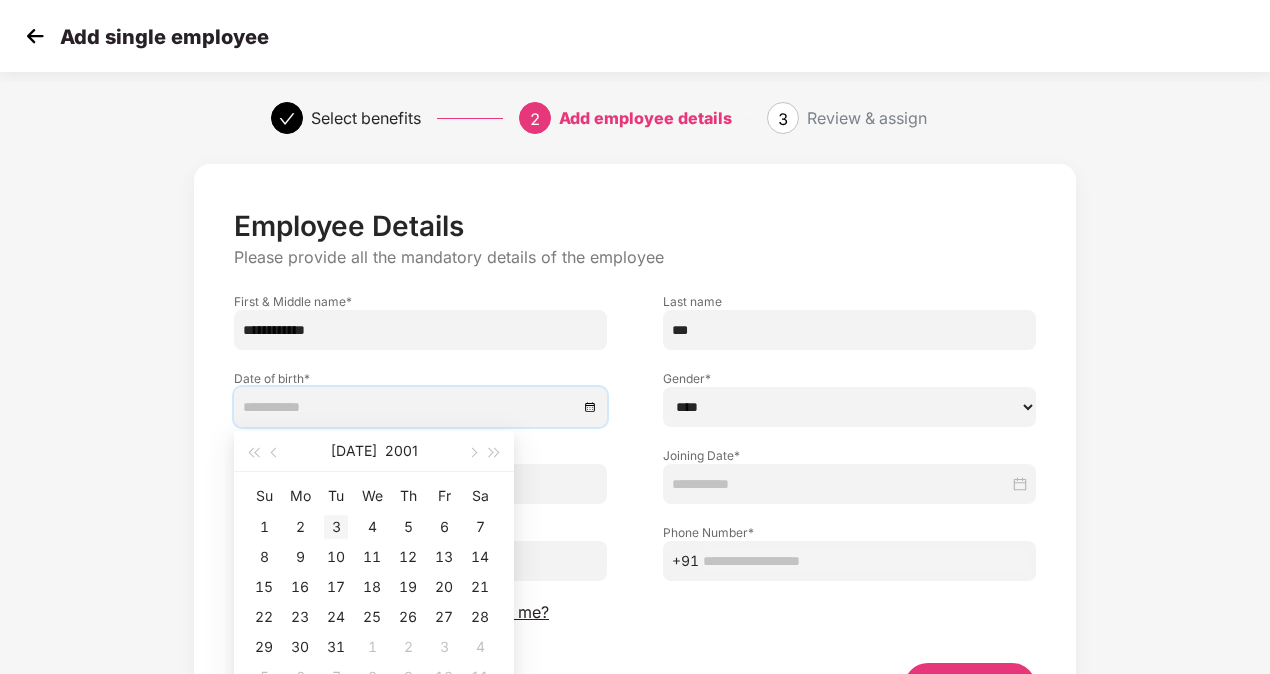 type on "**********" 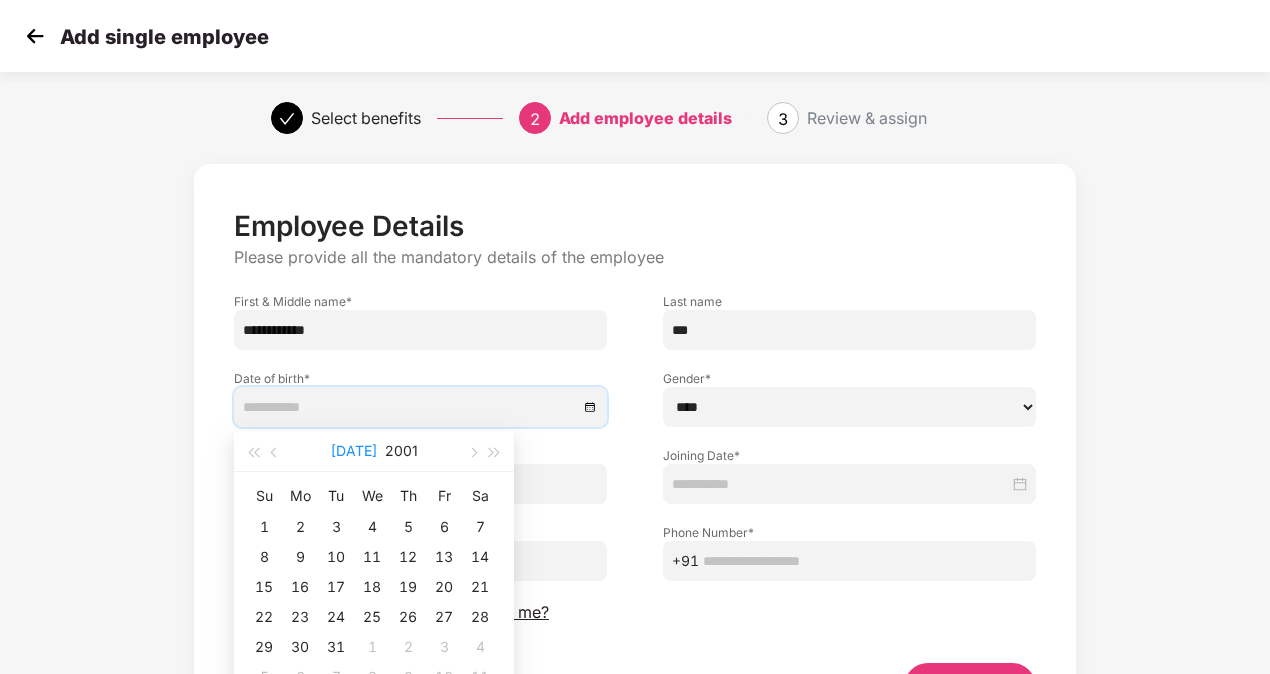 click on "[DATE]" at bounding box center [354, 451] 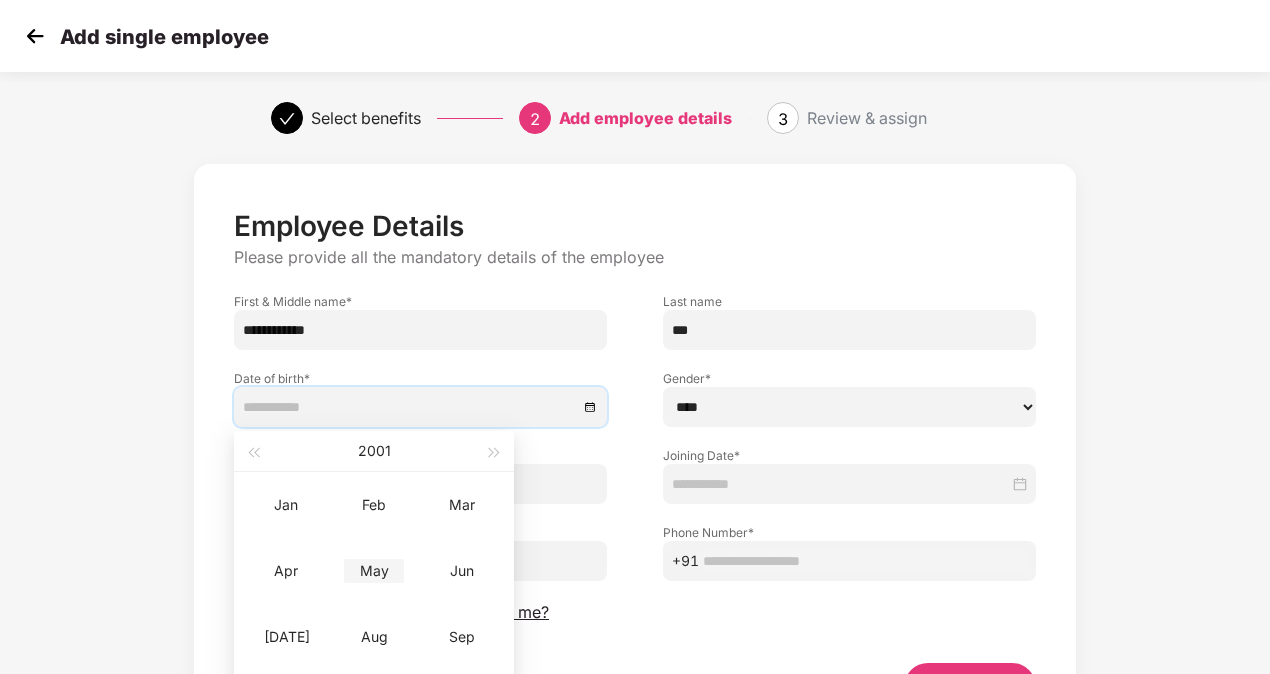 scroll, scrollTop: 100, scrollLeft: 0, axis: vertical 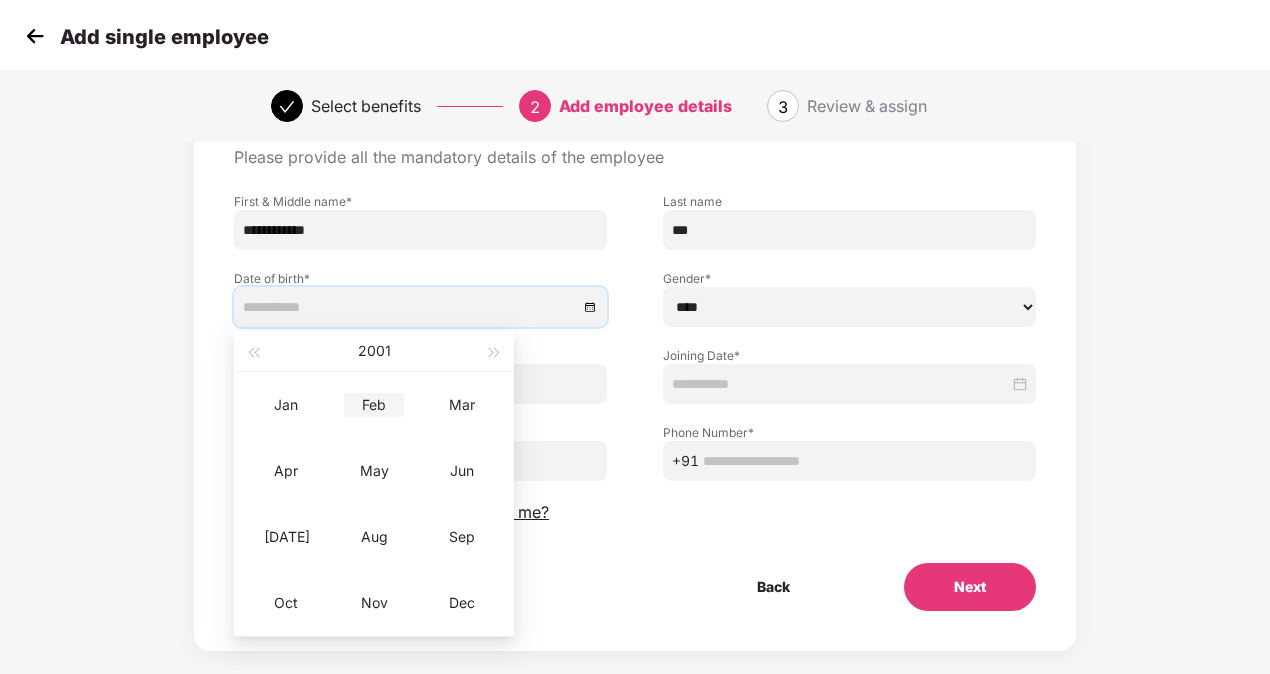 type on "**********" 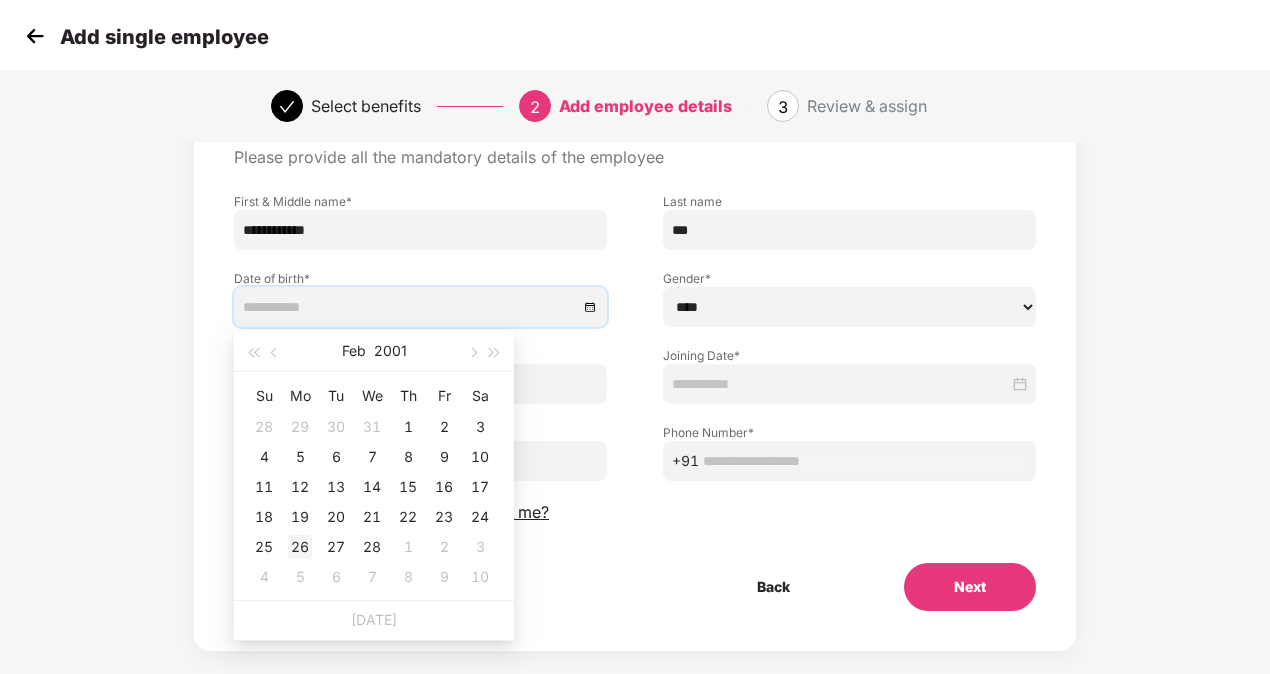 type on "**********" 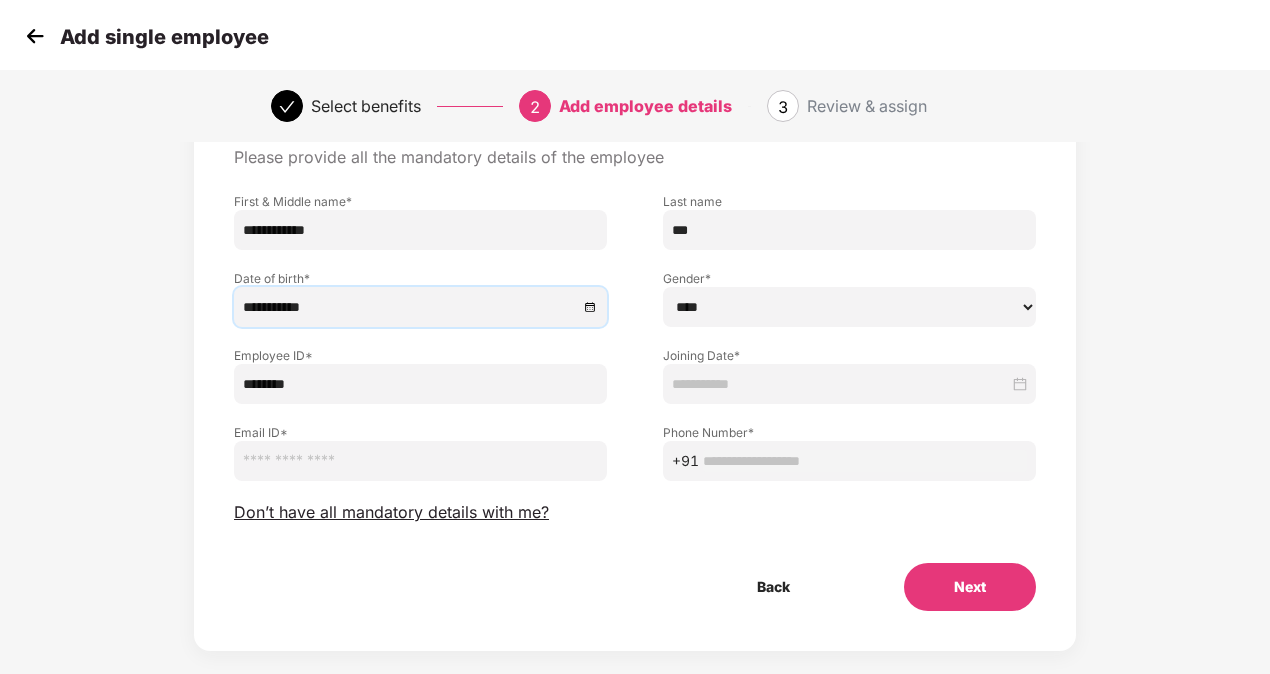 click at bounding box center [840, 384] 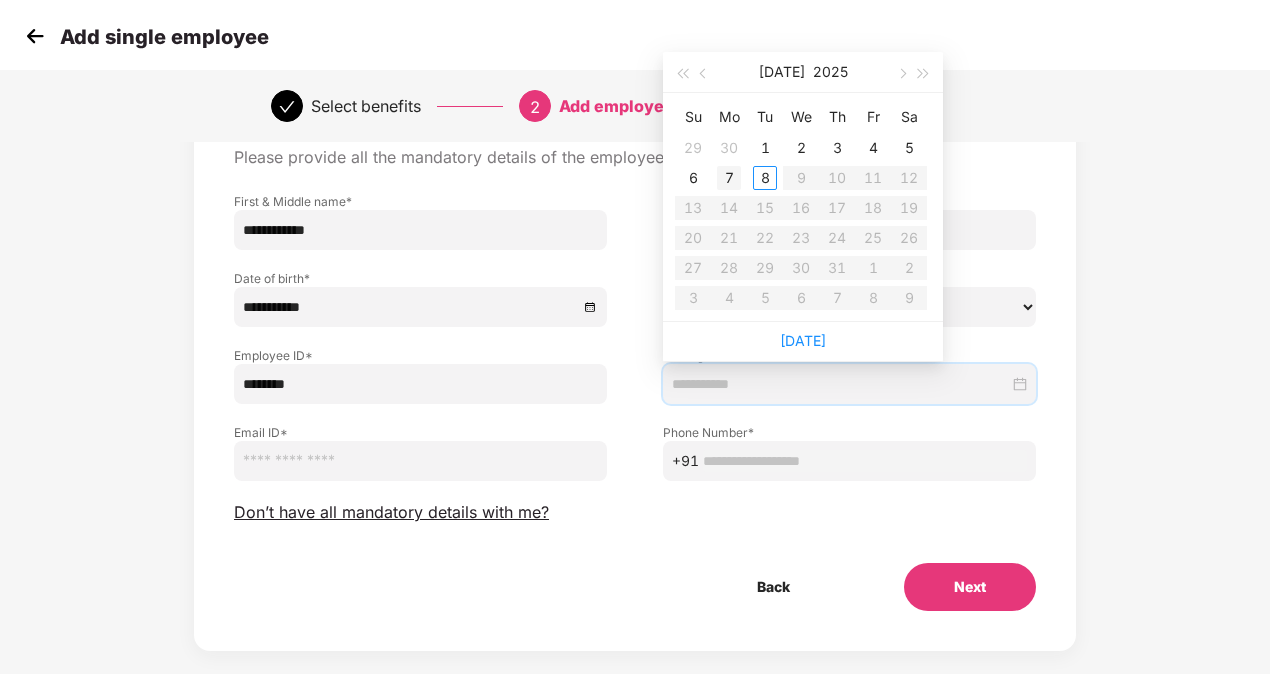 type on "**********" 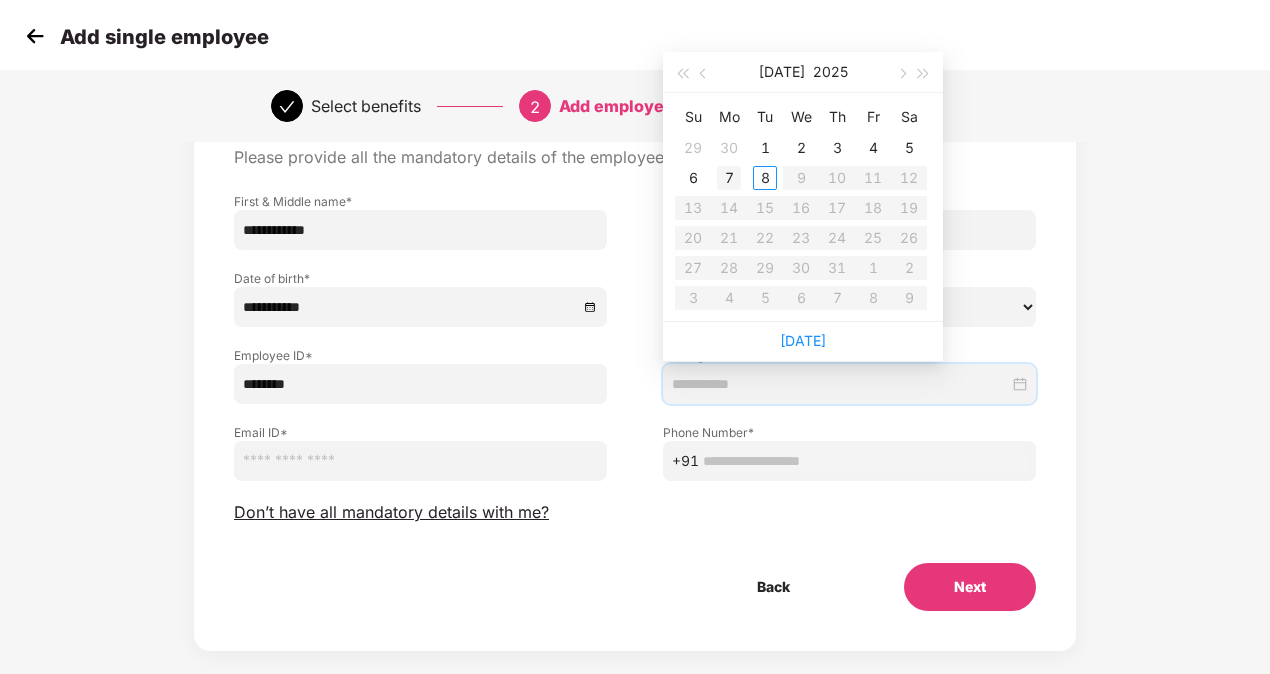 click on "7" at bounding box center (729, 178) 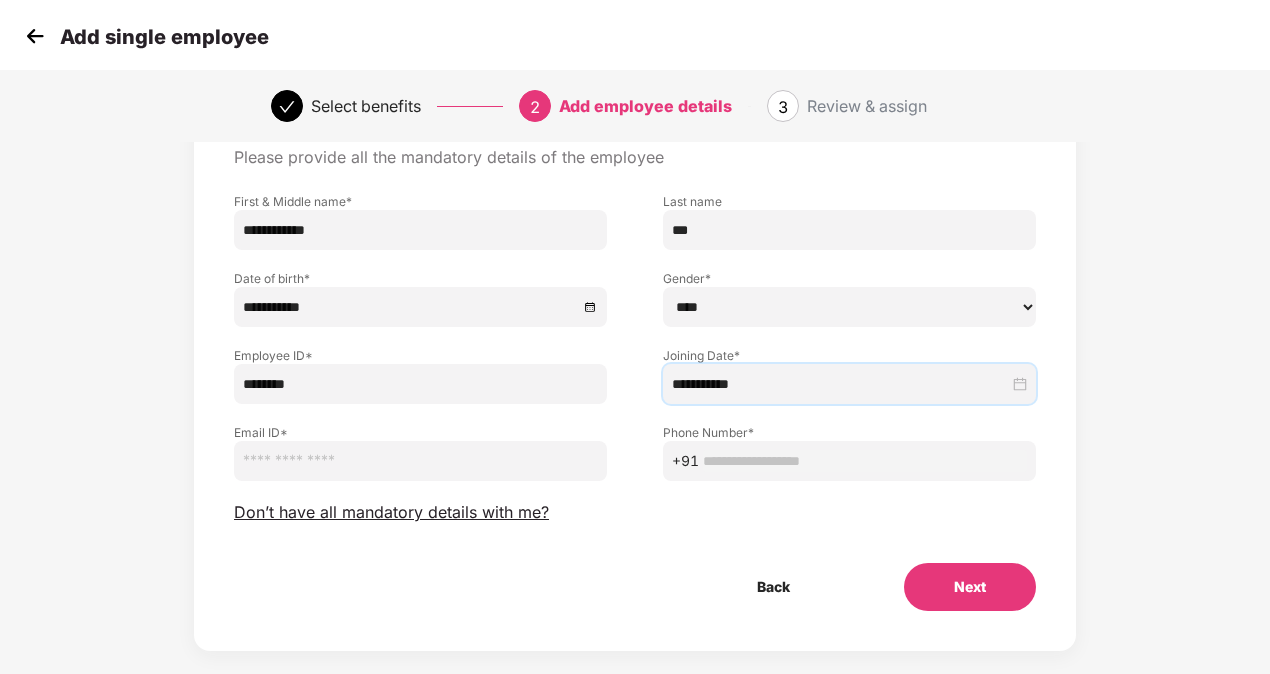 click at bounding box center (420, 461) 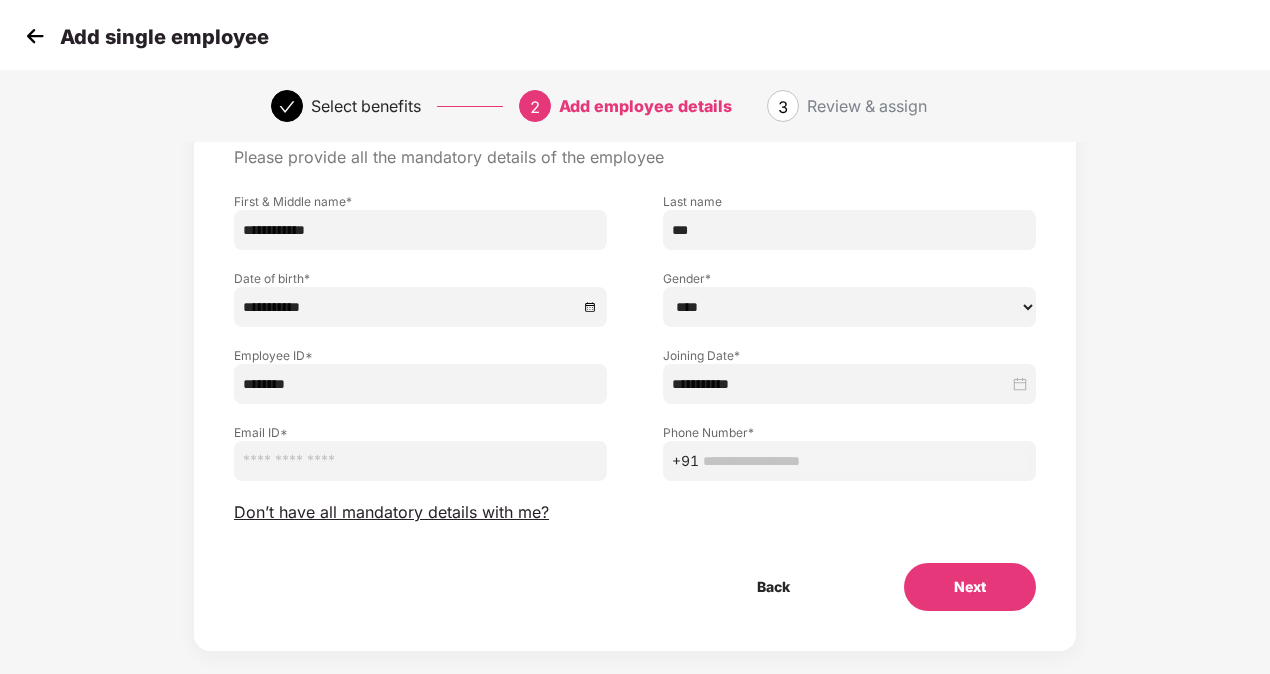 paste on "**********" 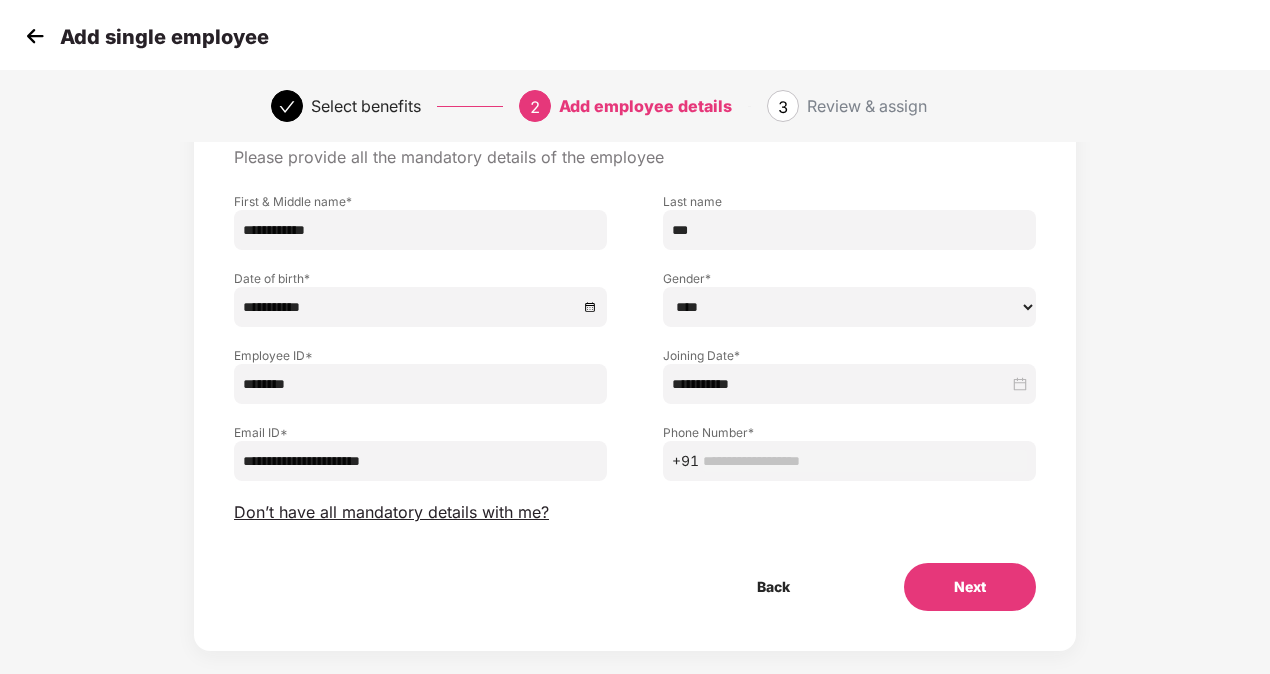 type on "**********" 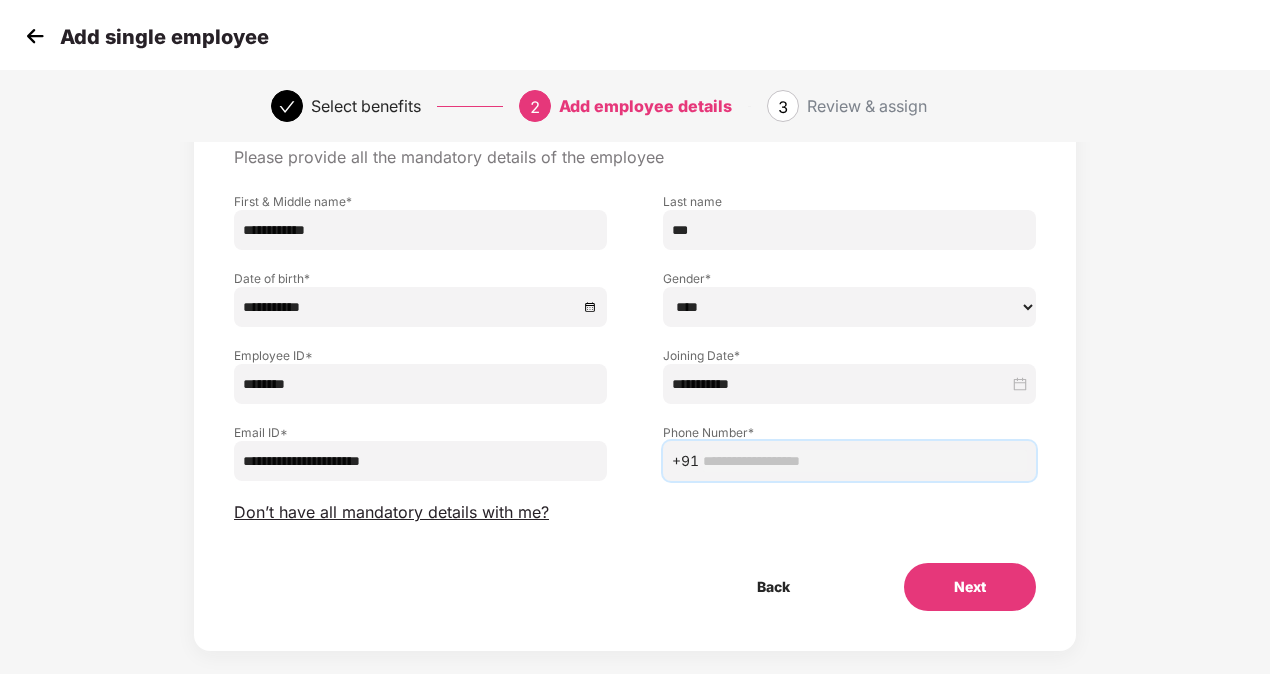 click at bounding box center (865, 461) 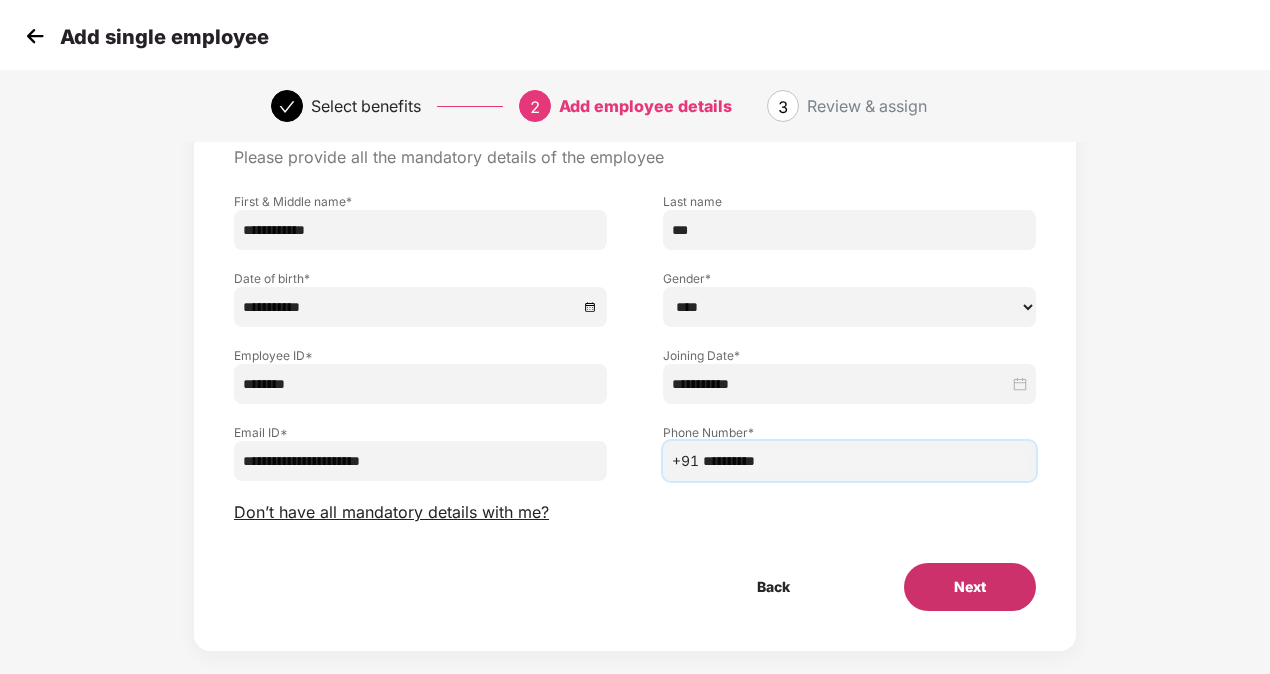 type on "**********" 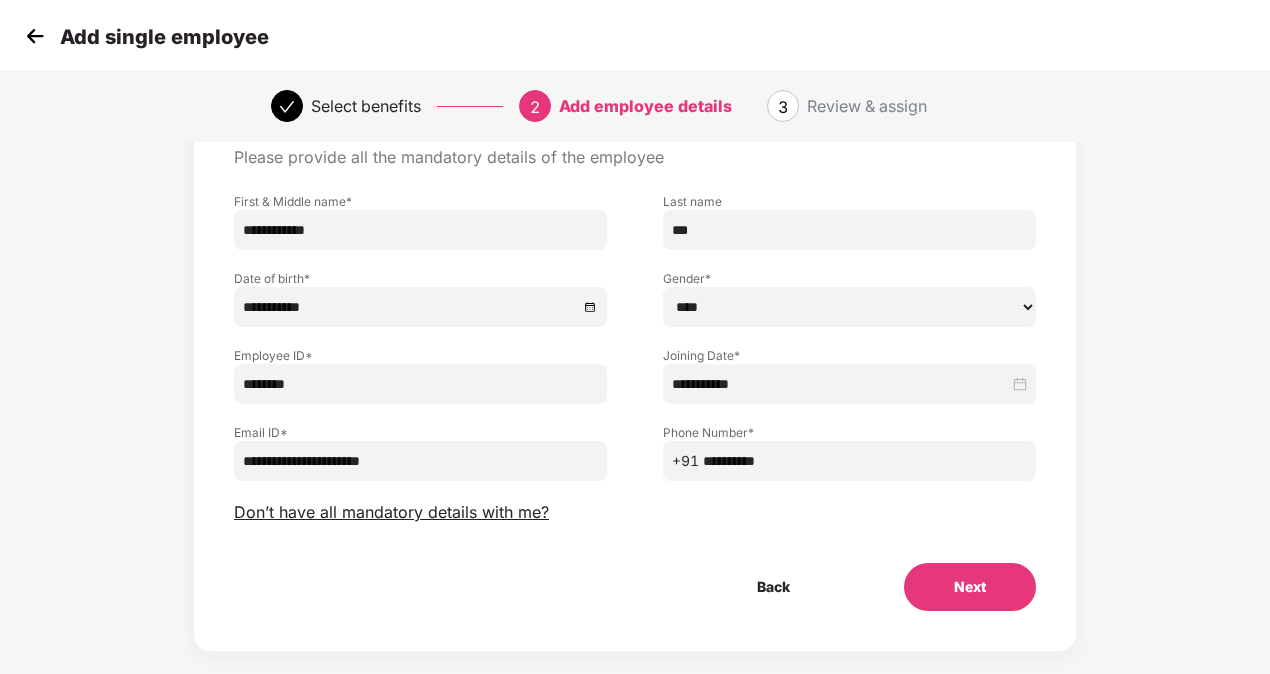 click on "Next" at bounding box center [970, 587] 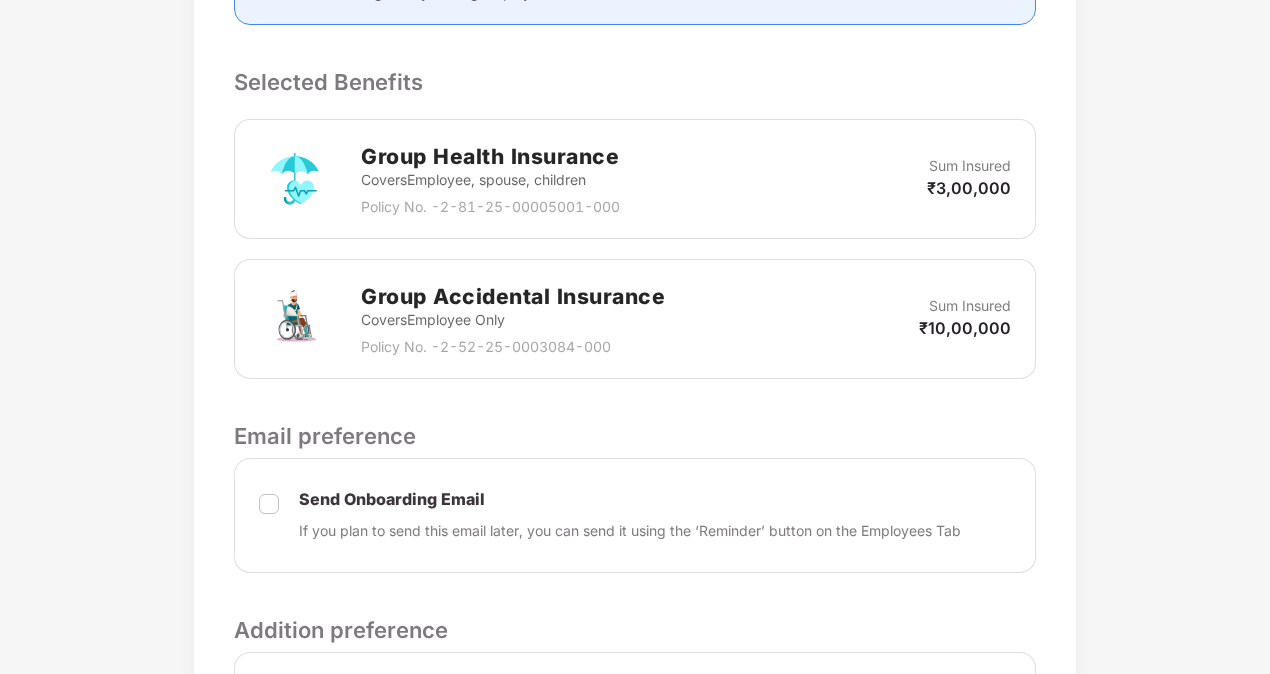 scroll, scrollTop: 700, scrollLeft: 0, axis: vertical 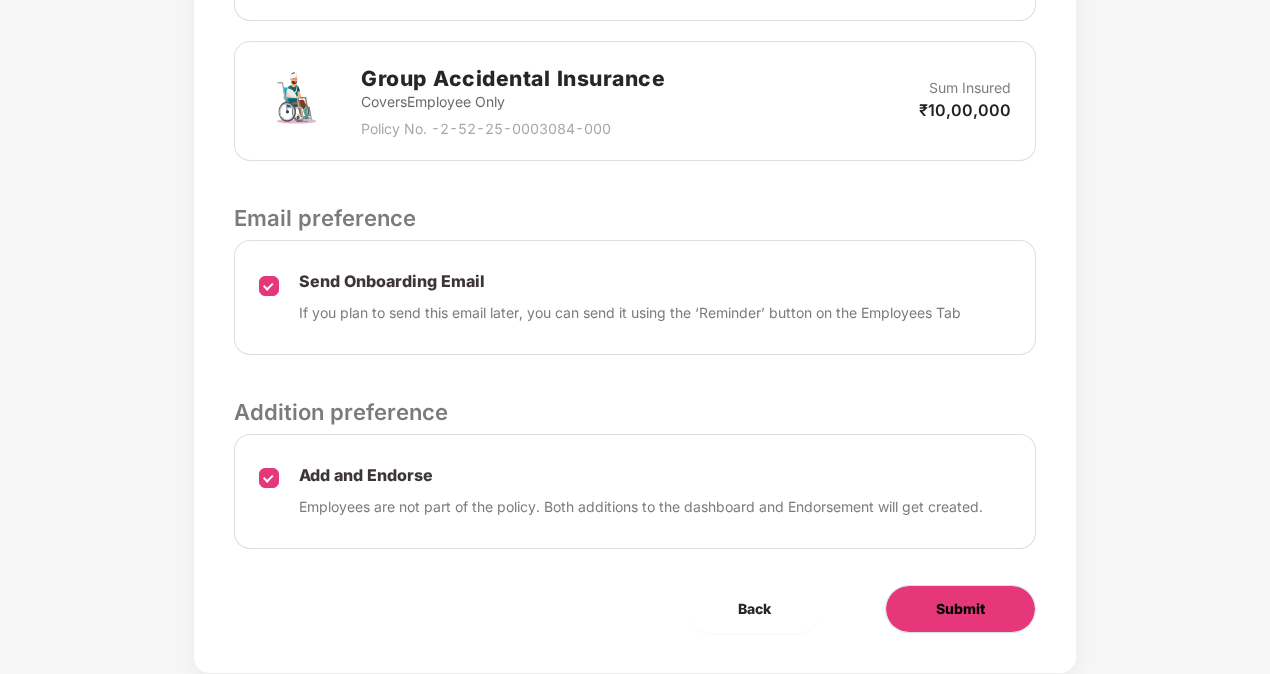 click on "Submit" at bounding box center [960, 609] 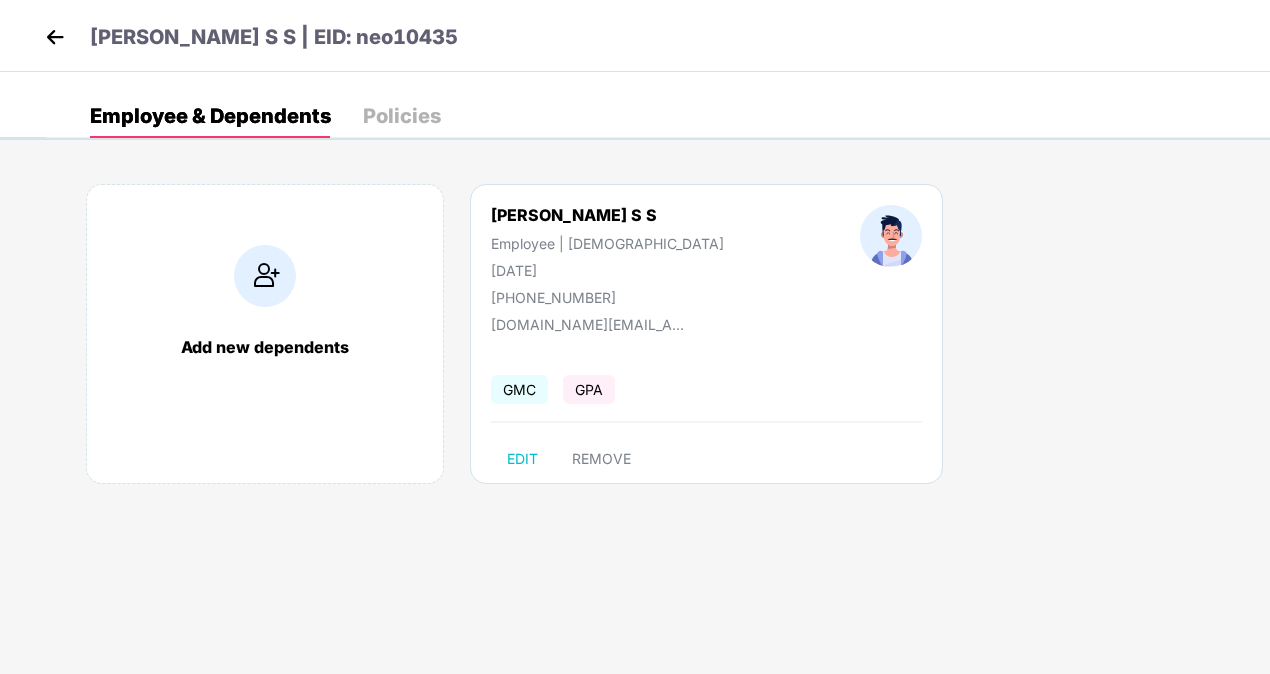 scroll, scrollTop: 0, scrollLeft: 0, axis: both 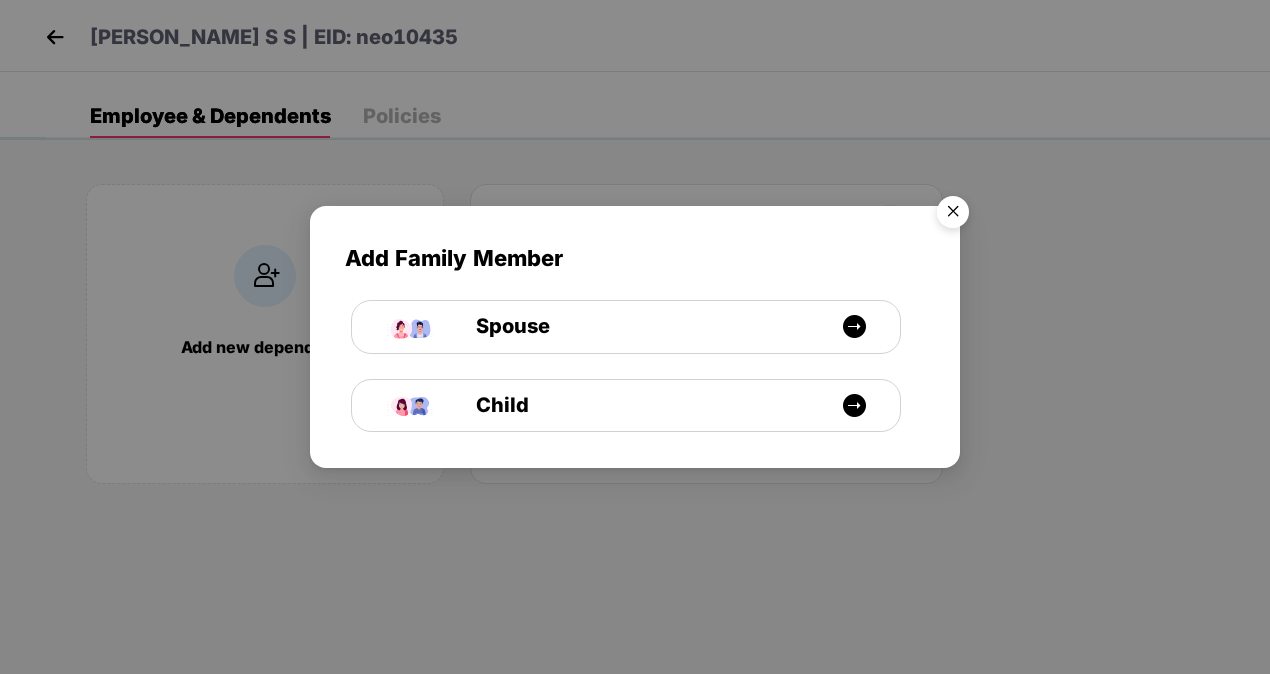 click at bounding box center [953, 215] 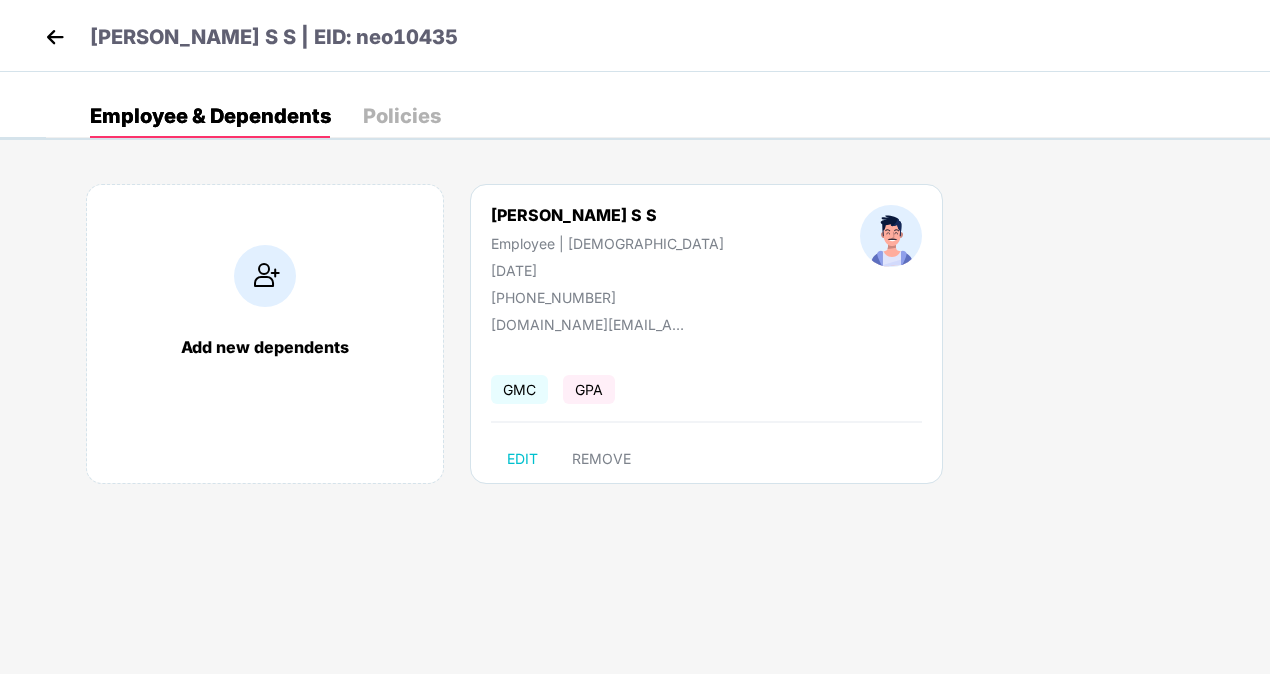 click at bounding box center (55, 37) 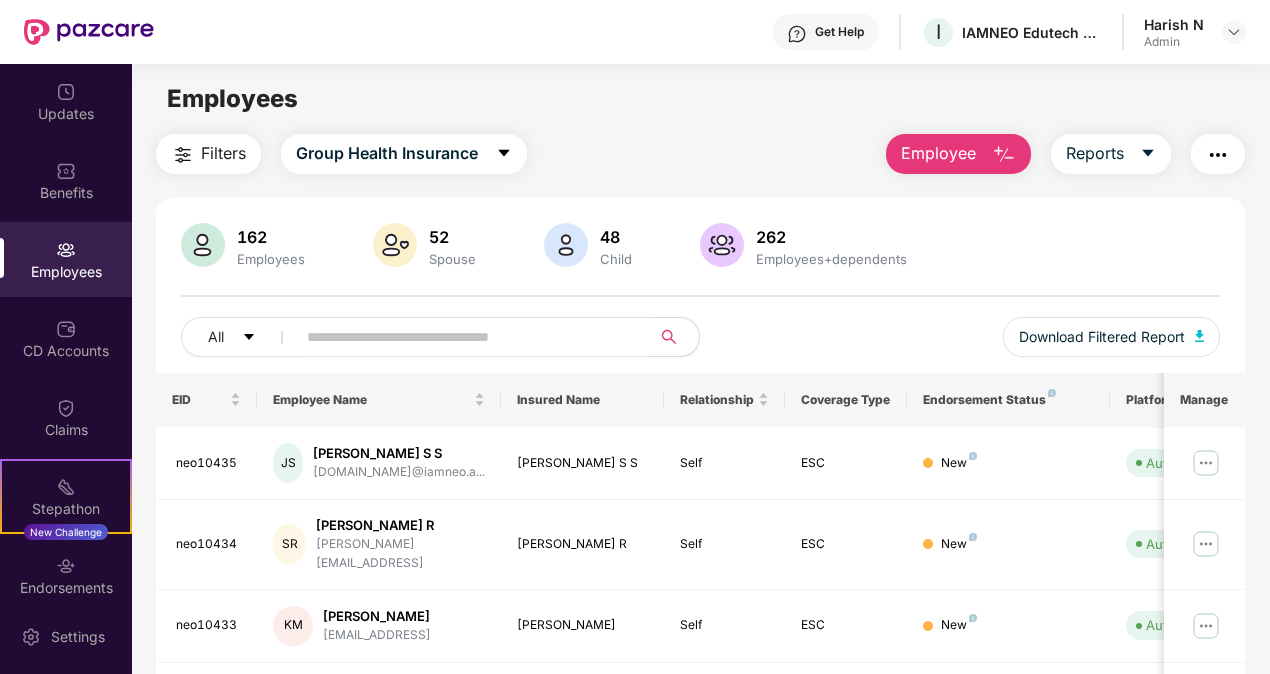 click on "Employee" at bounding box center (938, 153) 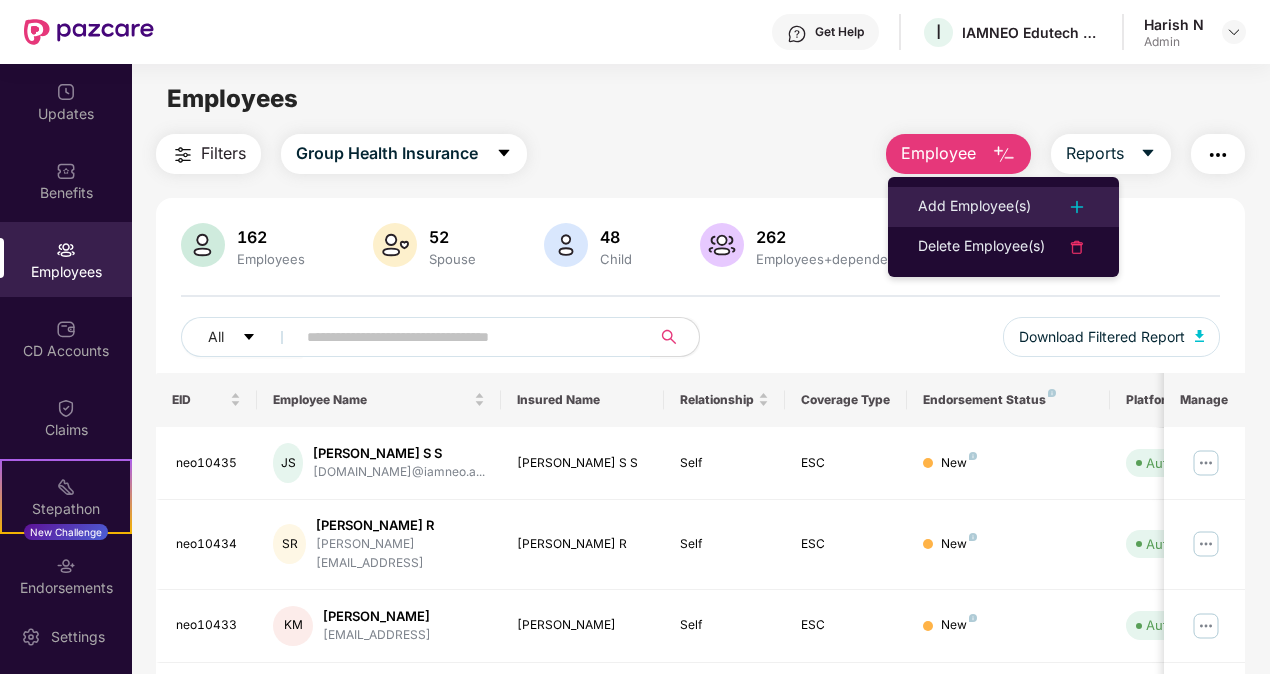 click on "Add Employee(s)" at bounding box center [974, 207] 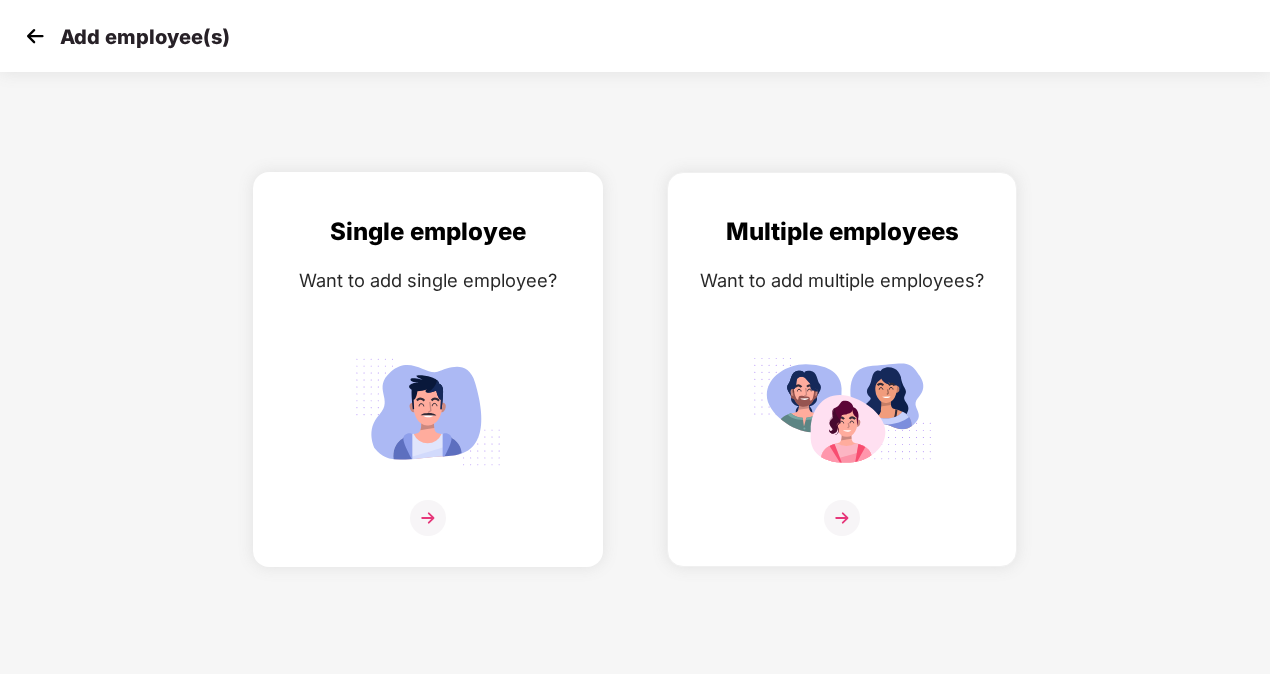 click at bounding box center (428, 518) 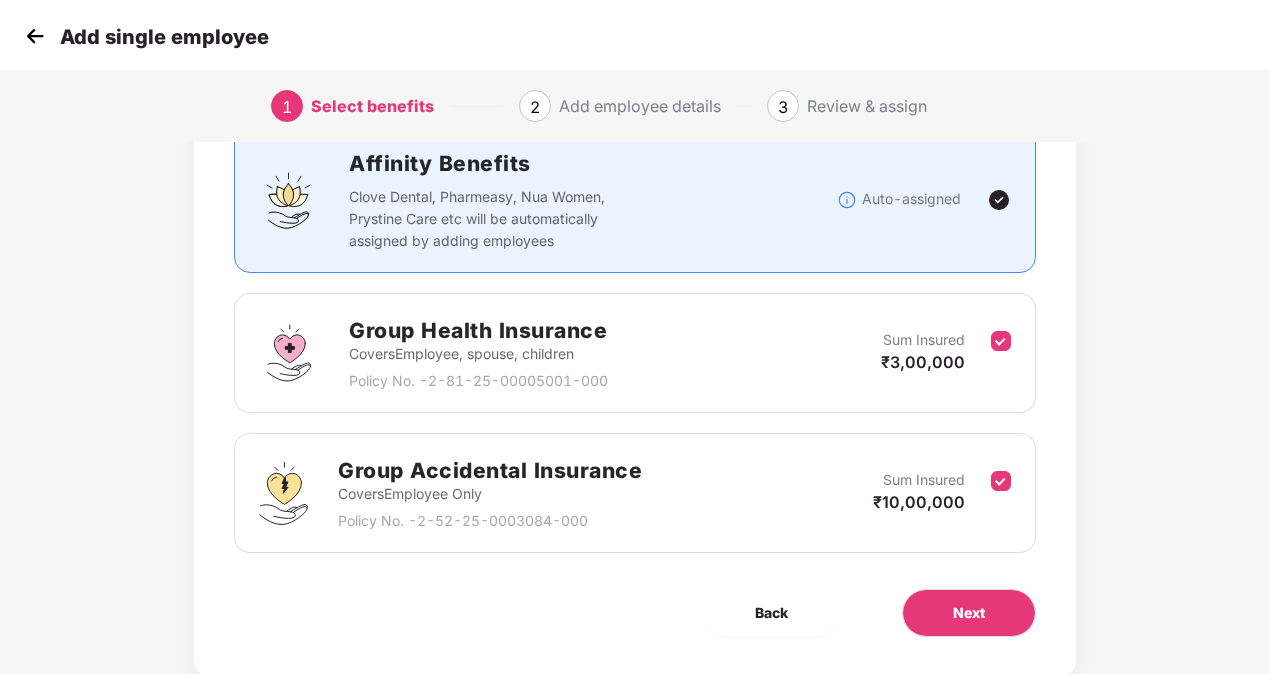 scroll, scrollTop: 203, scrollLeft: 0, axis: vertical 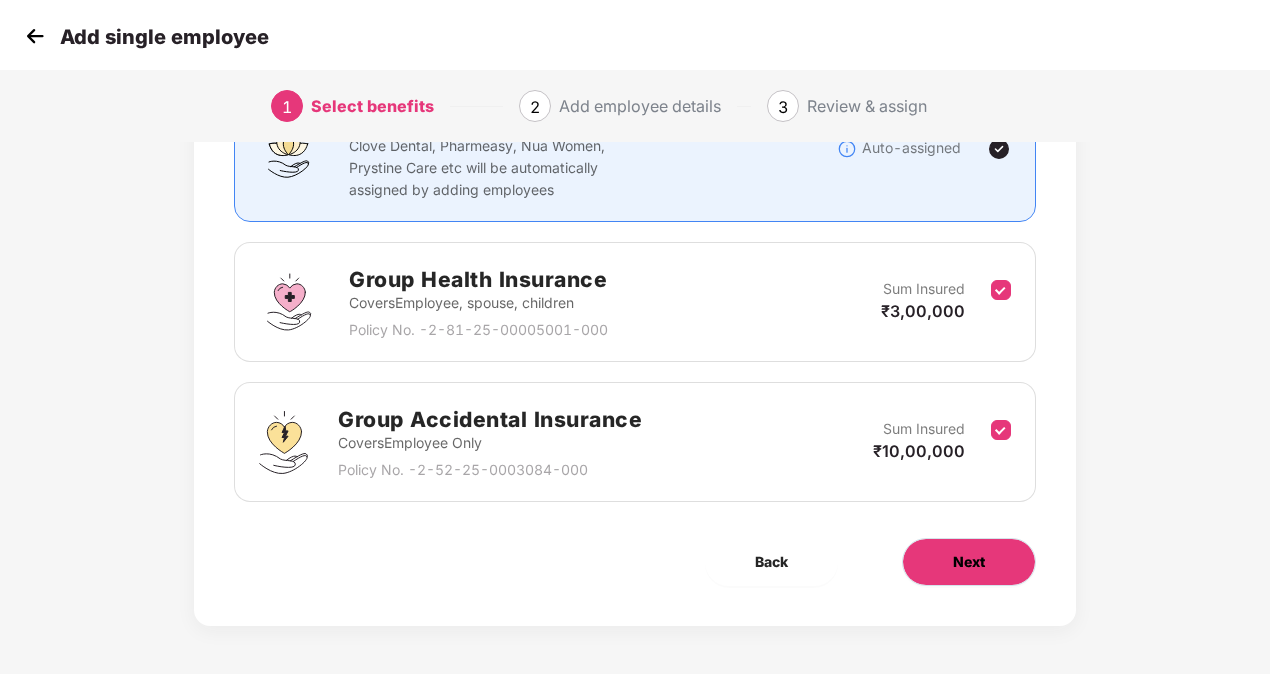 click on "Next" at bounding box center (969, 562) 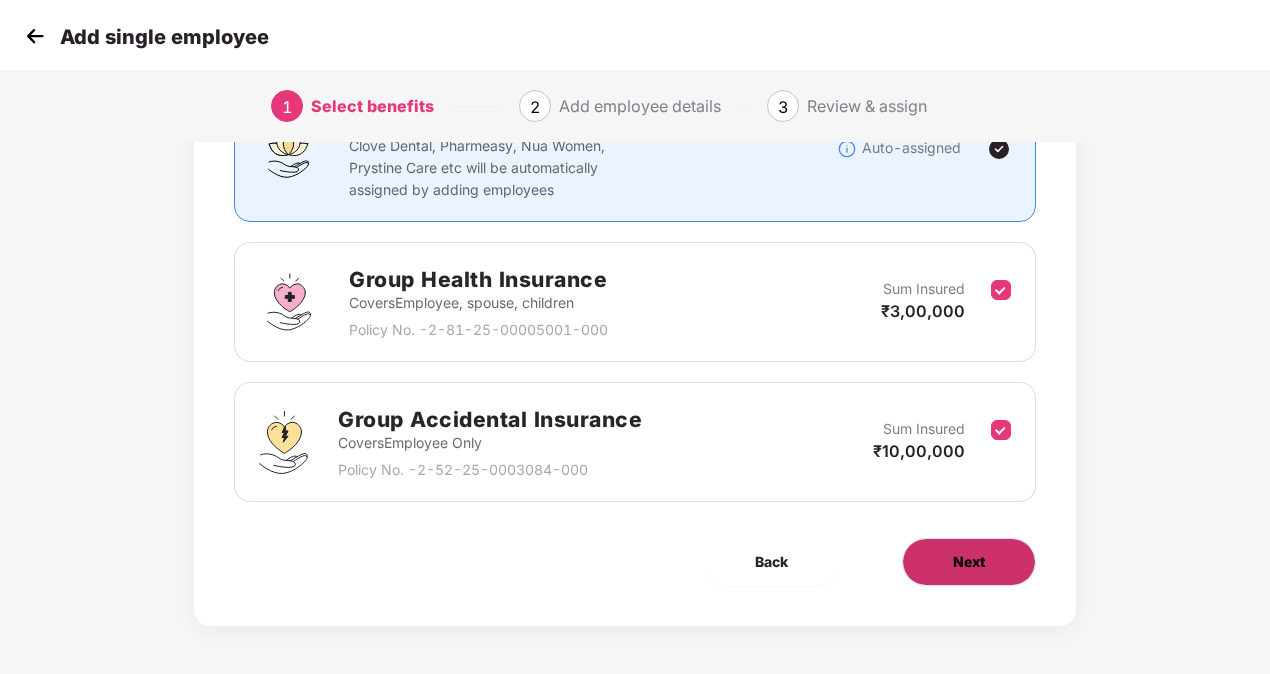 scroll, scrollTop: 0, scrollLeft: 0, axis: both 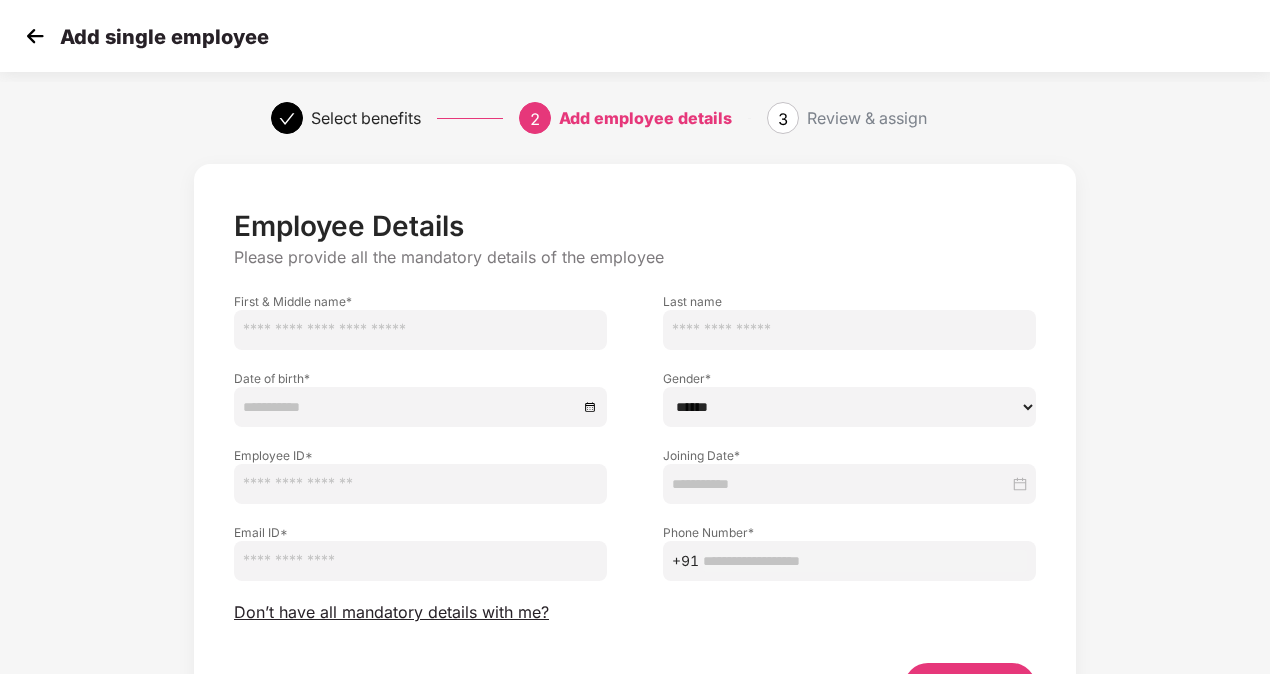 click at bounding box center [420, 330] 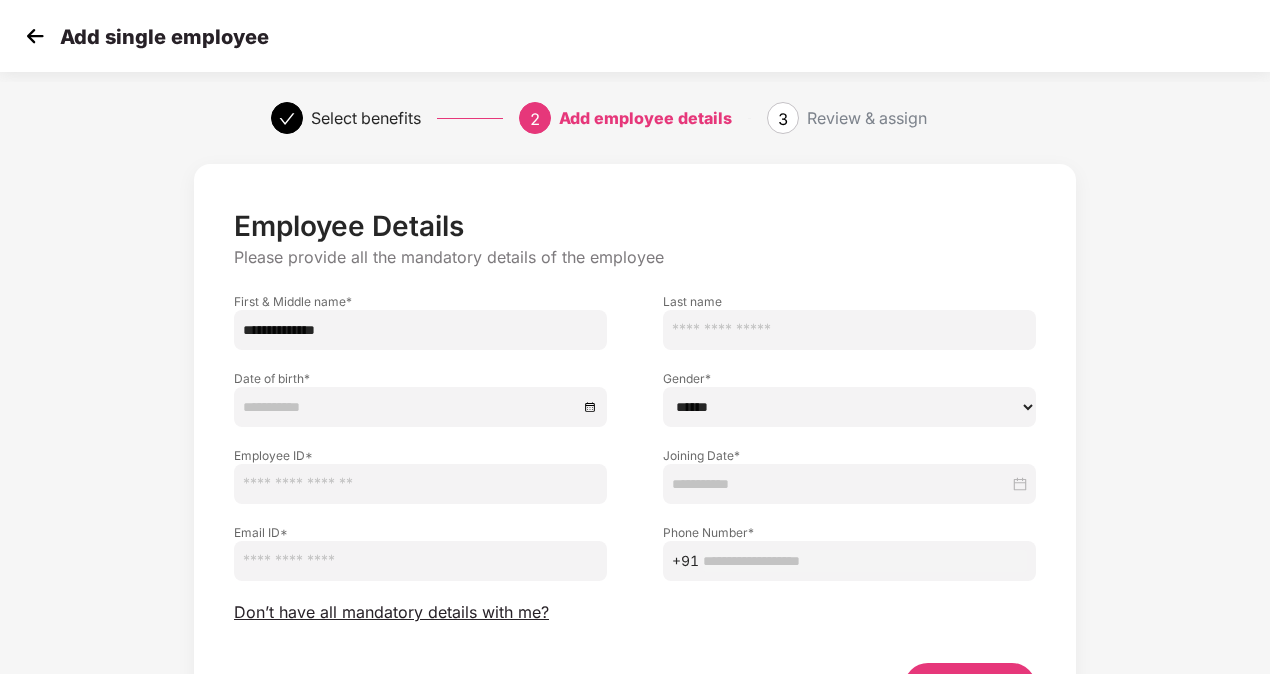 click on "**********" at bounding box center [420, 330] 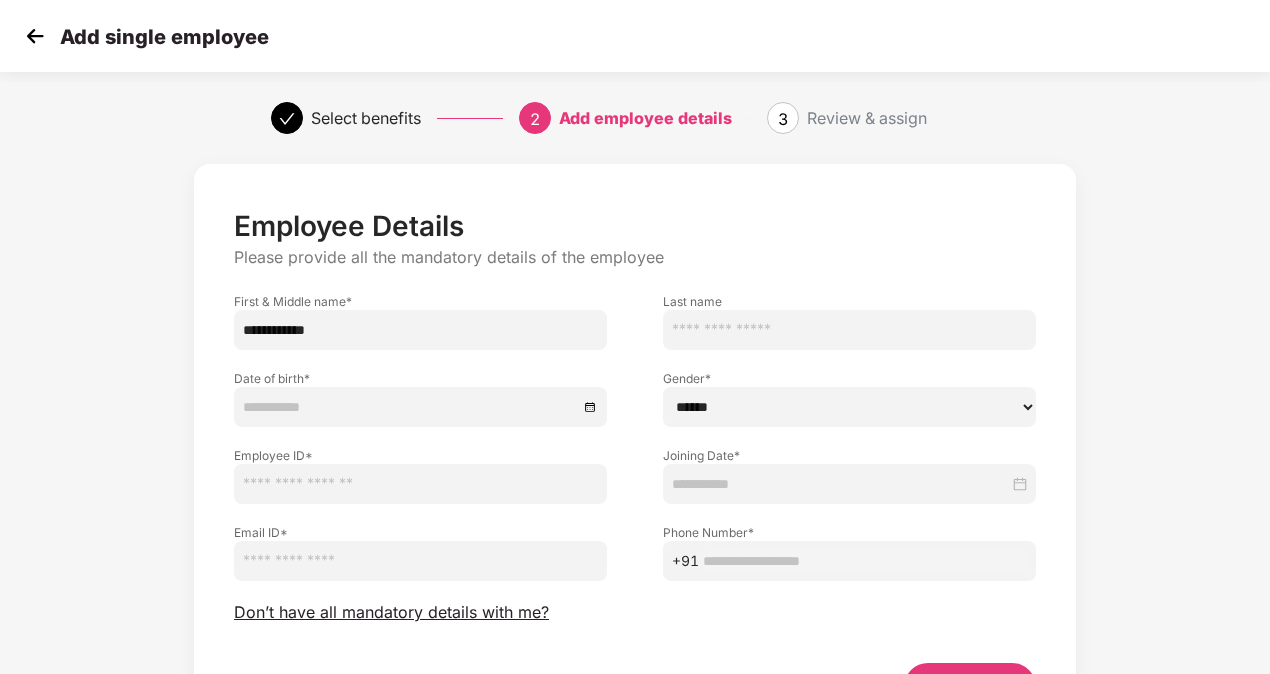 type on "**********" 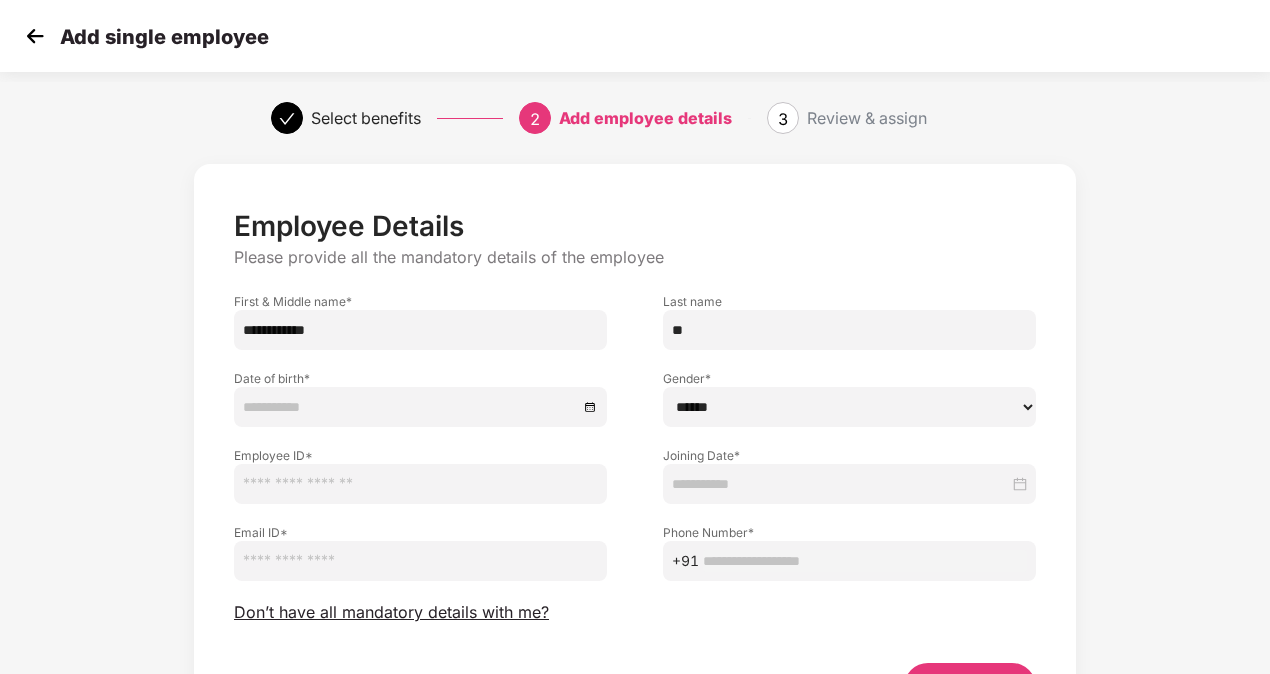 type on "*" 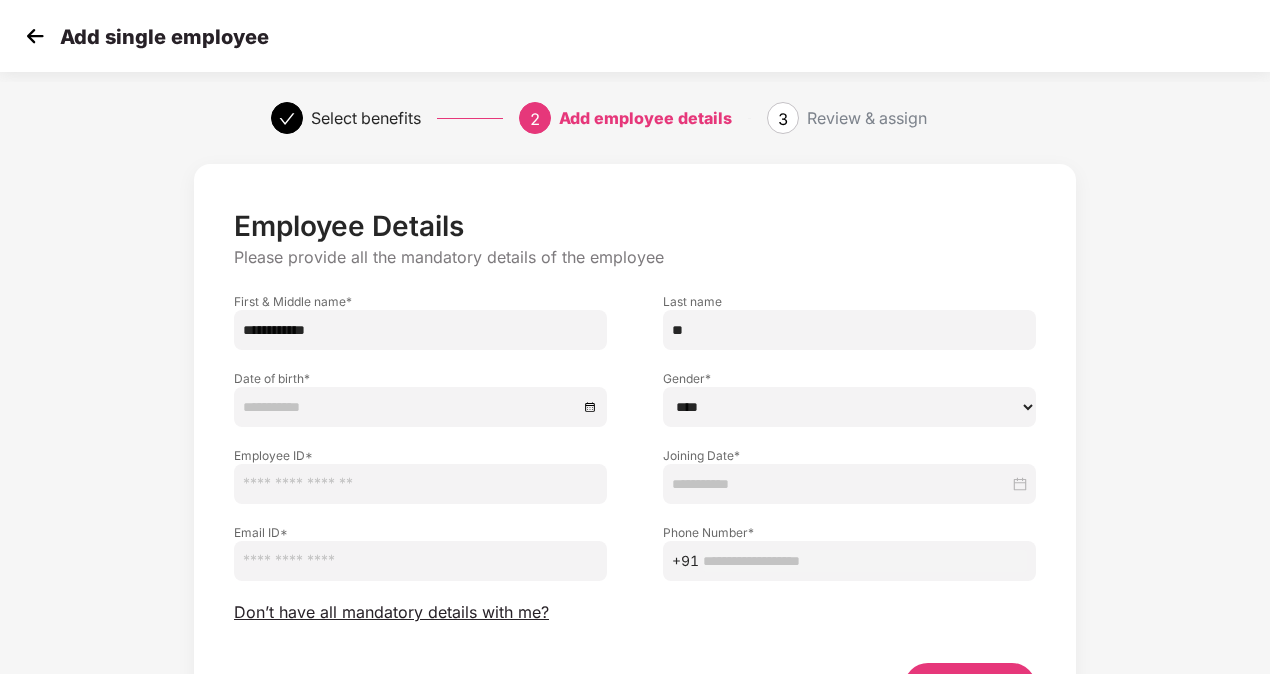 click on "****** **** ******" at bounding box center [849, 407] 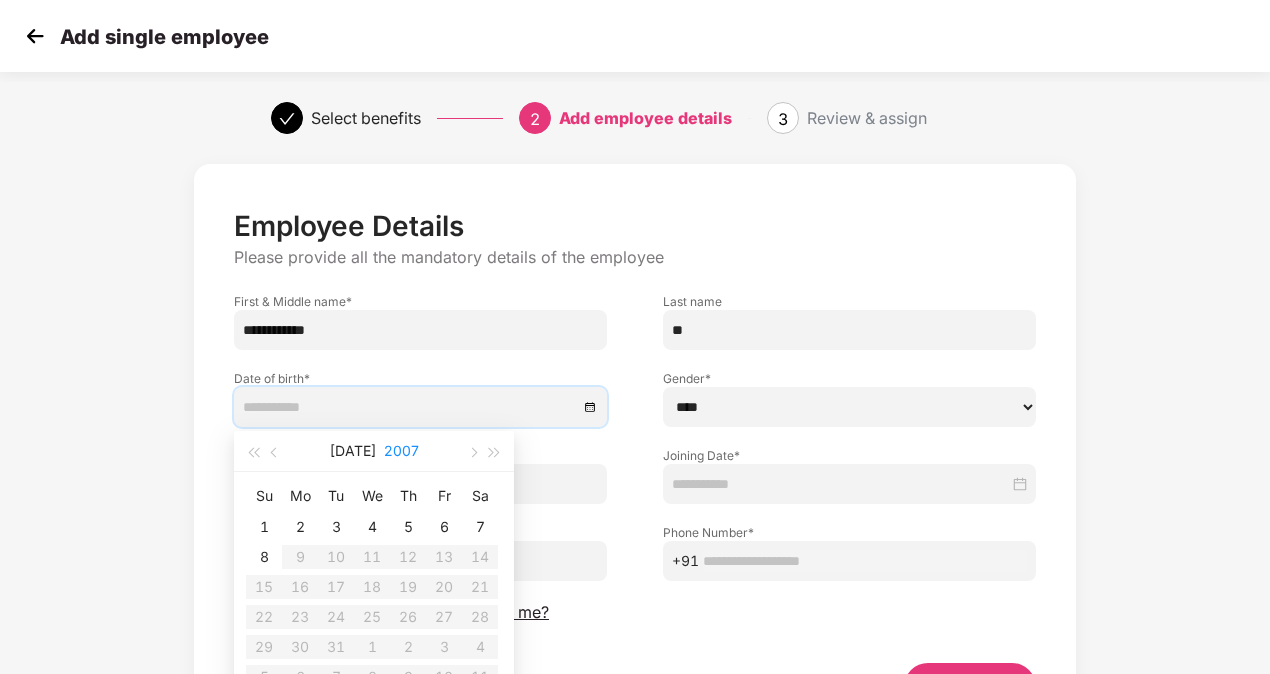 click on "2007" at bounding box center (401, 451) 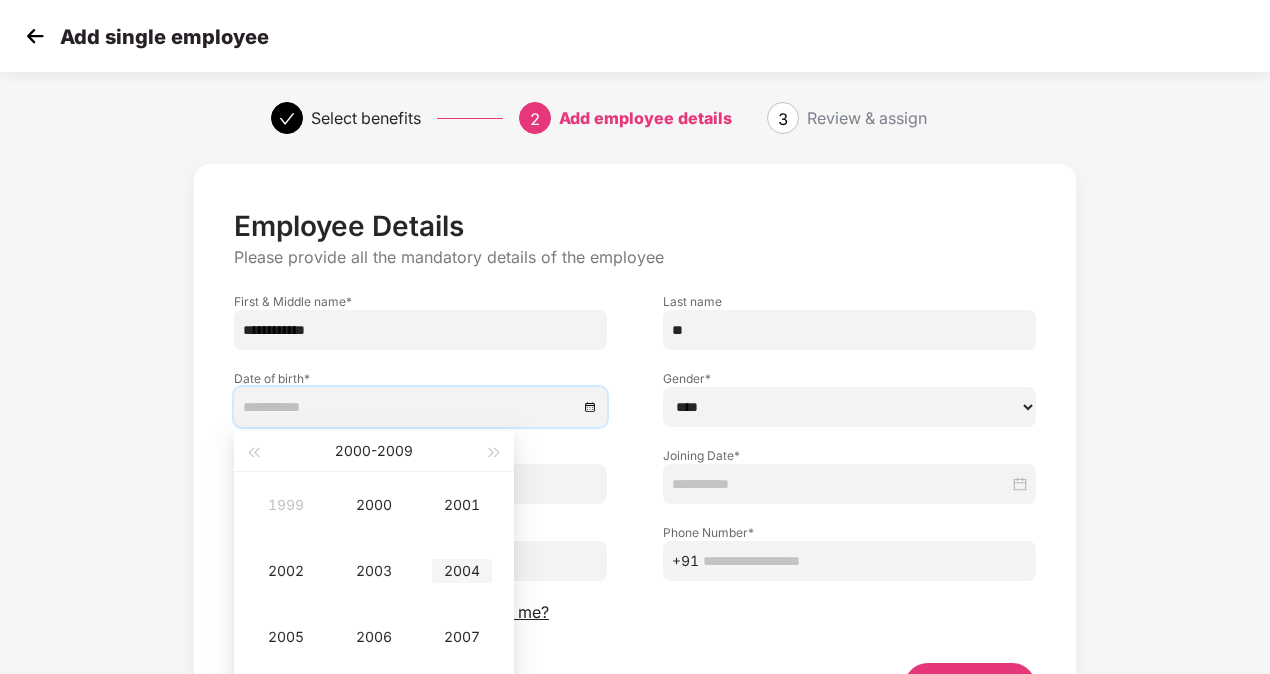 type on "**********" 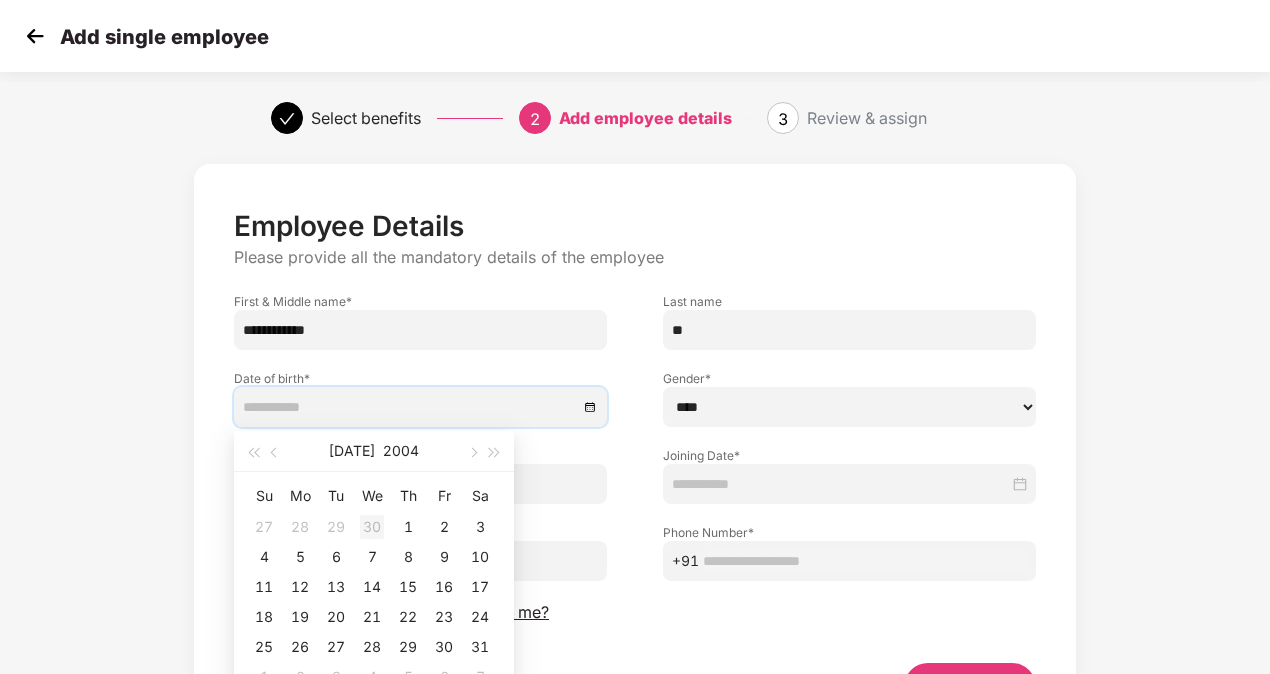 type on "**********" 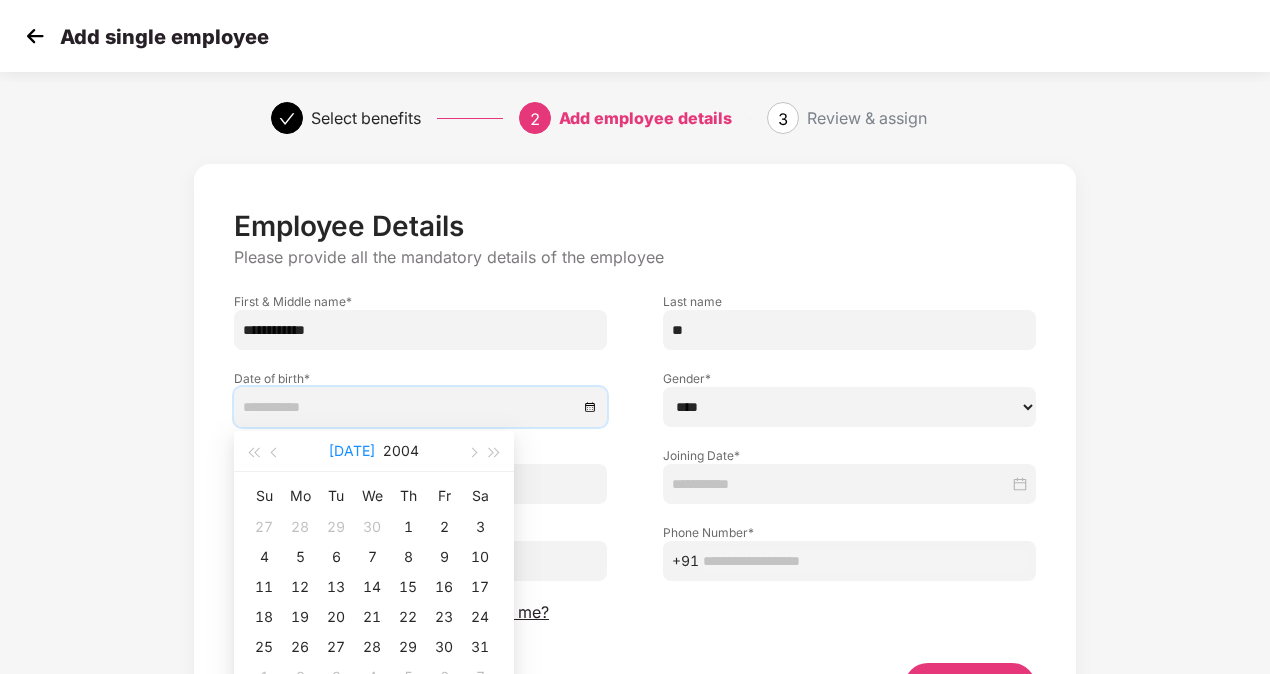 click on "[DATE]" at bounding box center [352, 451] 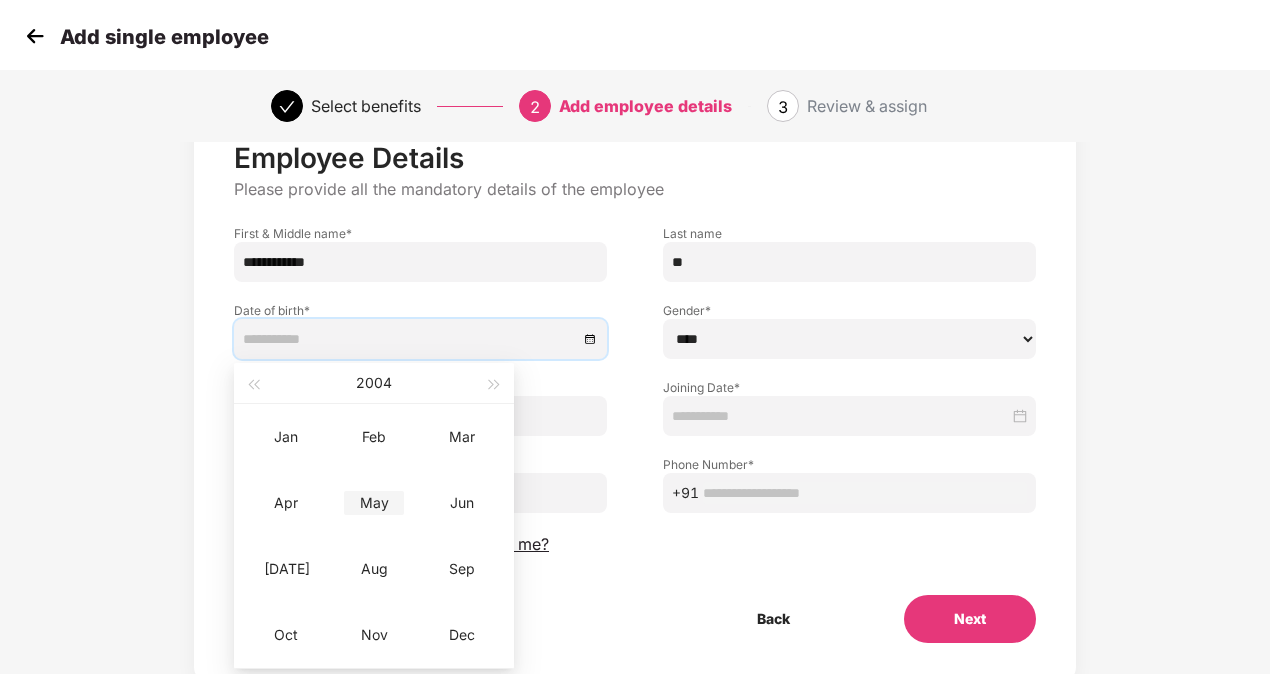 scroll, scrollTop: 100, scrollLeft: 0, axis: vertical 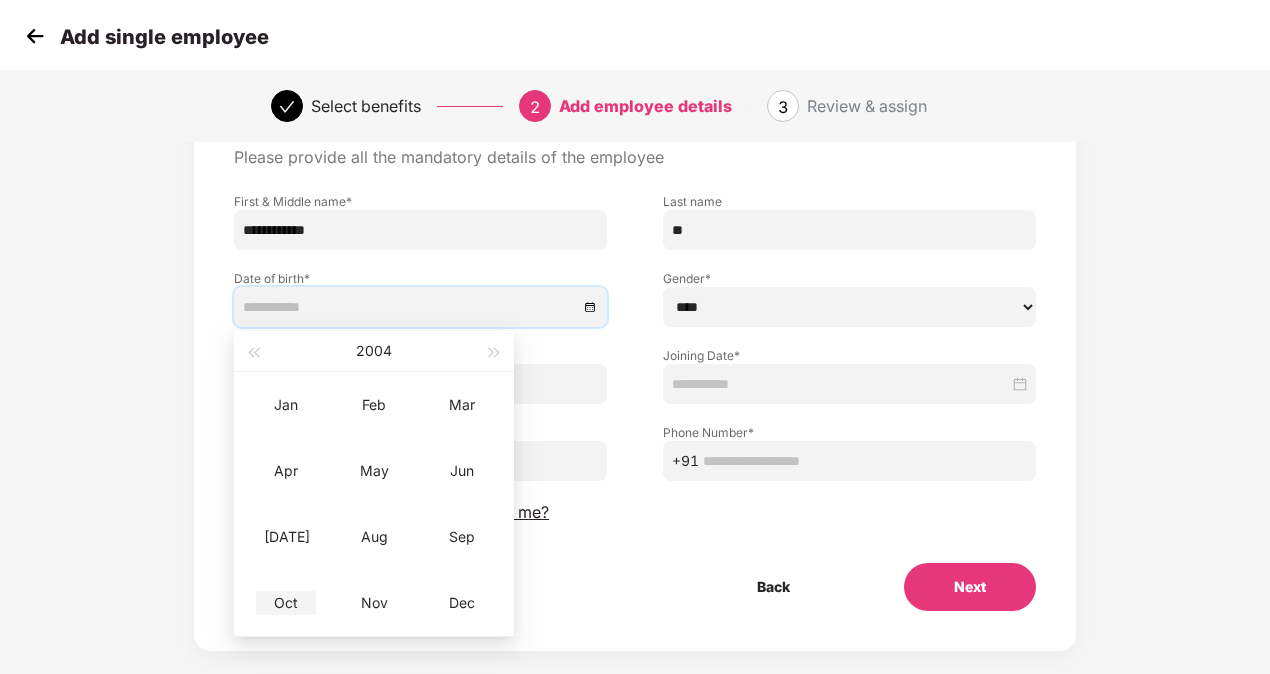 type on "**********" 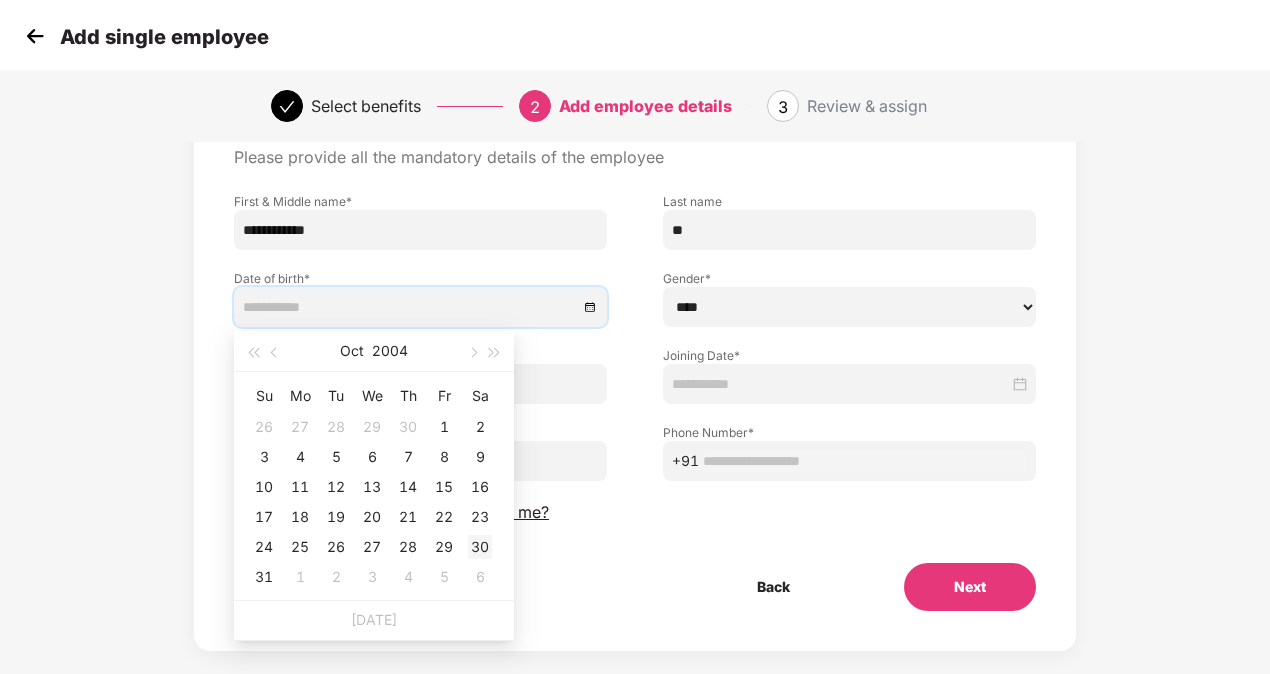 type on "**********" 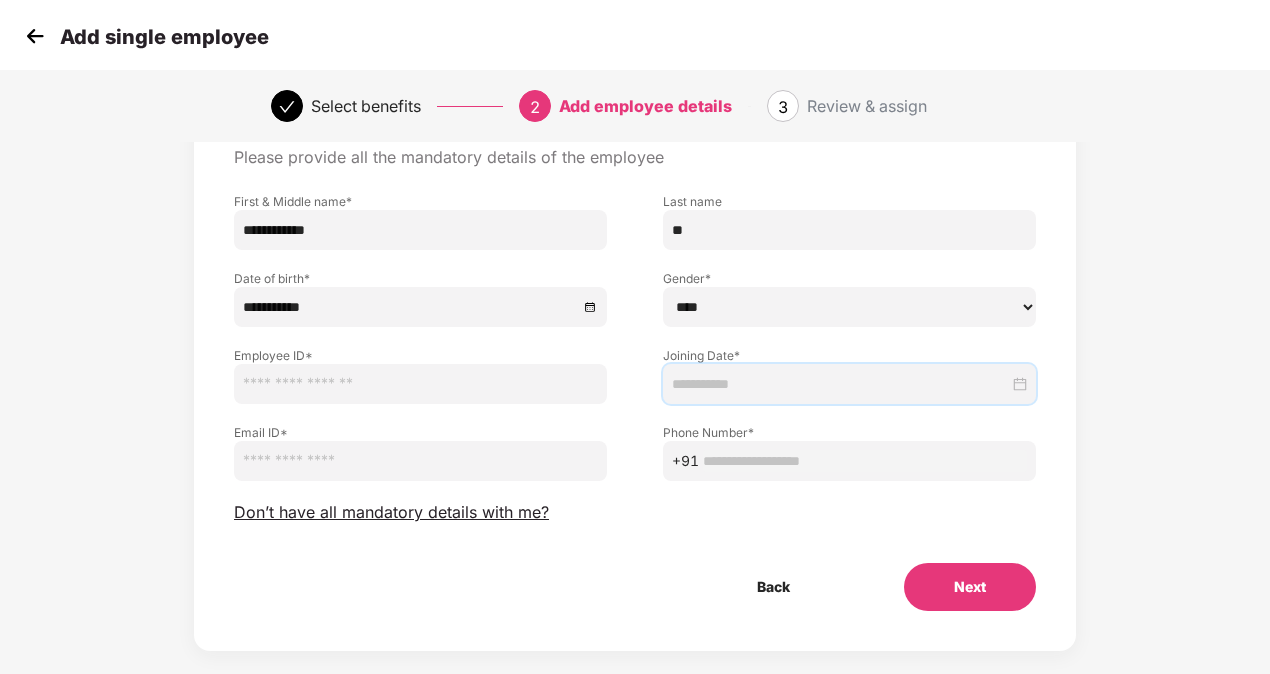 click at bounding box center [840, 384] 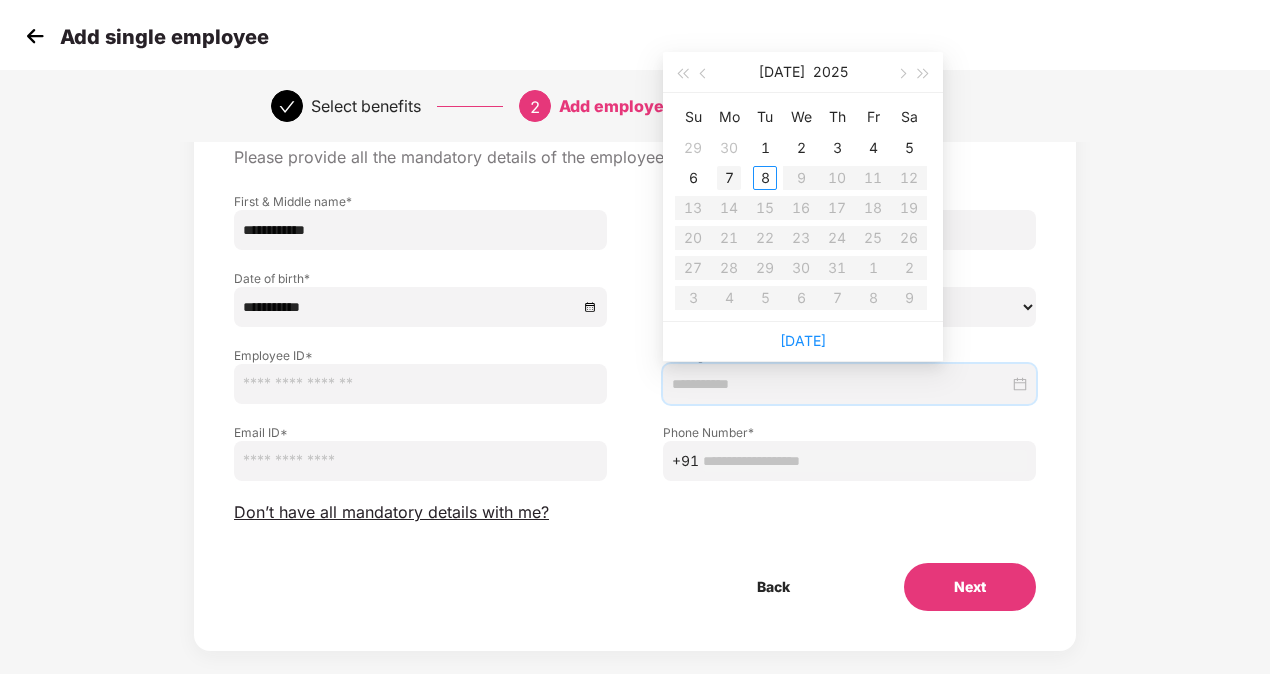 type on "**********" 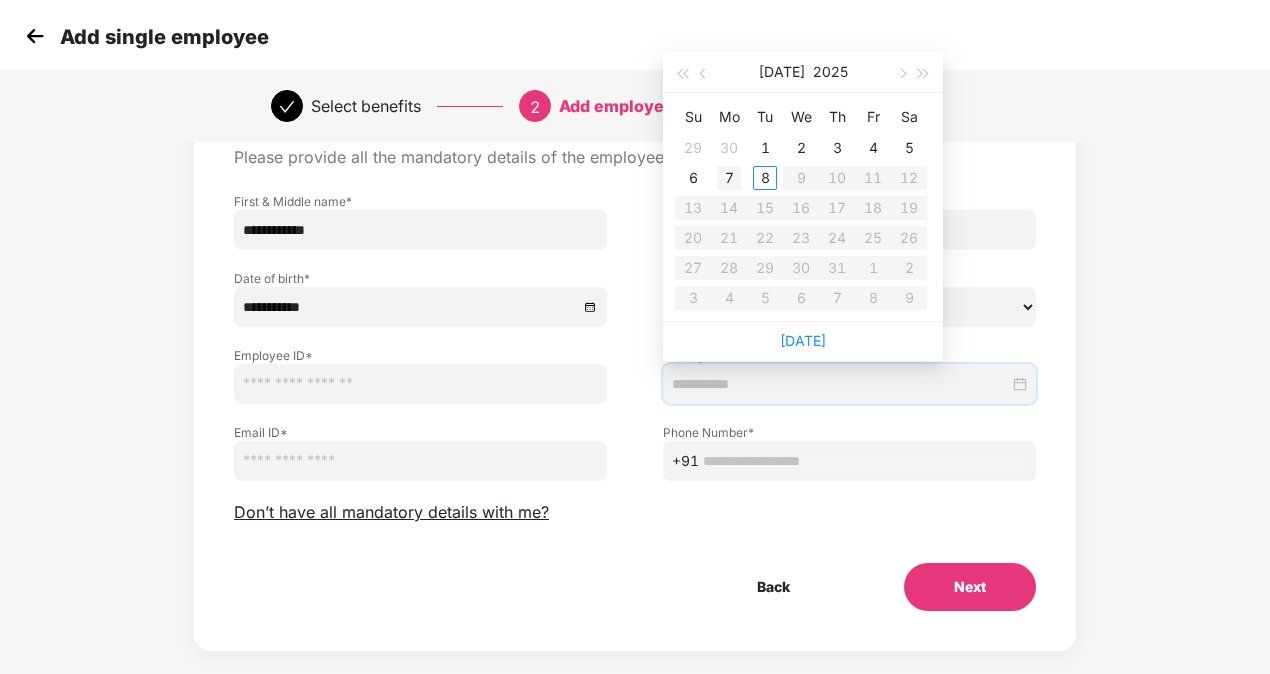 click on "7" at bounding box center (729, 178) 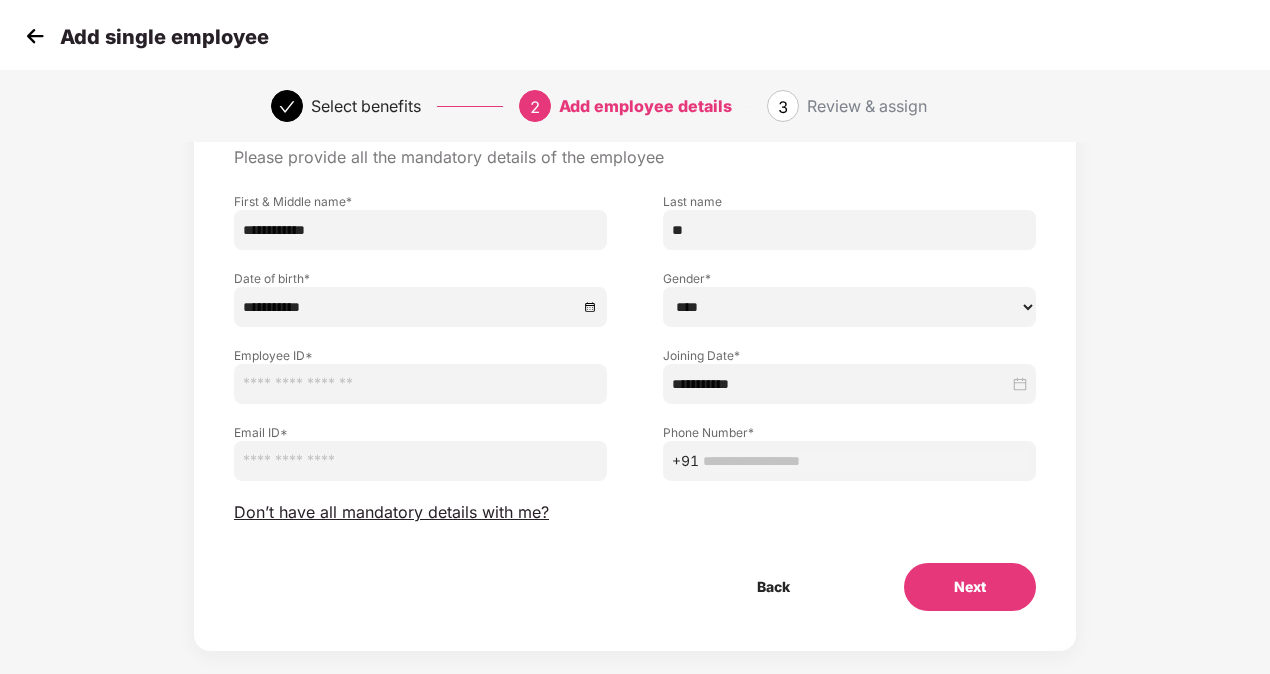 click at bounding box center (420, 384) 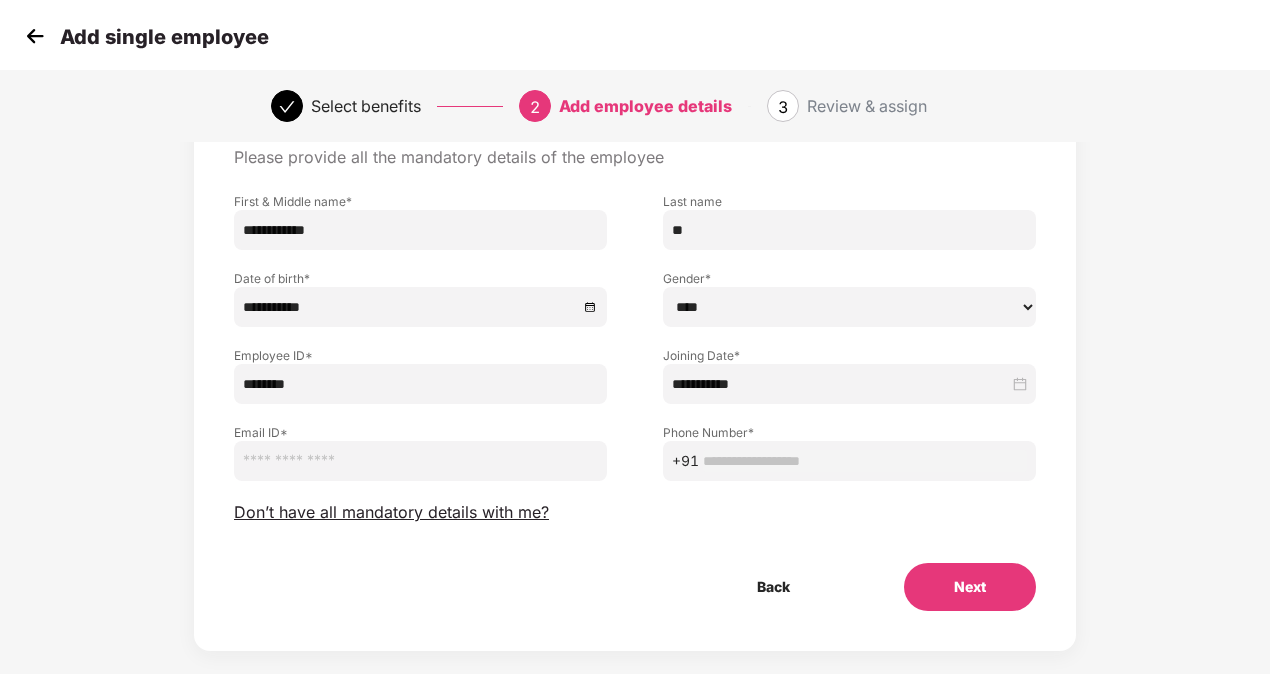 type on "********" 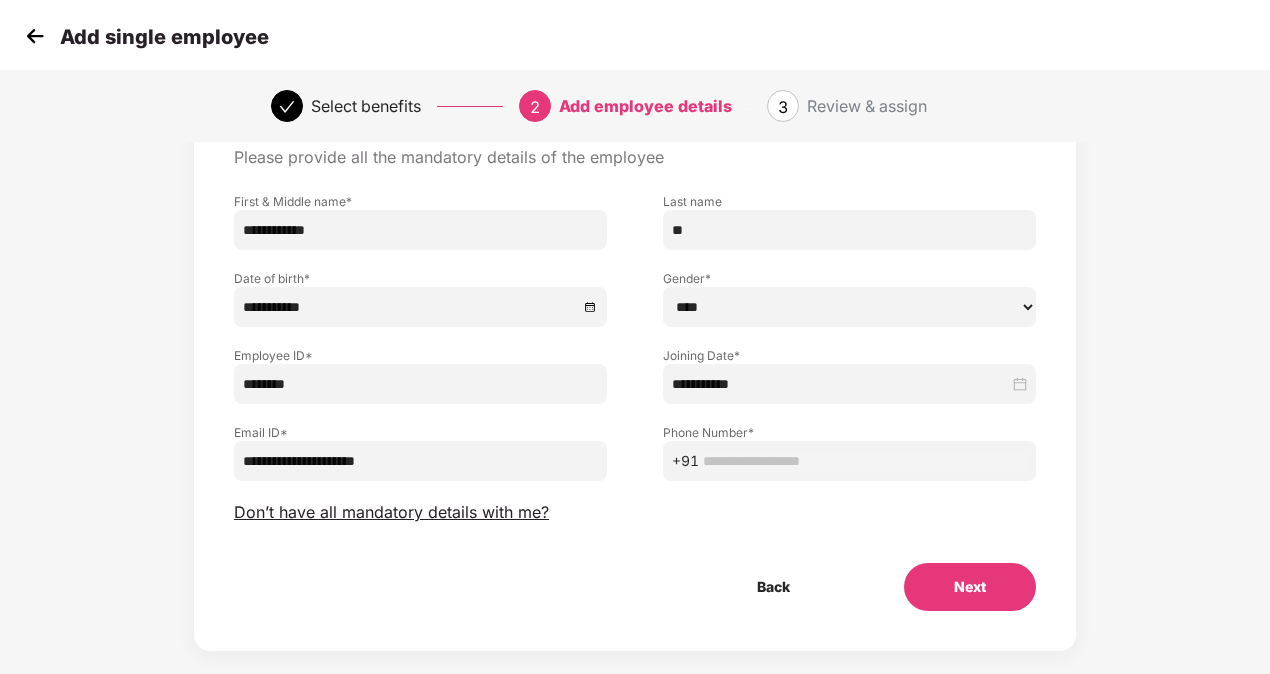 type on "**********" 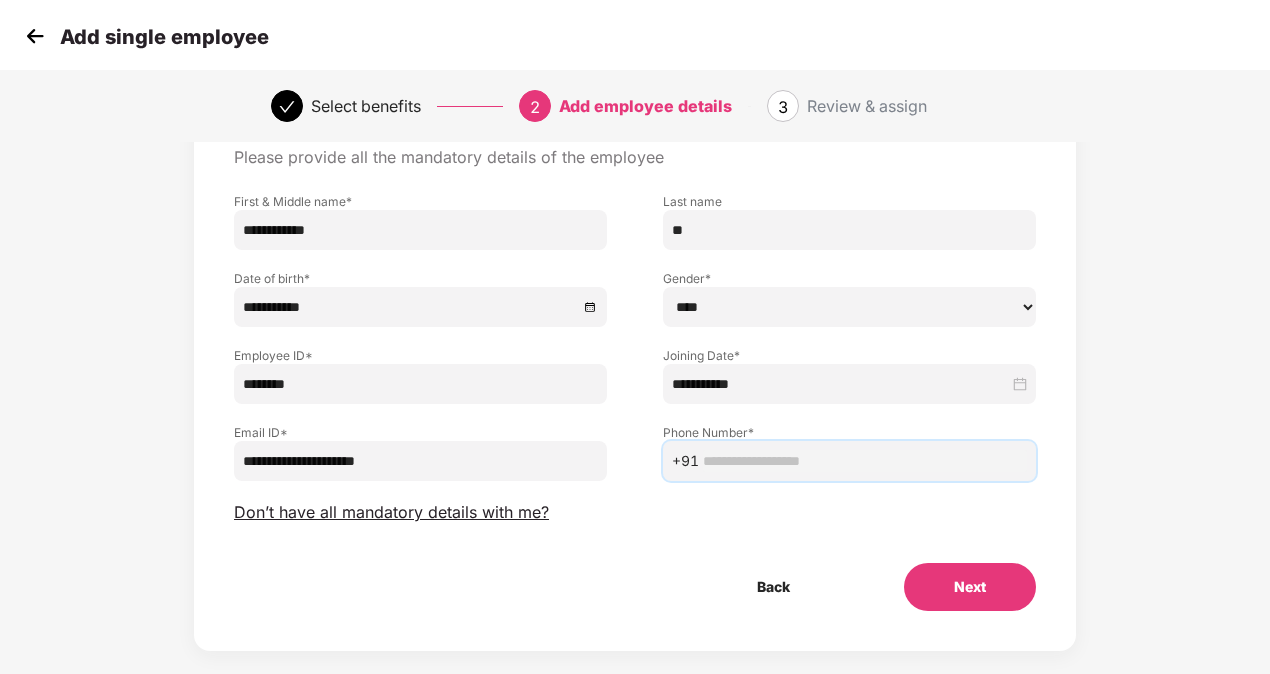 click at bounding box center [865, 461] 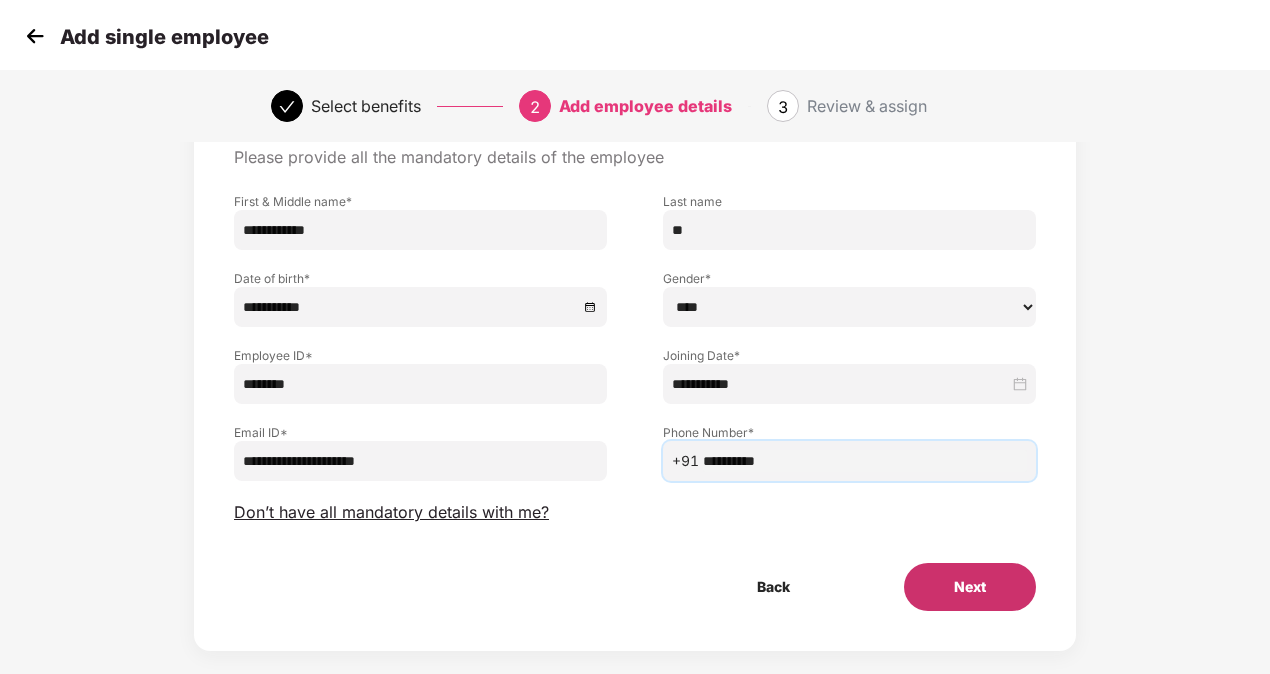 type on "**********" 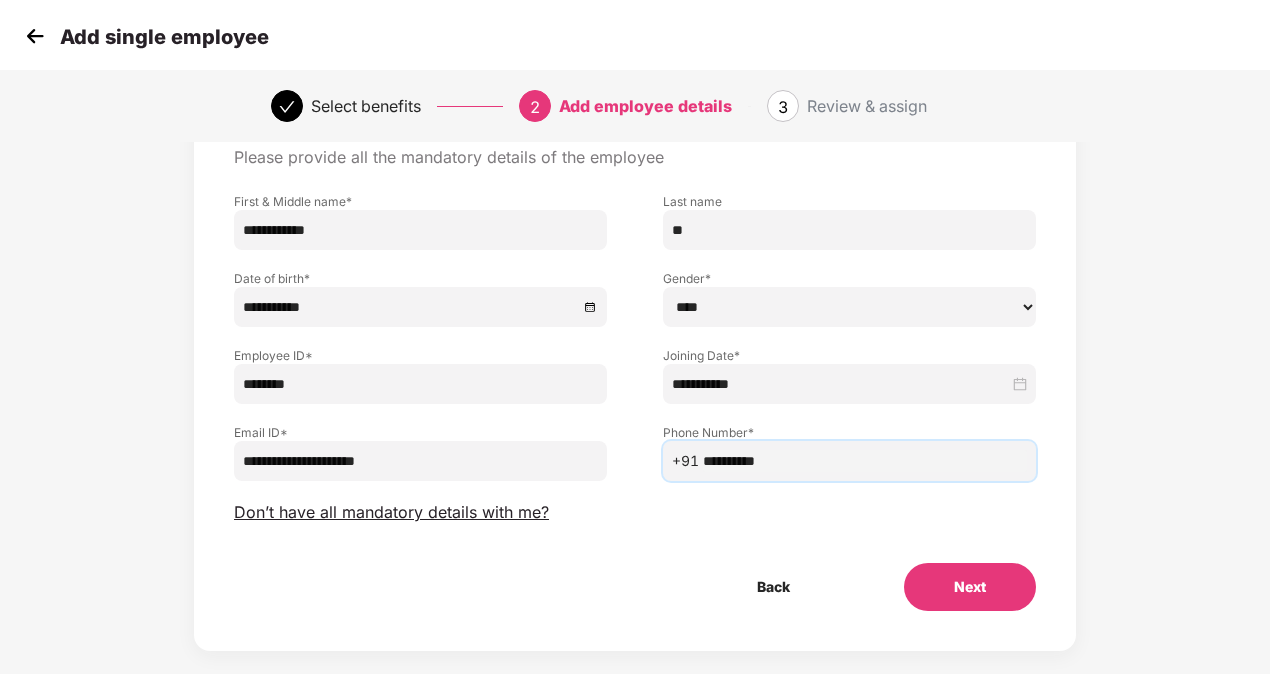 click on "Next" at bounding box center (970, 587) 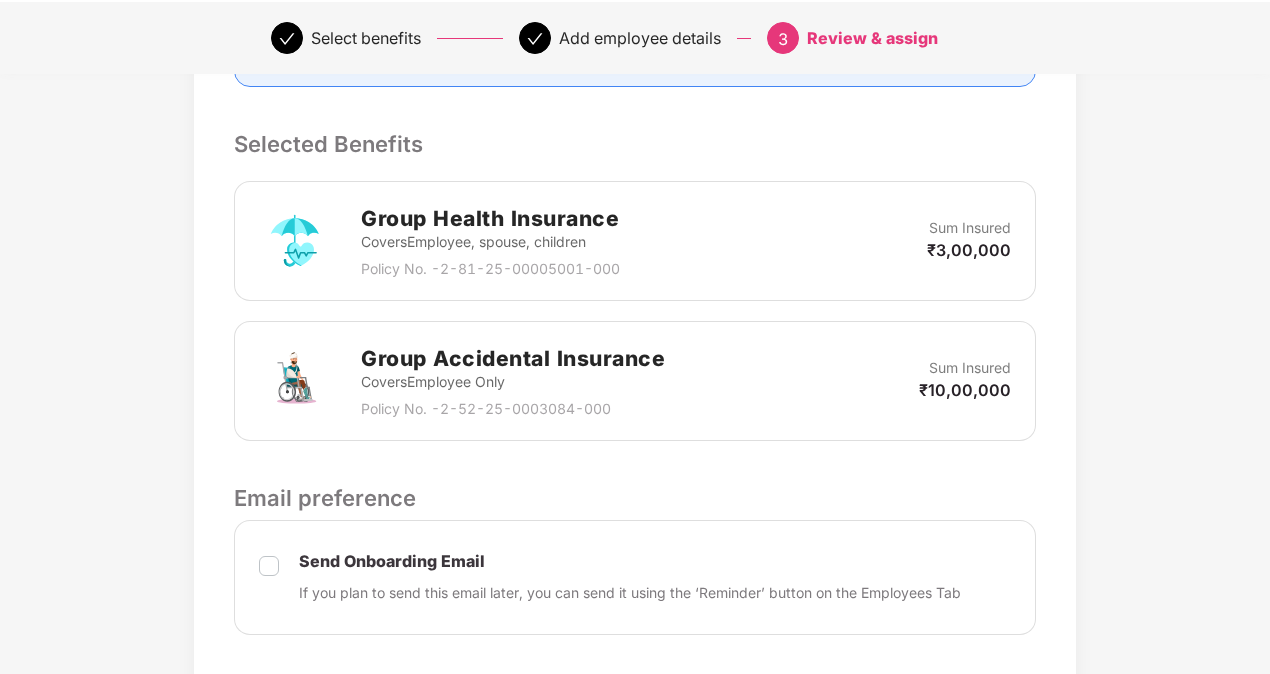 scroll, scrollTop: 902, scrollLeft: 0, axis: vertical 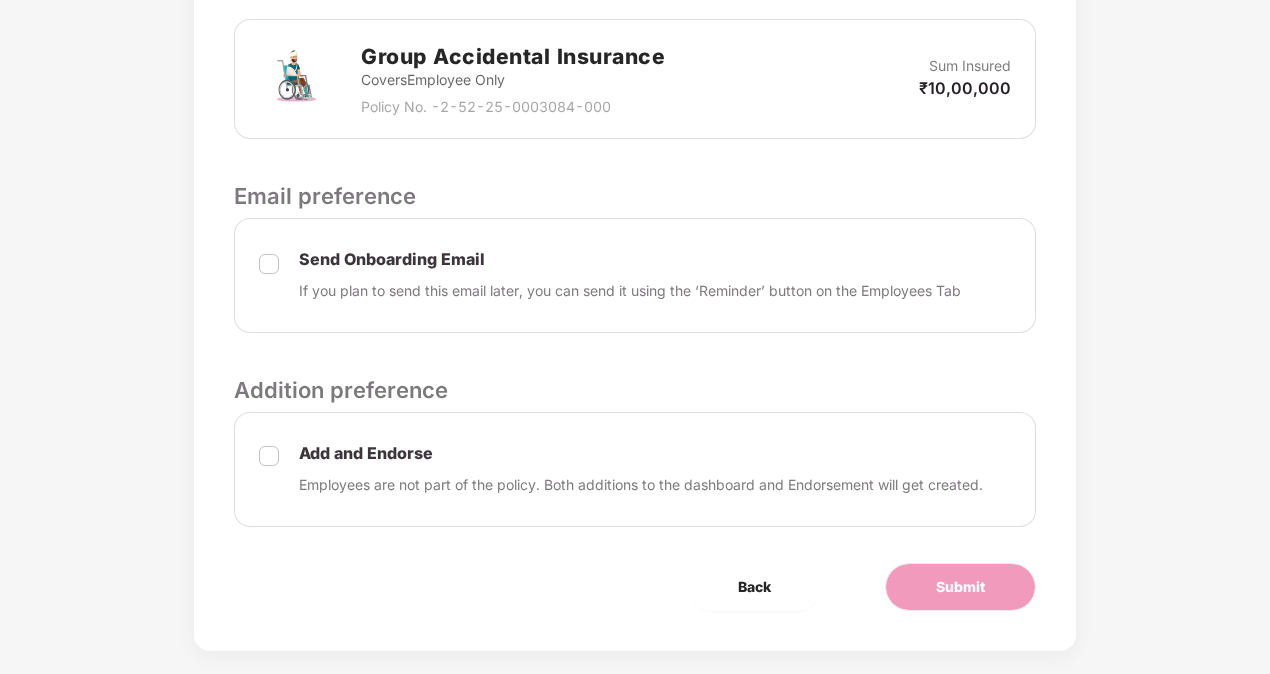 click at bounding box center [269, 276] 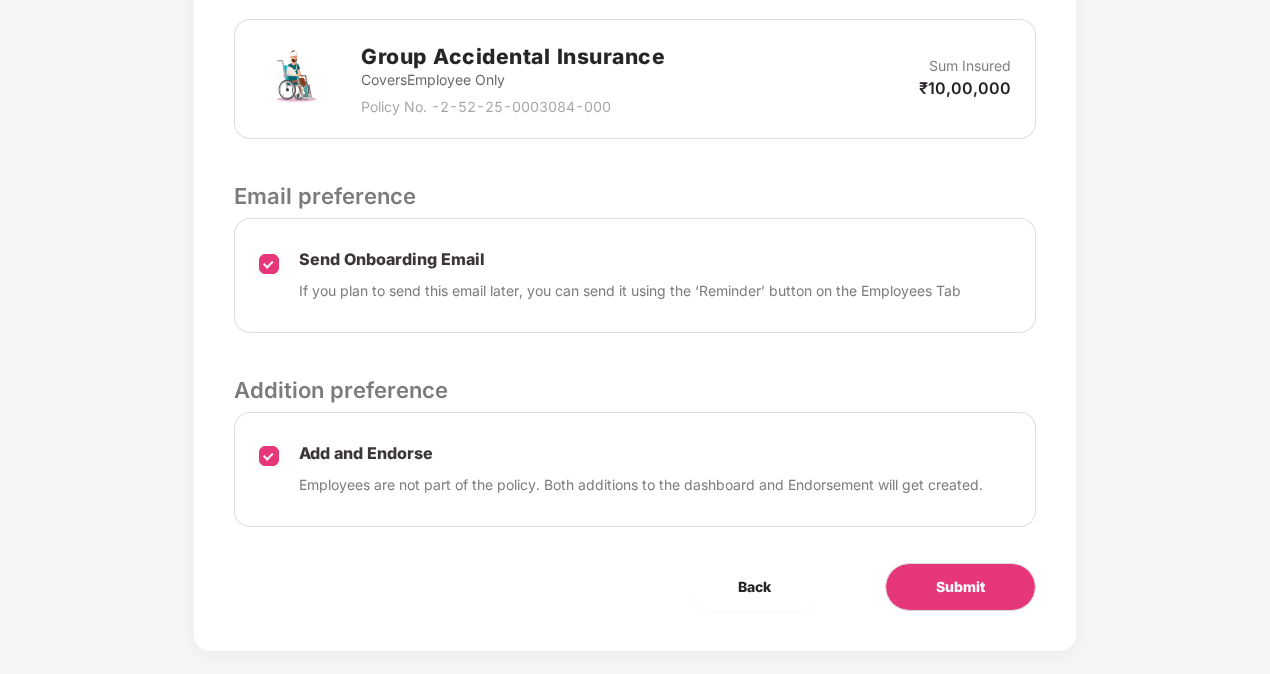 click on "Review & Assign Benefits Name    [PERSON_NAME]  J Mobile No.    [PHONE_NUMBER] Email ID    [PERSON_NAME][EMAIL_ADDRESS] Date of Birth    [DEMOGRAPHIC_DATA] Employee ID  neo10437   Joining Date    [DATE]   You can add dependents in the next step after submission Affinity Benefits Clove Dental, Pharmeasy, Nua Women, Prystine Care etc will be automatically assigned by adding employees Auto-assigned Selected Benefits Group Health Insurance Covers  Employee, spouse, children Policy No. -  2-81-25-00005001-000 Sum Insured ₹3,00,000 Group Accidental Insurance Covers  Employee Only Policy No. -  2-52-25-0003084-000 Sum Insured ₹10,00,000 Email preference Send Onboarding Email If you plan to send this email later, you can send it using the ‘Reminder’ button on the Employees Tab Addition preference Add and Endorse Employees are not part of the policy. Both additions to the dashboard and Endorsement will get created. Back Submit" at bounding box center [635, -44] 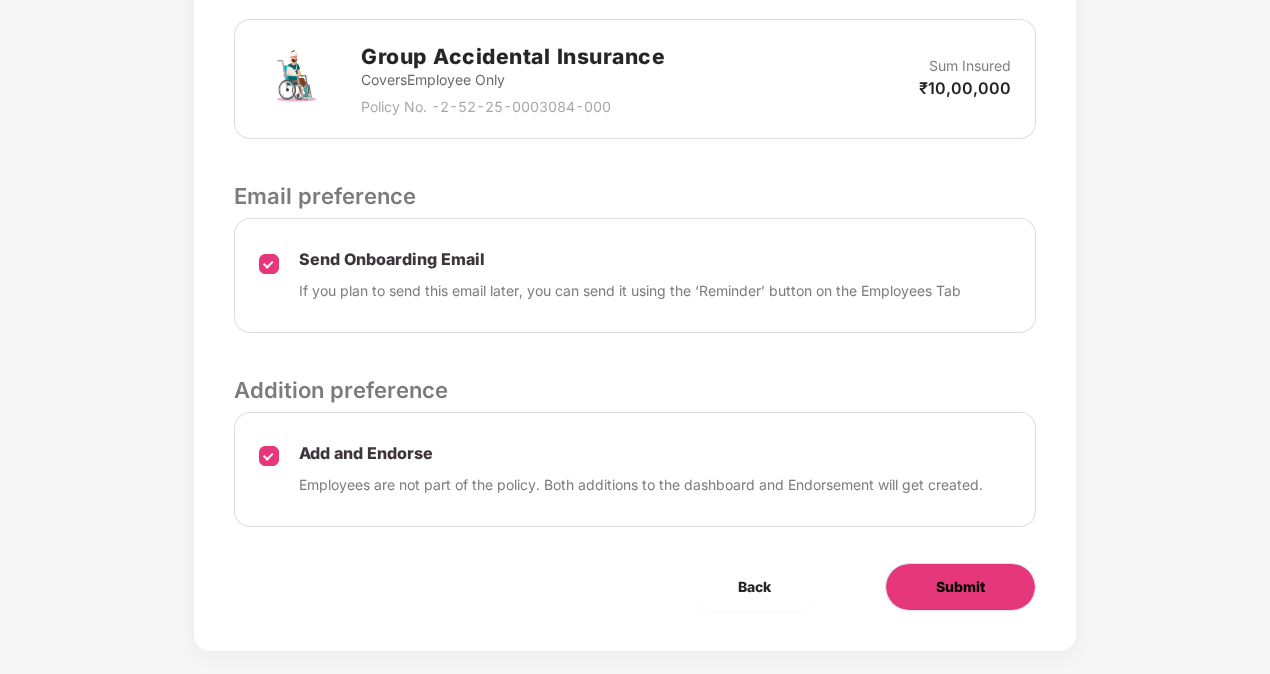 click on "Submit" at bounding box center (960, 587) 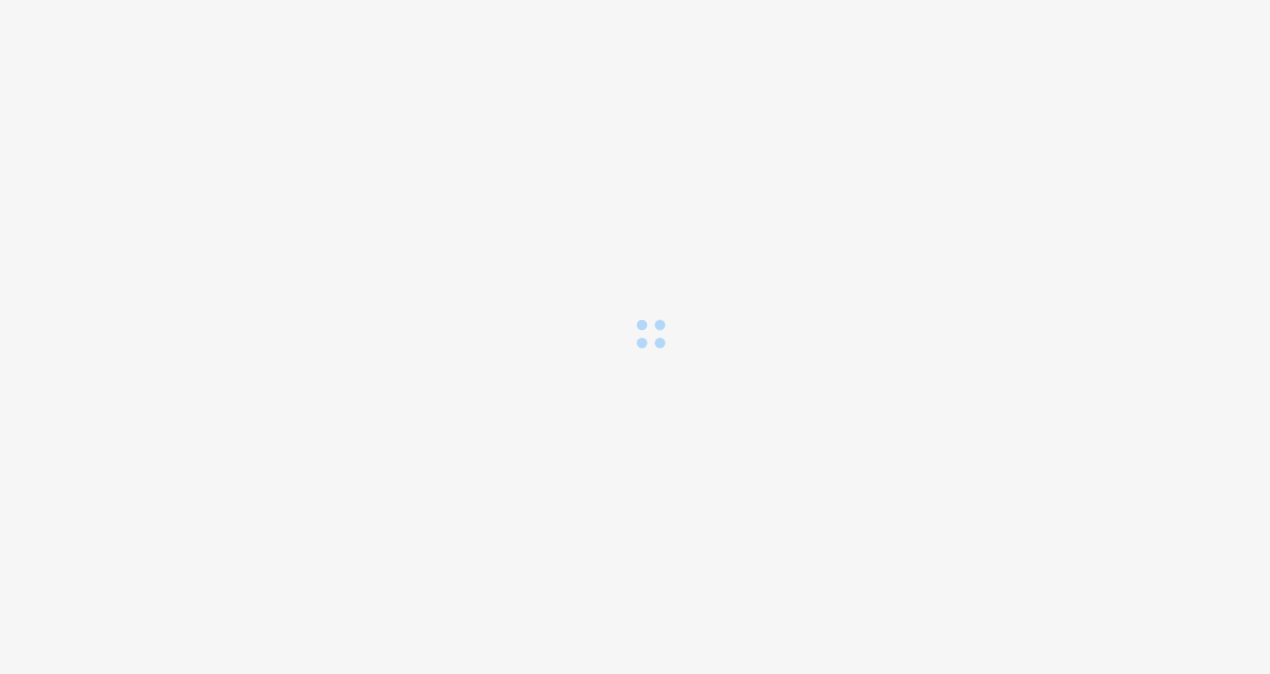 scroll, scrollTop: 0, scrollLeft: 0, axis: both 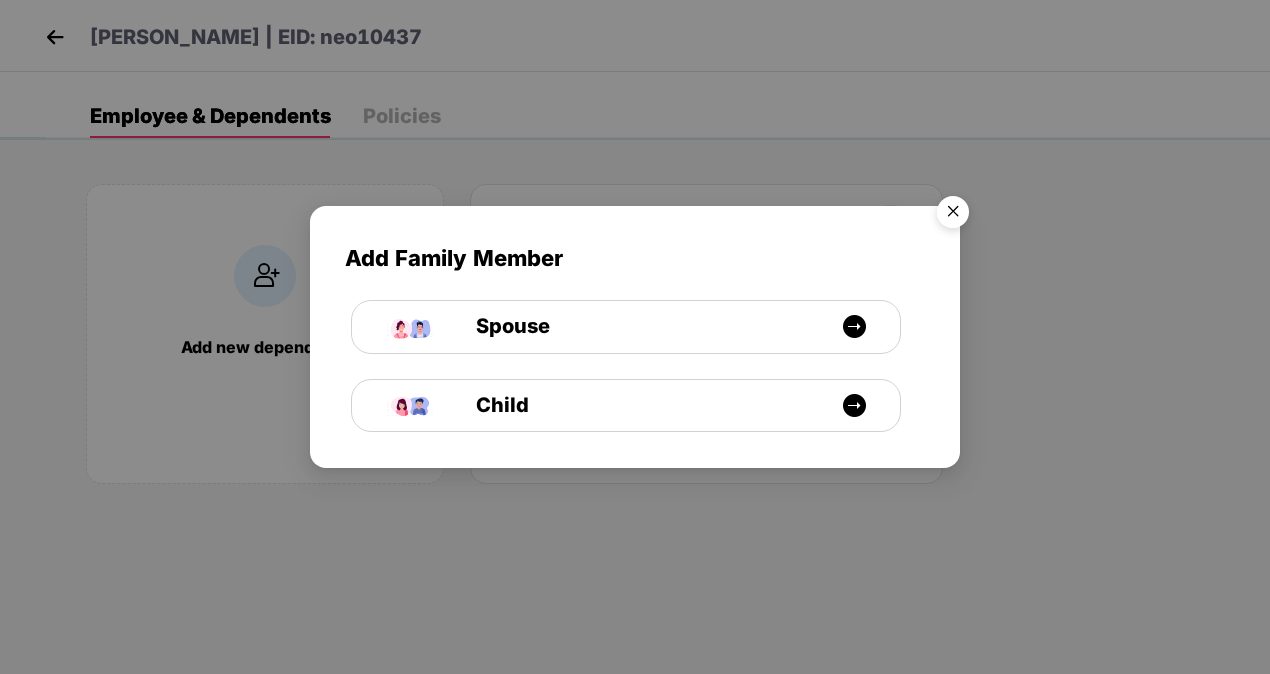 click at bounding box center [953, 215] 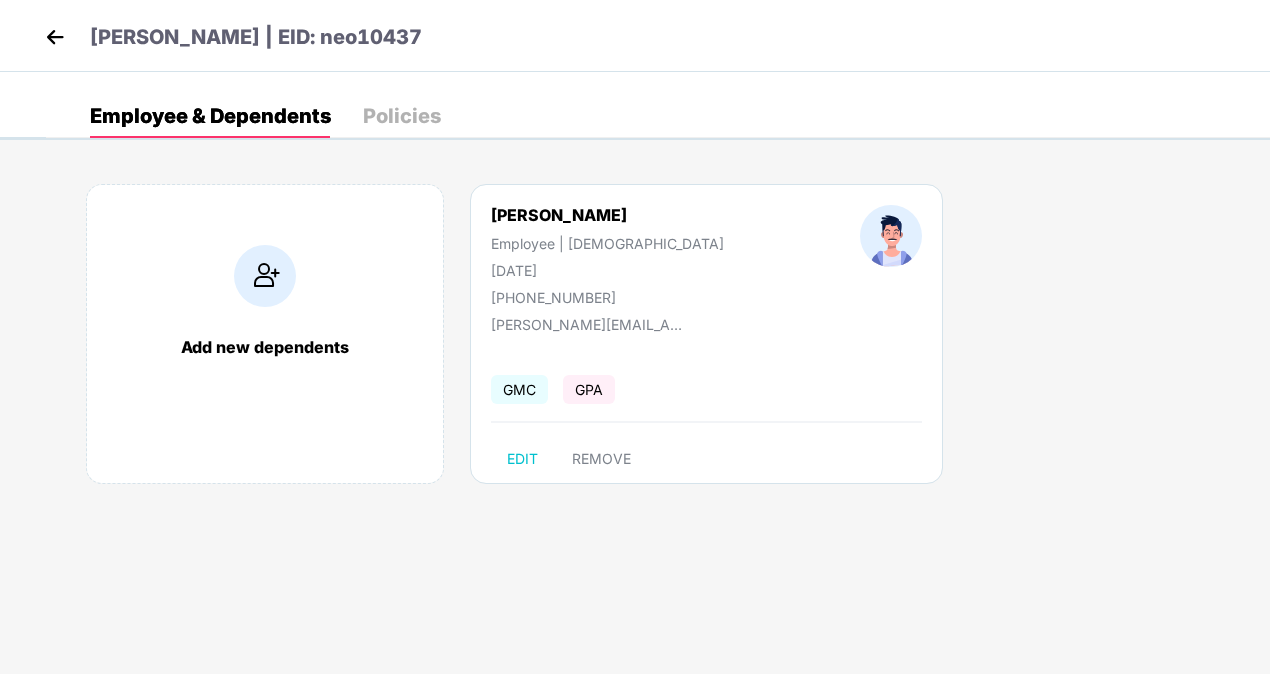 click at bounding box center [55, 37] 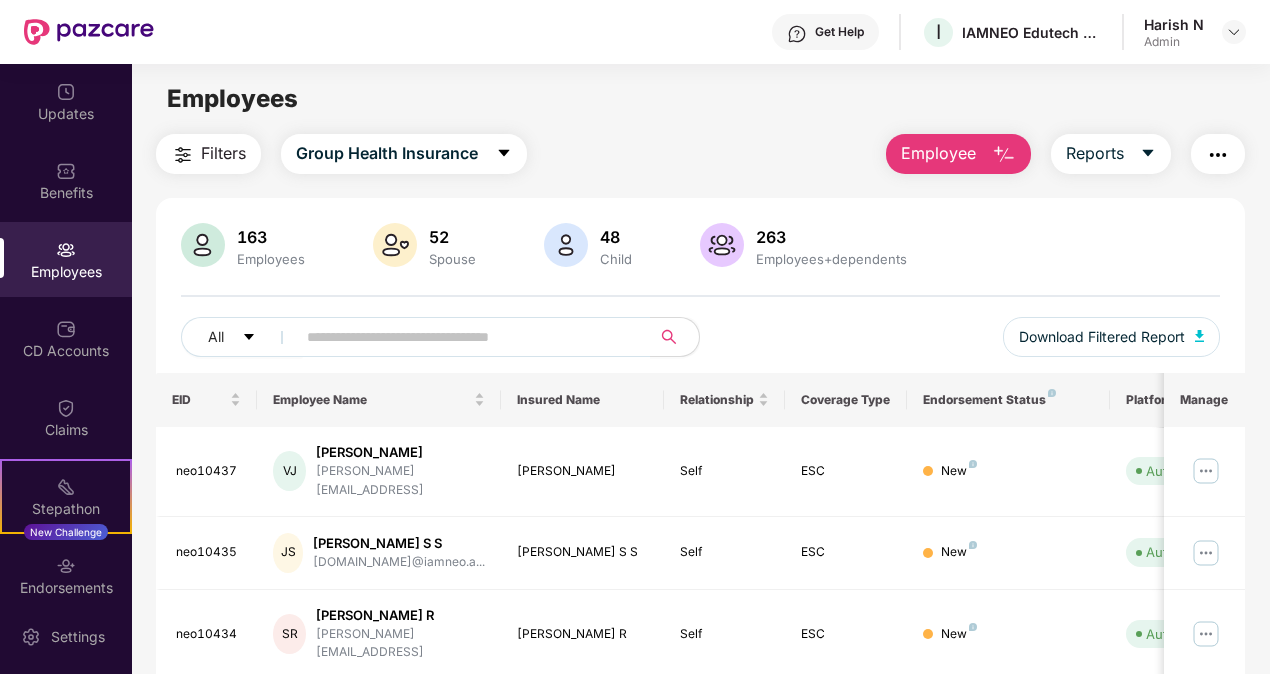 click on "Employee" at bounding box center (938, 153) 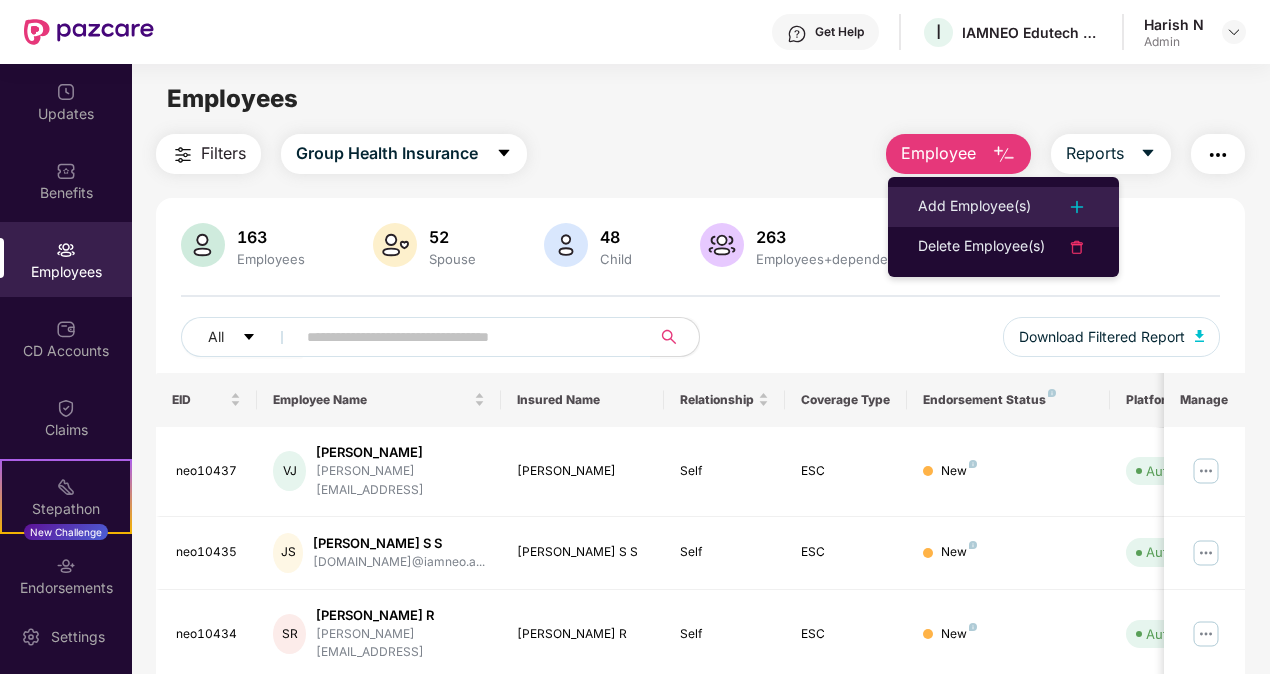click on "Add Employee(s)" at bounding box center [1003, 207] 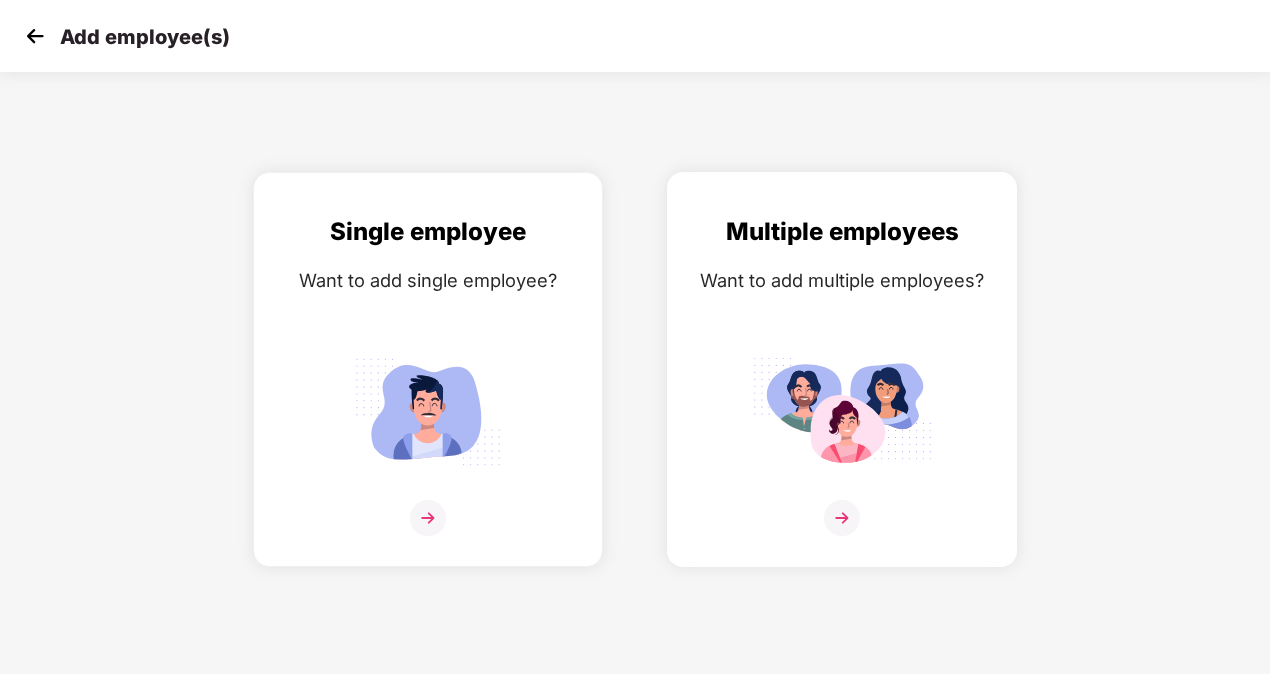 click at bounding box center [842, 518] 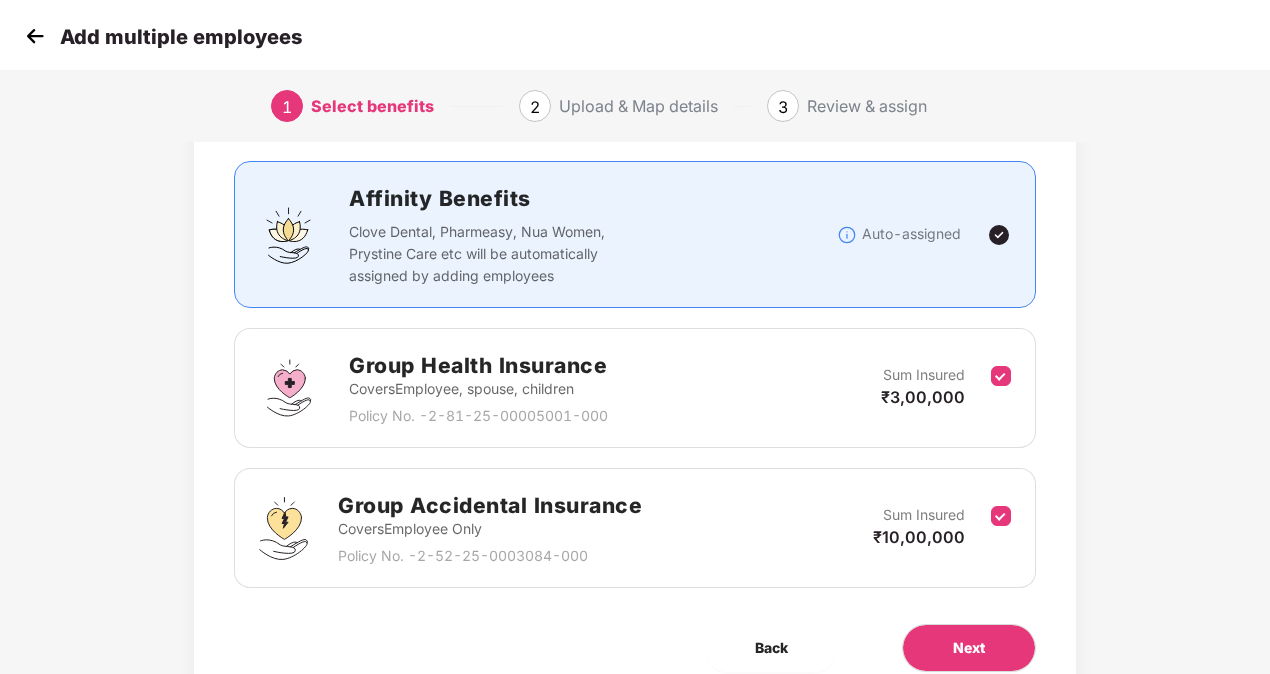 scroll, scrollTop: 203, scrollLeft: 0, axis: vertical 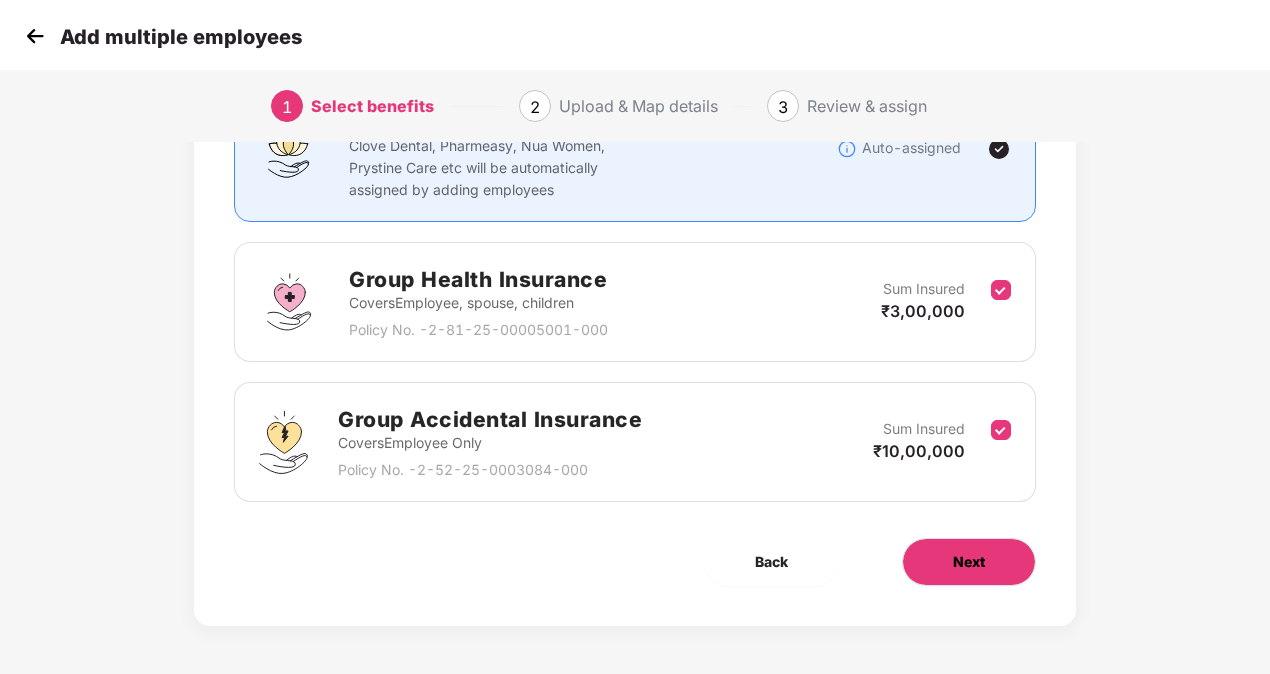 click on "Next" at bounding box center [969, 562] 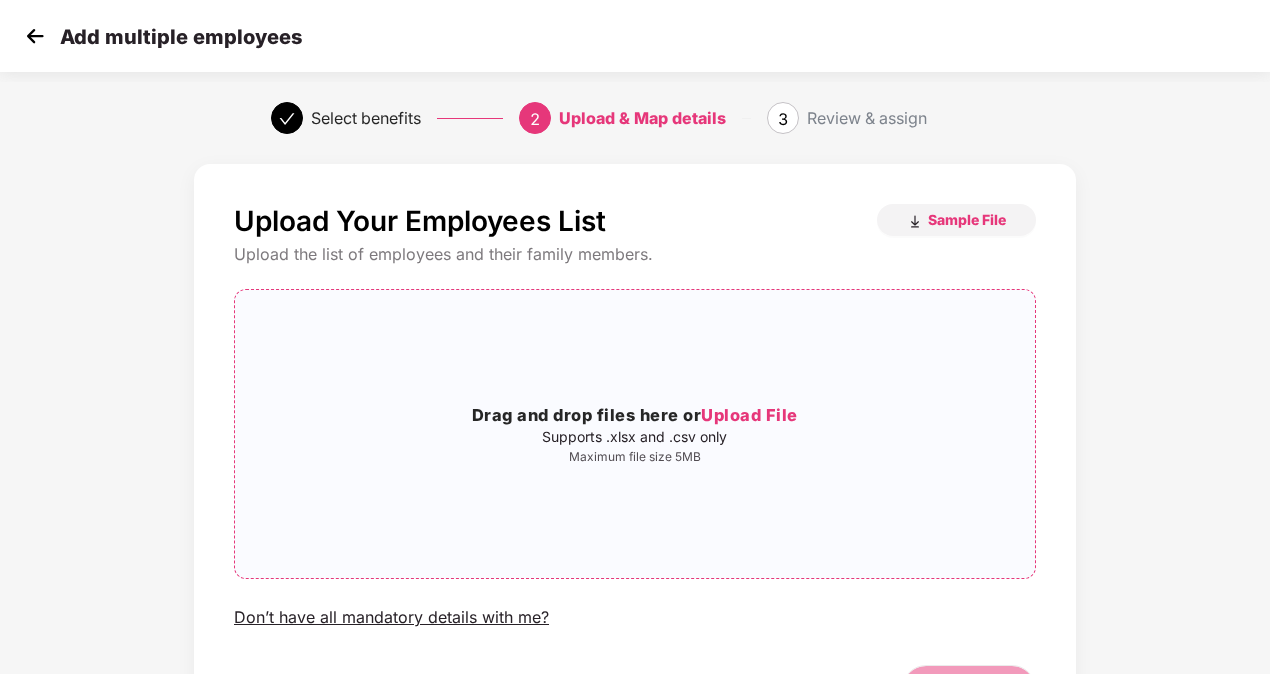 scroll, scrollTop: 0, scrollLeft: 0, axis: both 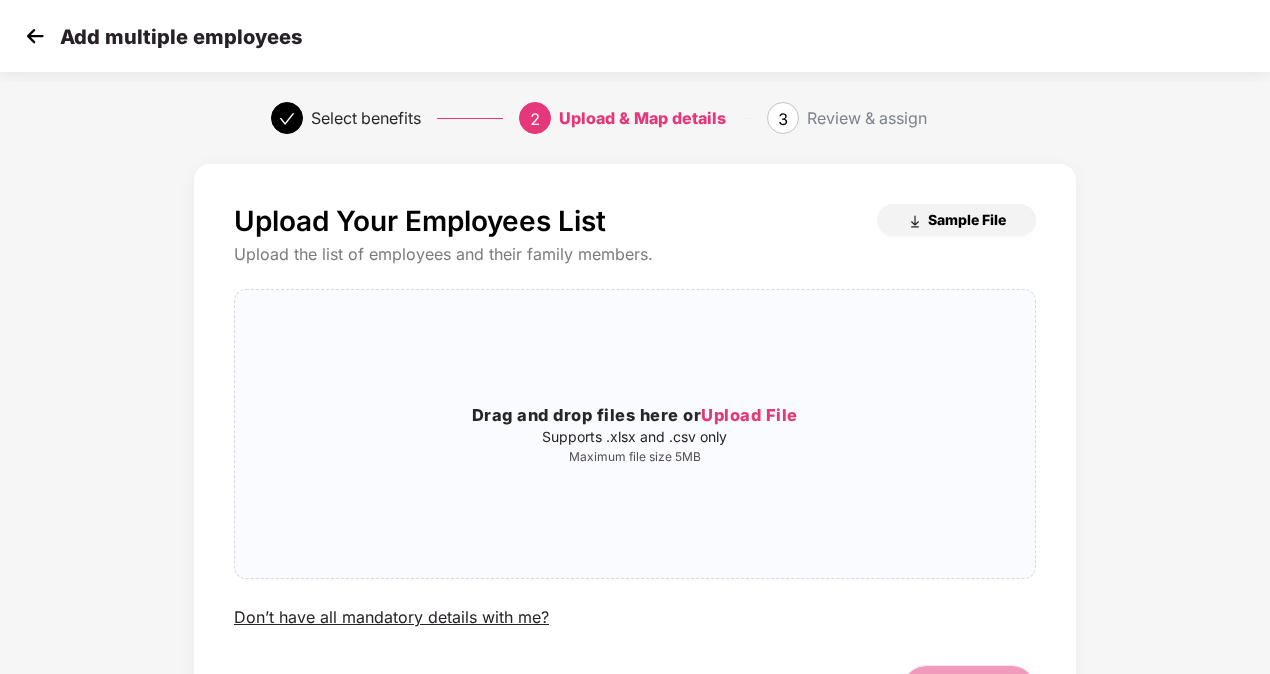 click on "Sample File" at bounding box center (967, 219) 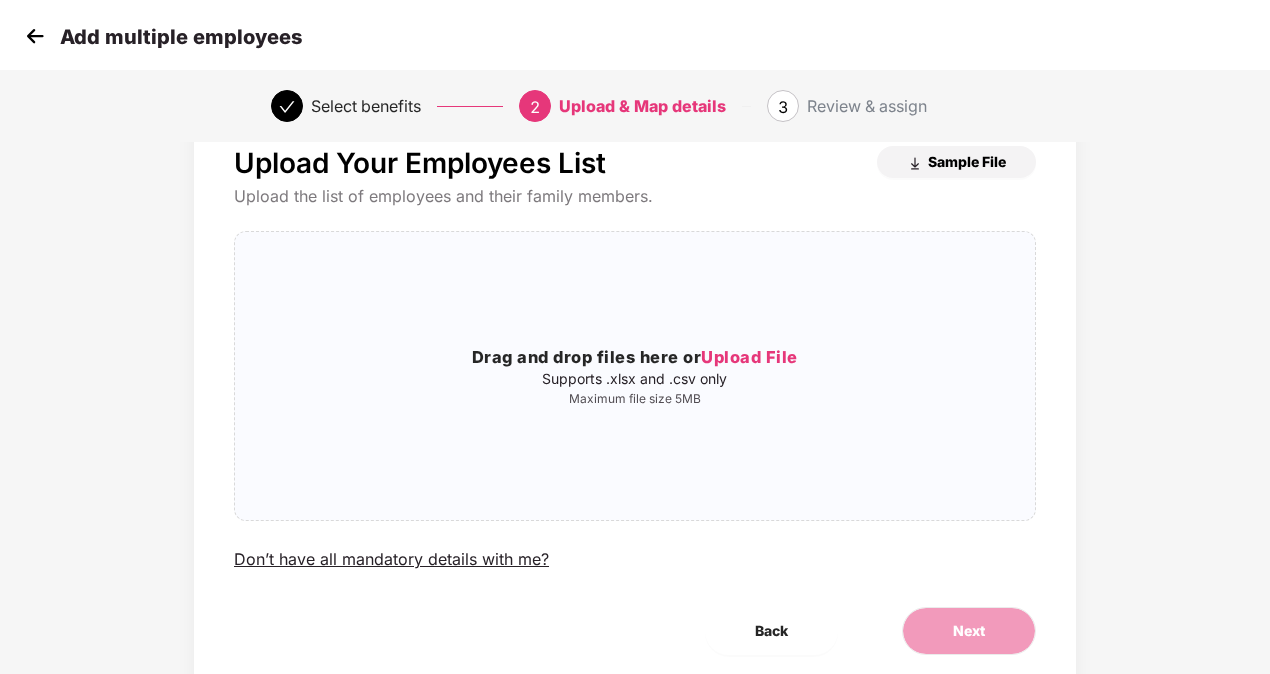 scroll, scrollTop: 0, scrollLeft: 0, axis: both 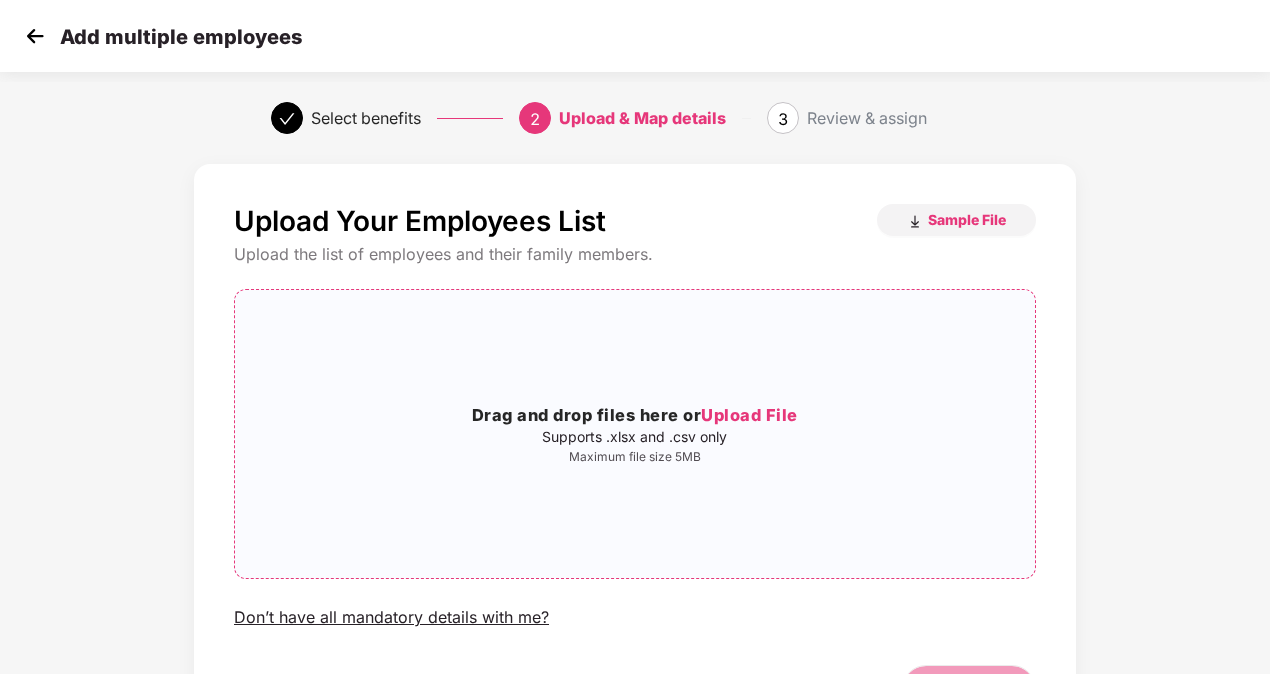 click on "Upload File" at bounding box center (749, 415) 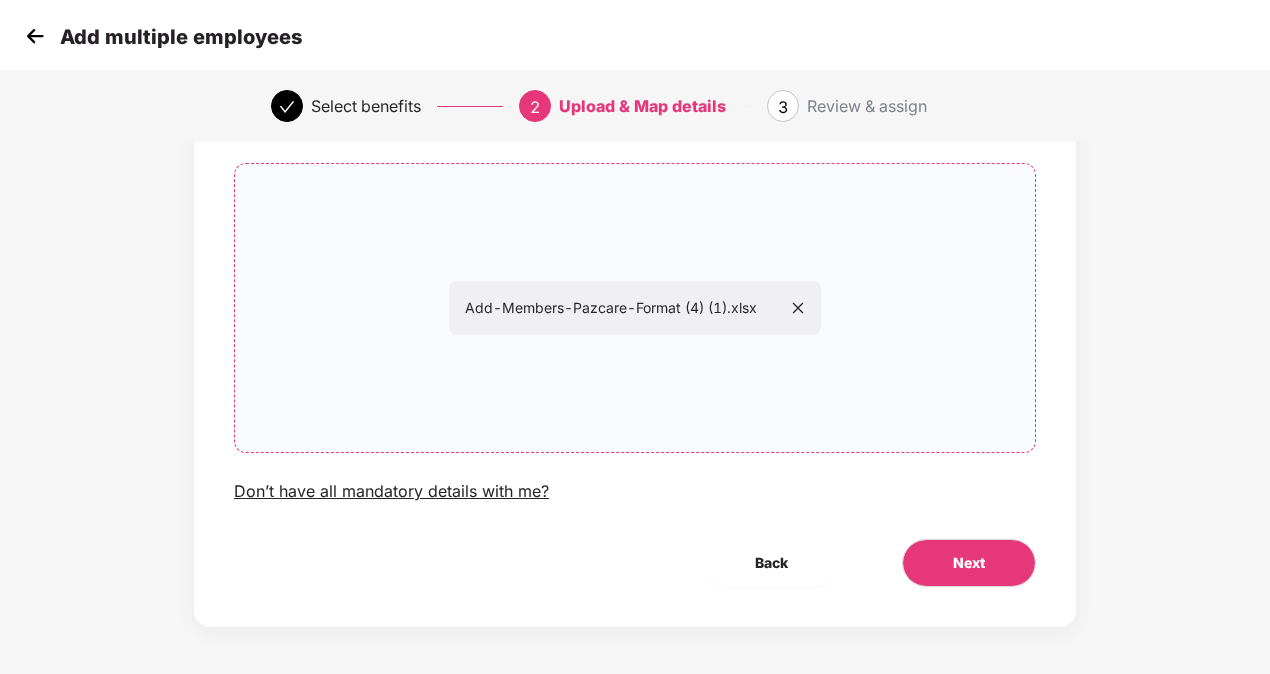 scroll, scrollTop: 129, scrollLeft: 0, axis: vertical 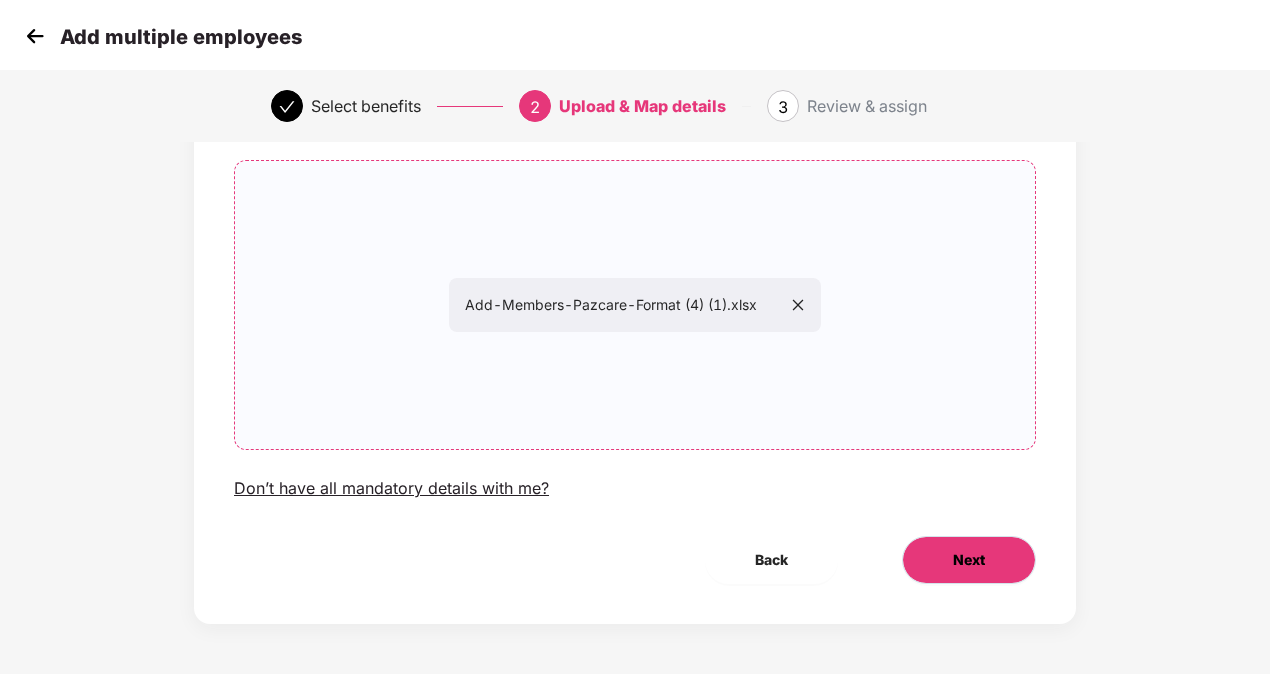 click on "Next" at bounding box center (969, 560) 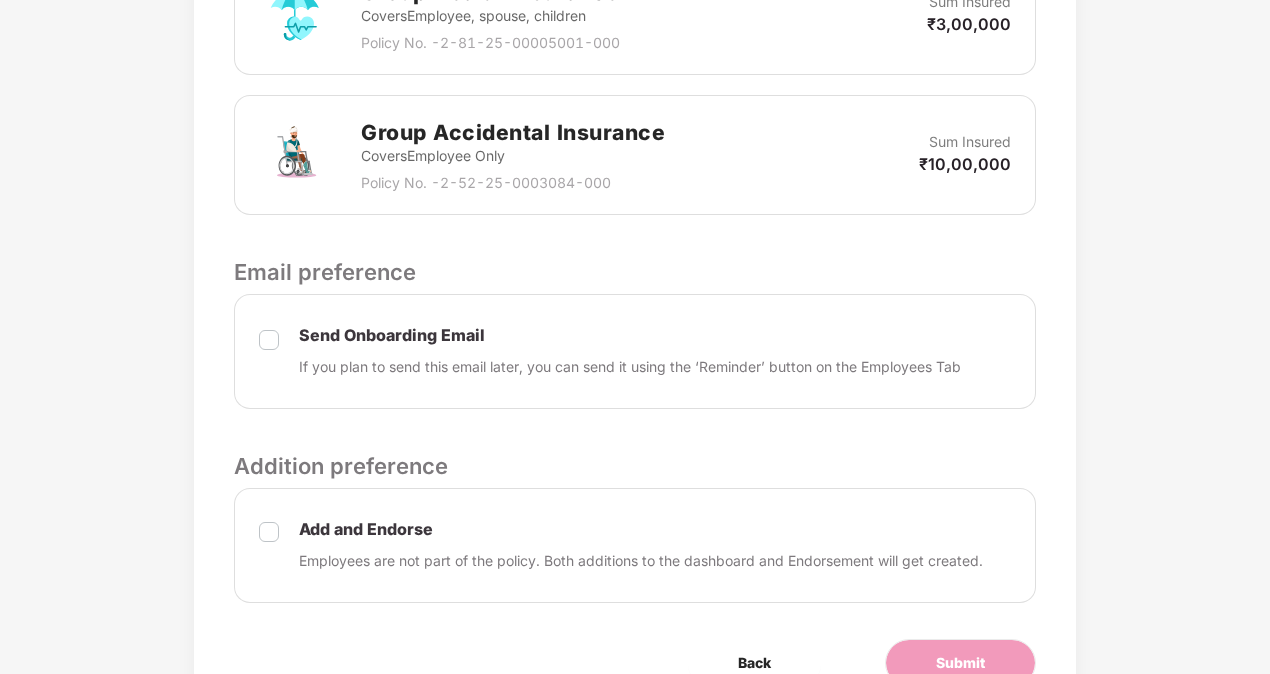 scroll, scrollTop: 793, scrollLeft: 0, axis: vertical 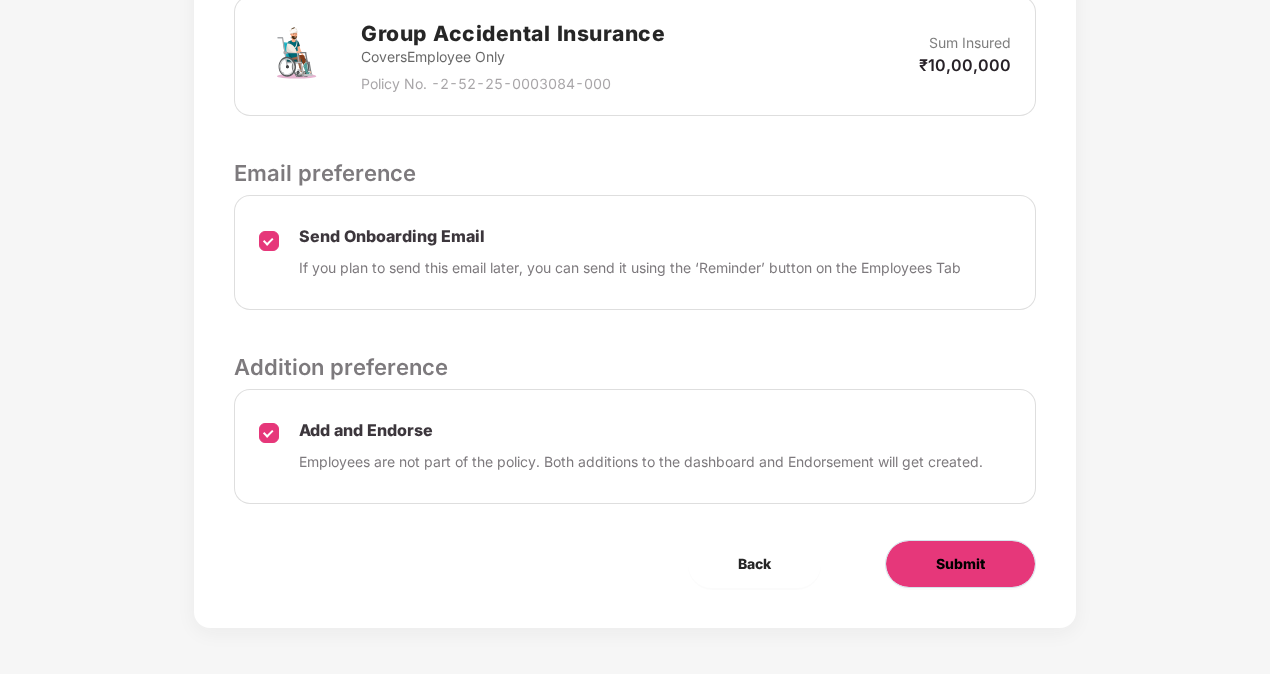 click on "Submit" at bounding box center [960, 564] 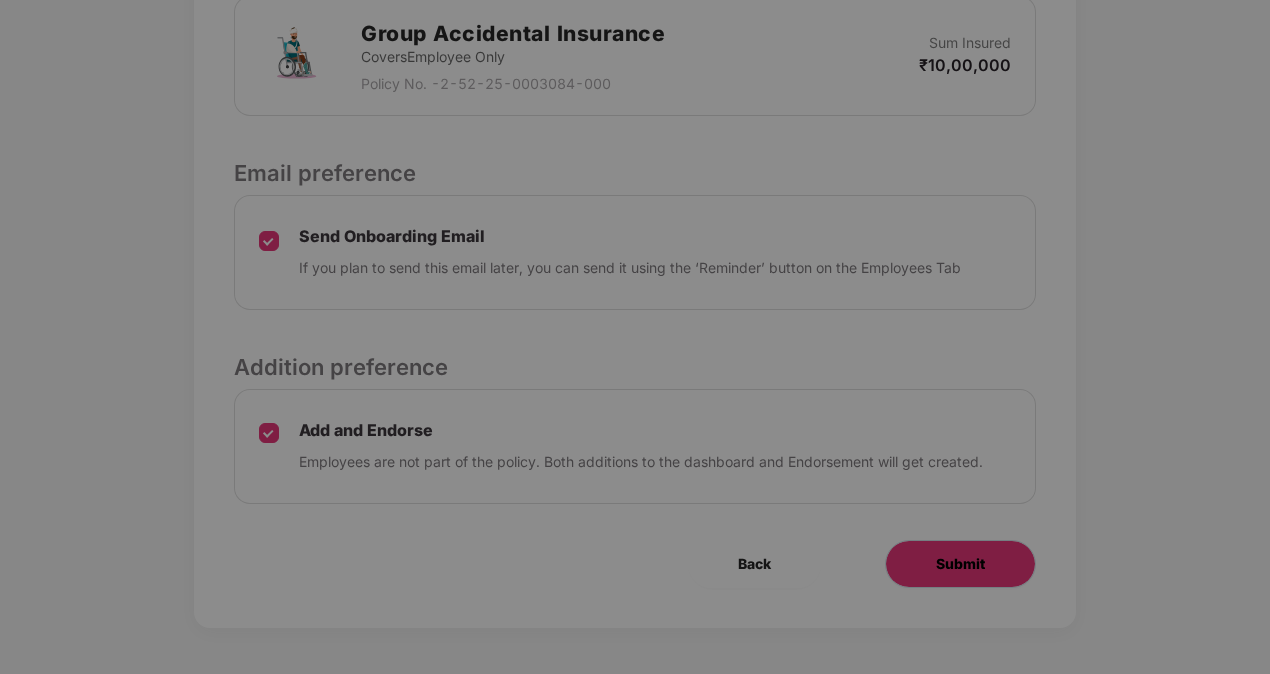 scroll, scrollTop: 0, scrollLeft: 0, axis: both 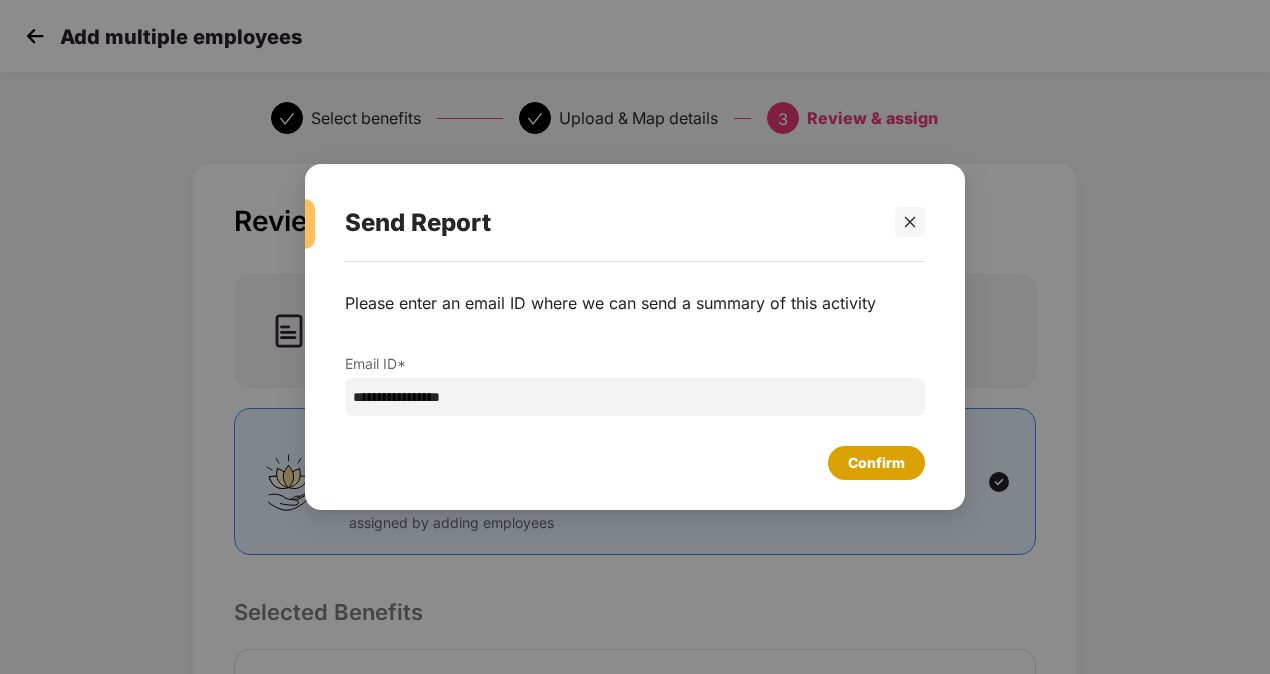 click on "Confirm" at bounding box center [876, 463] 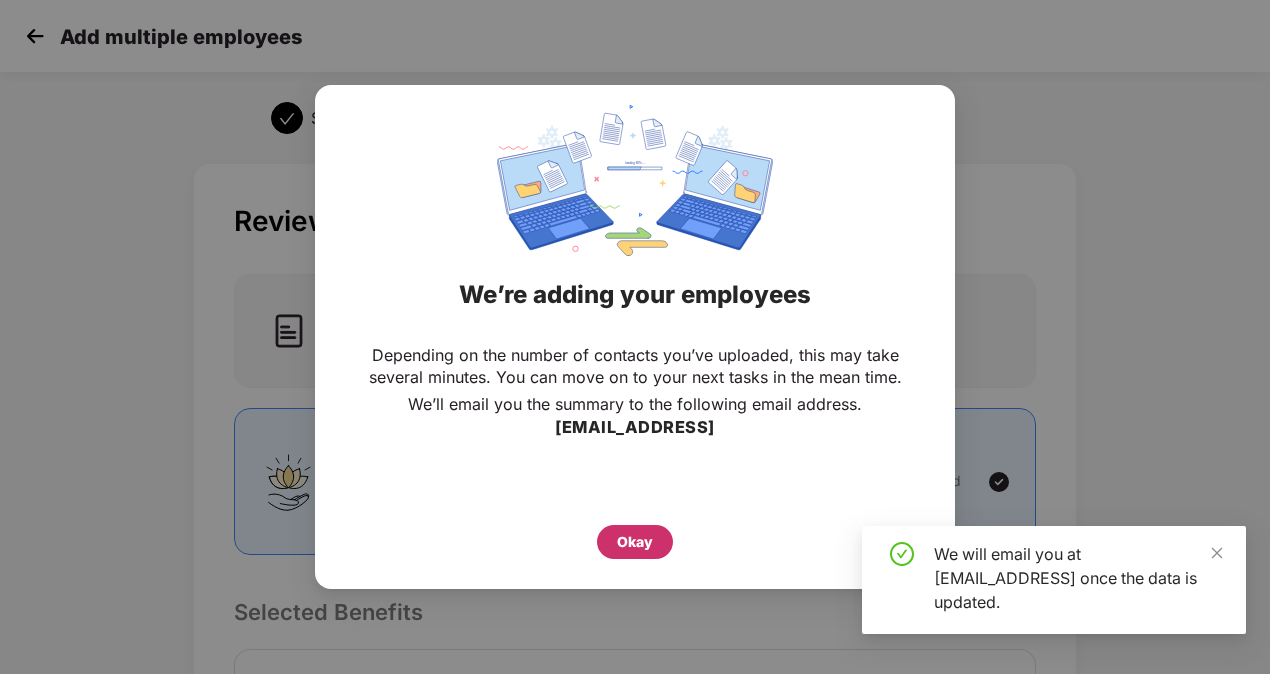 click on "Okay" at bounding box center (635, 542) 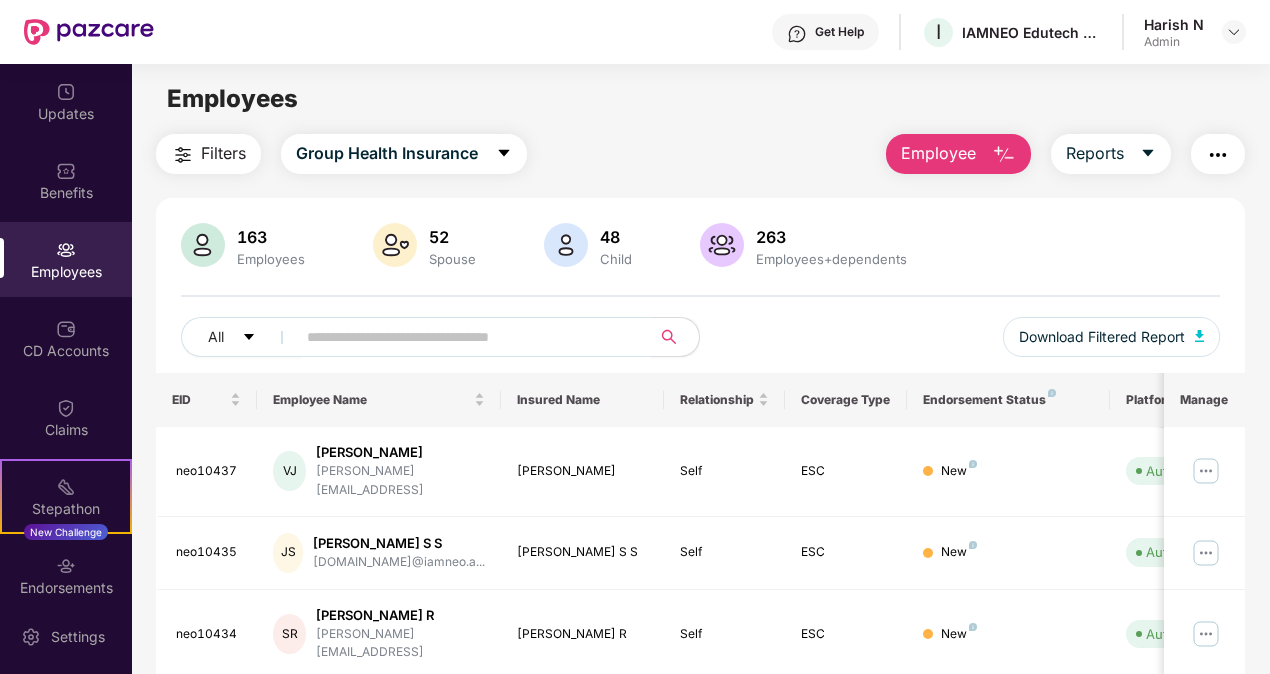 click at bounding box center (465, 337) 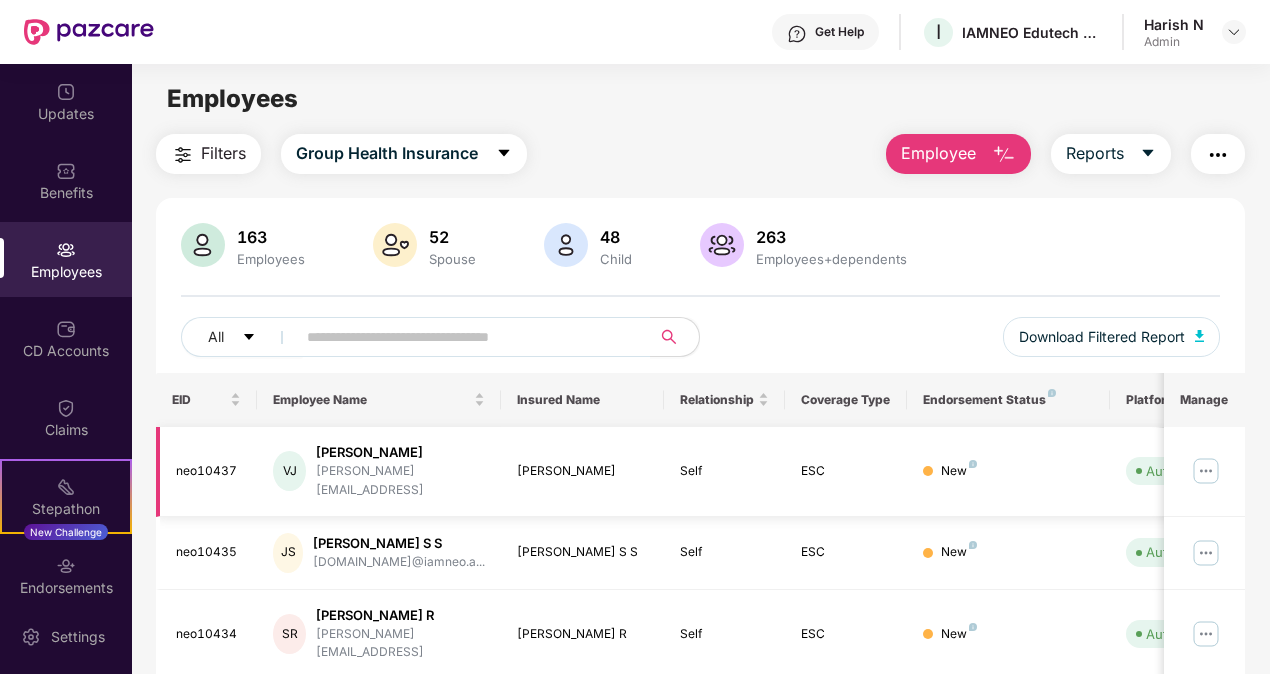 click at bounding box center (1206, 471) 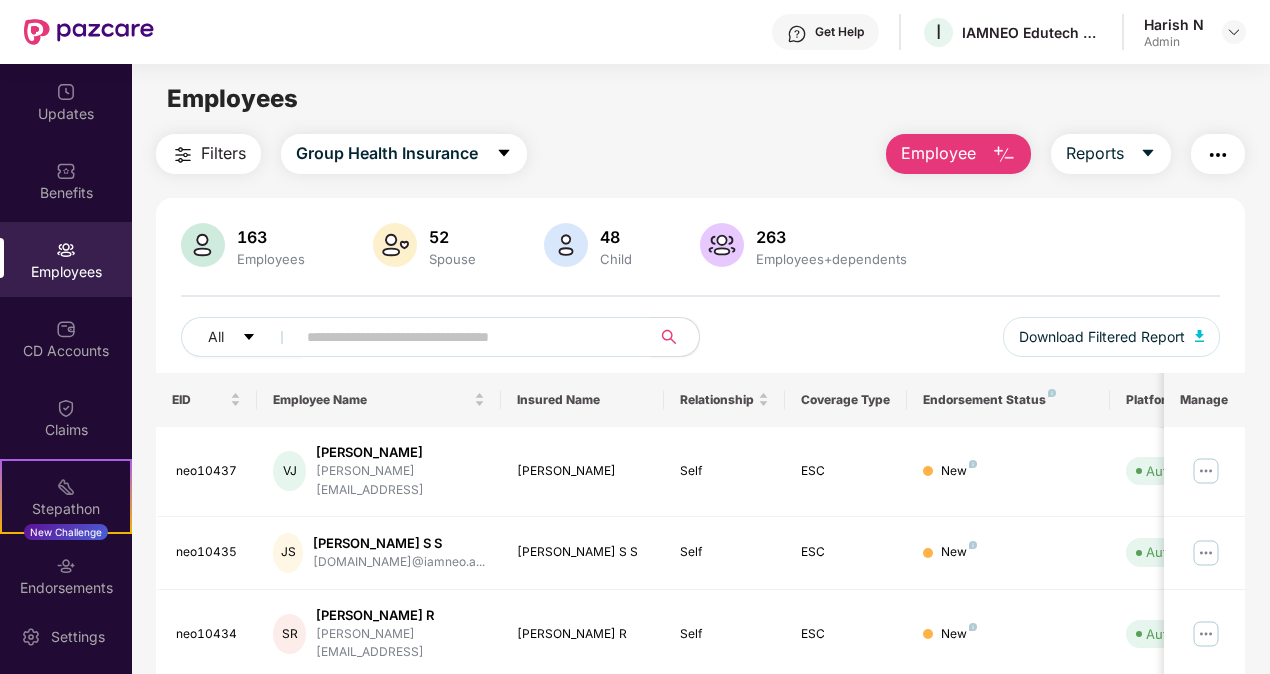 click on "163 Employees 52 Spouse 48 Child 263 Employees+dependents All Download Filtered Report" at bounding box center [701, 298] 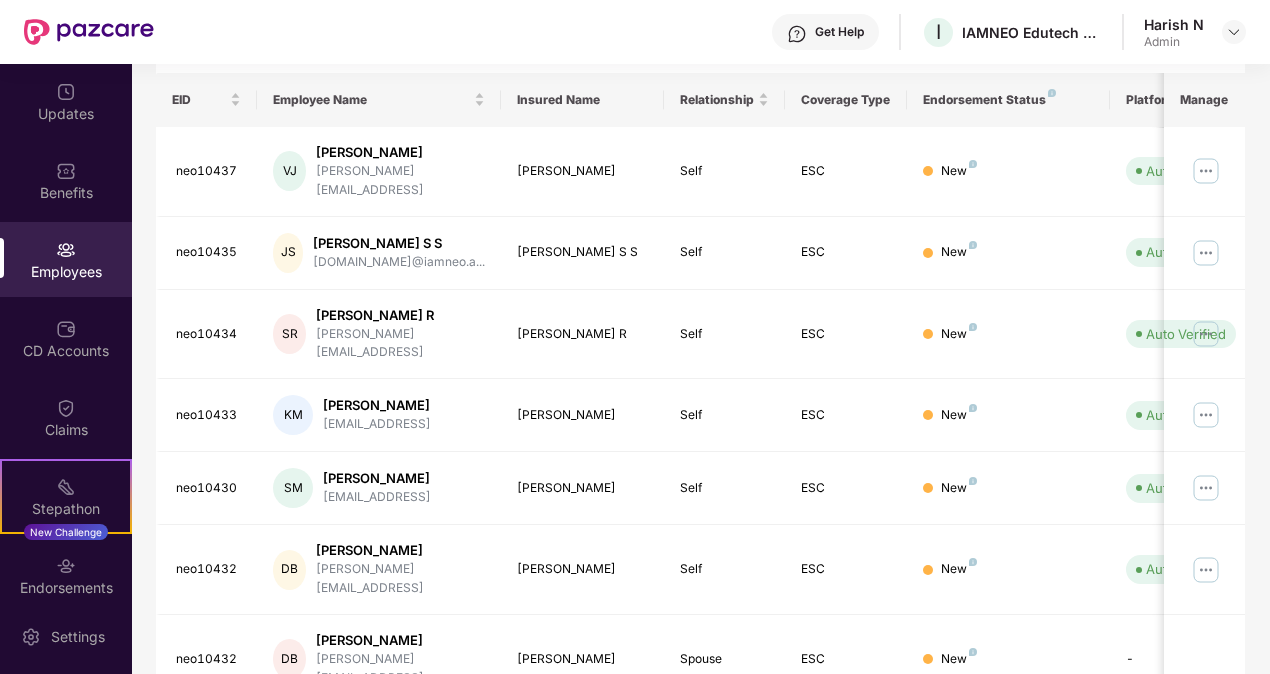 scroll, scrollTop: 0, scrollLeft: 0, axis: both 